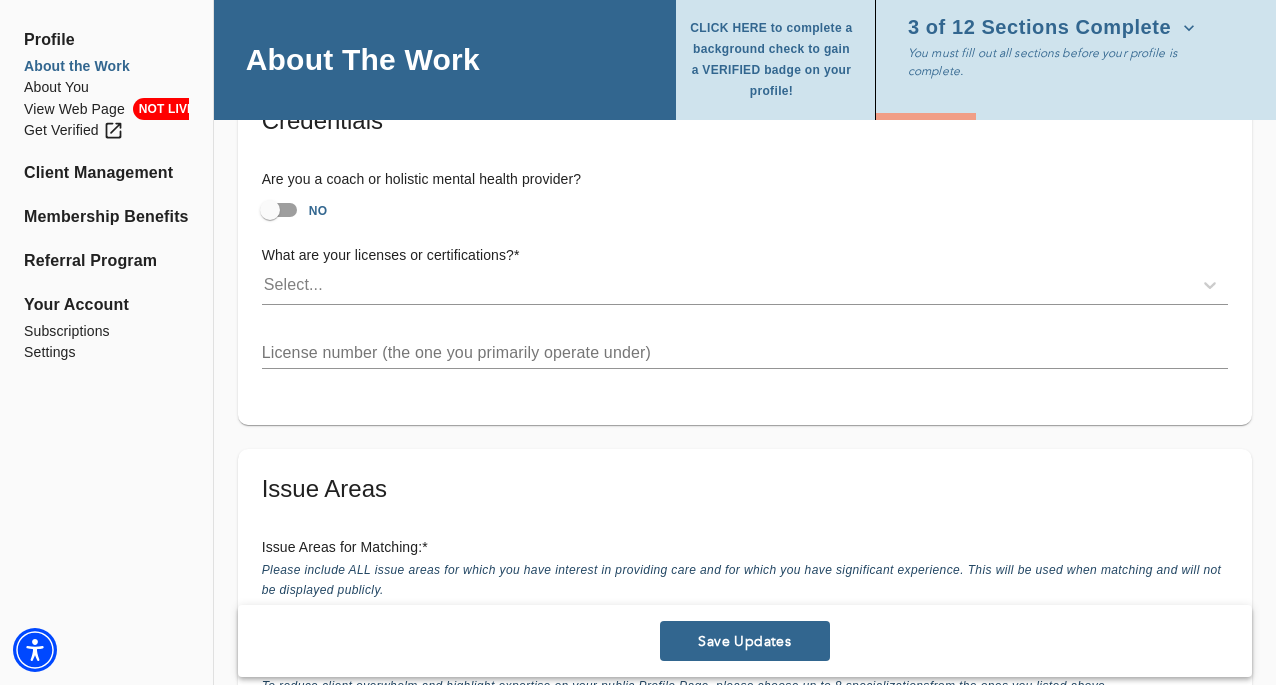 scroll, scrollTop: 1652, scrollLeft: 0, axis: vertical 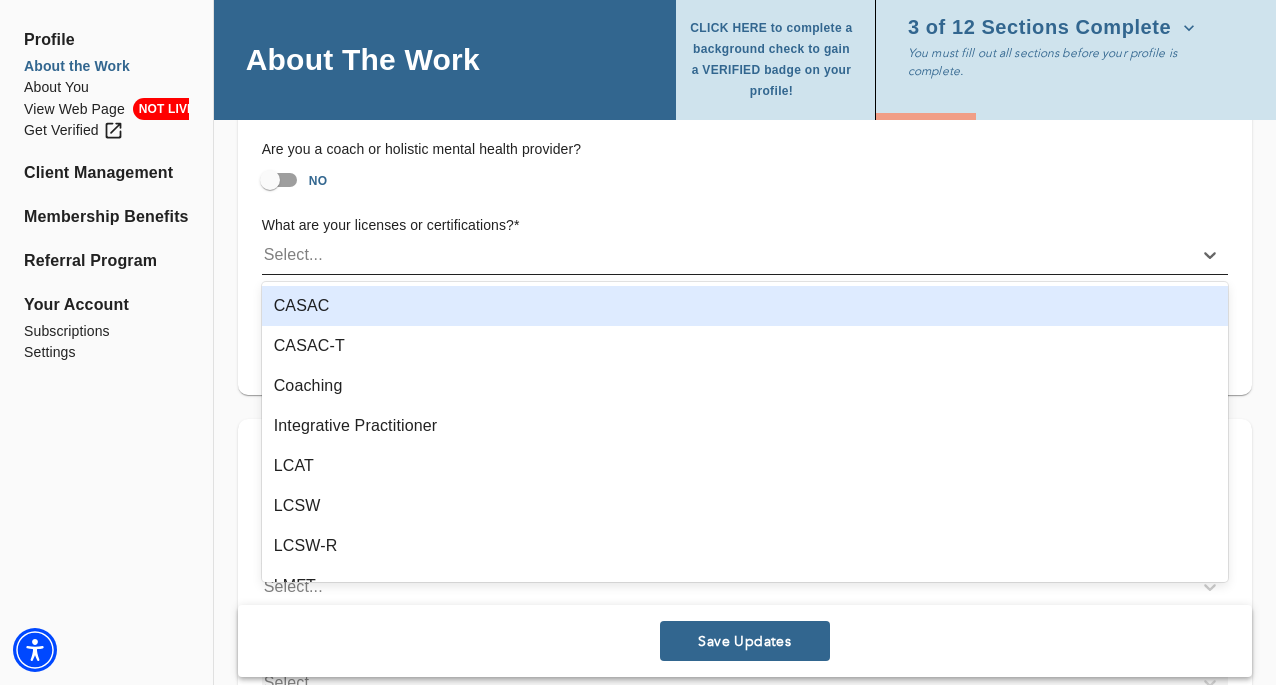 click on "Select..." at bounding box center [727, 255] 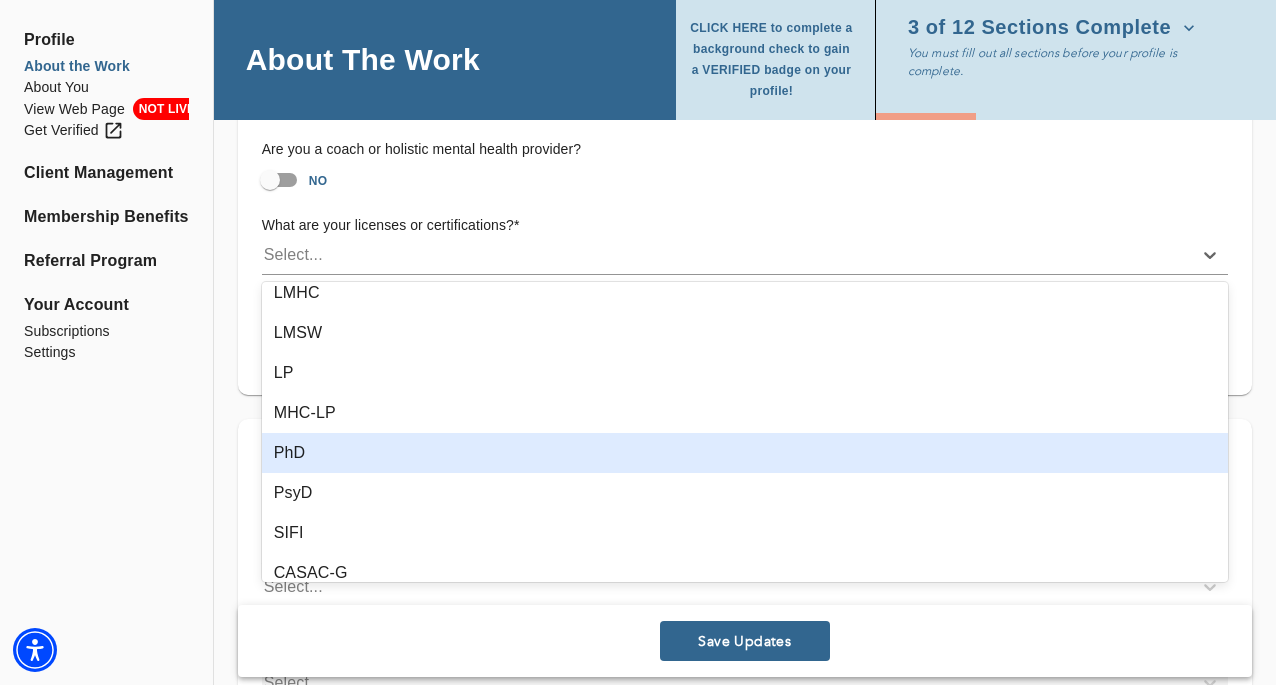 scroll, scrollTop: 335, scrollLeft: 0, axis: vertical 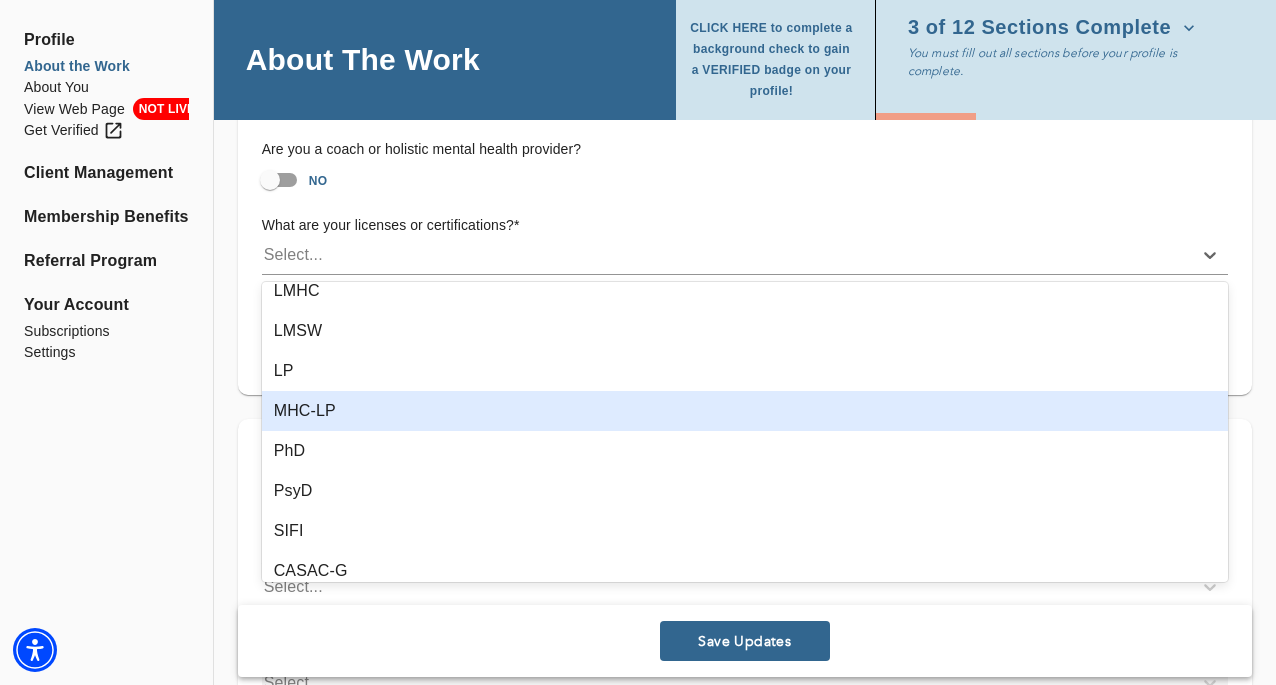 click on "MHC-LP" at bounding box center [745, 411] 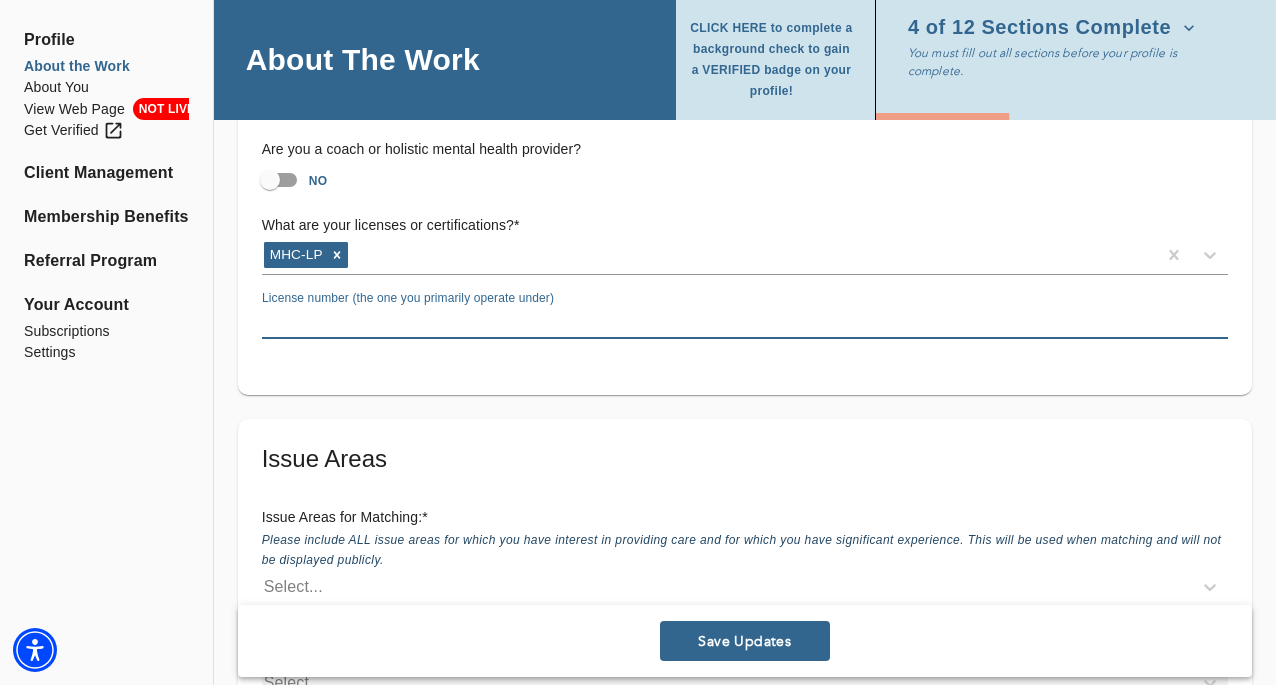 click at bounding box center (745, 323) 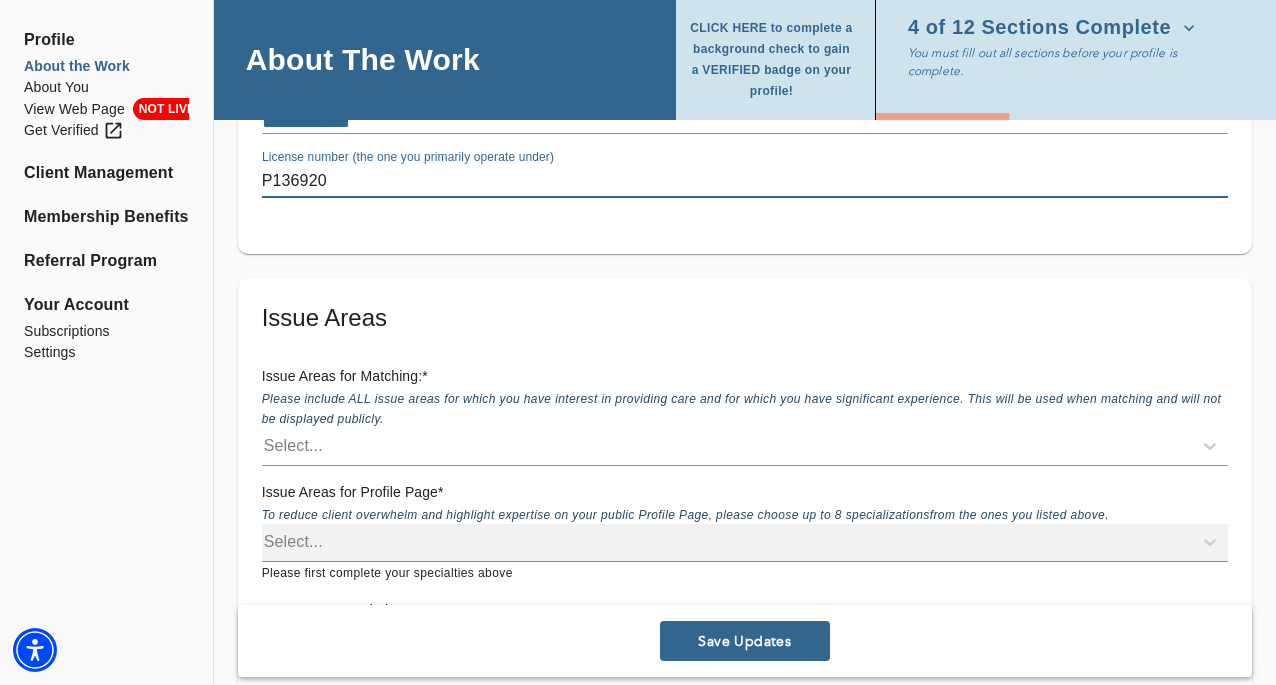 scroll, scrollTop: 1842, scrollLeft: 0, axis: vertical 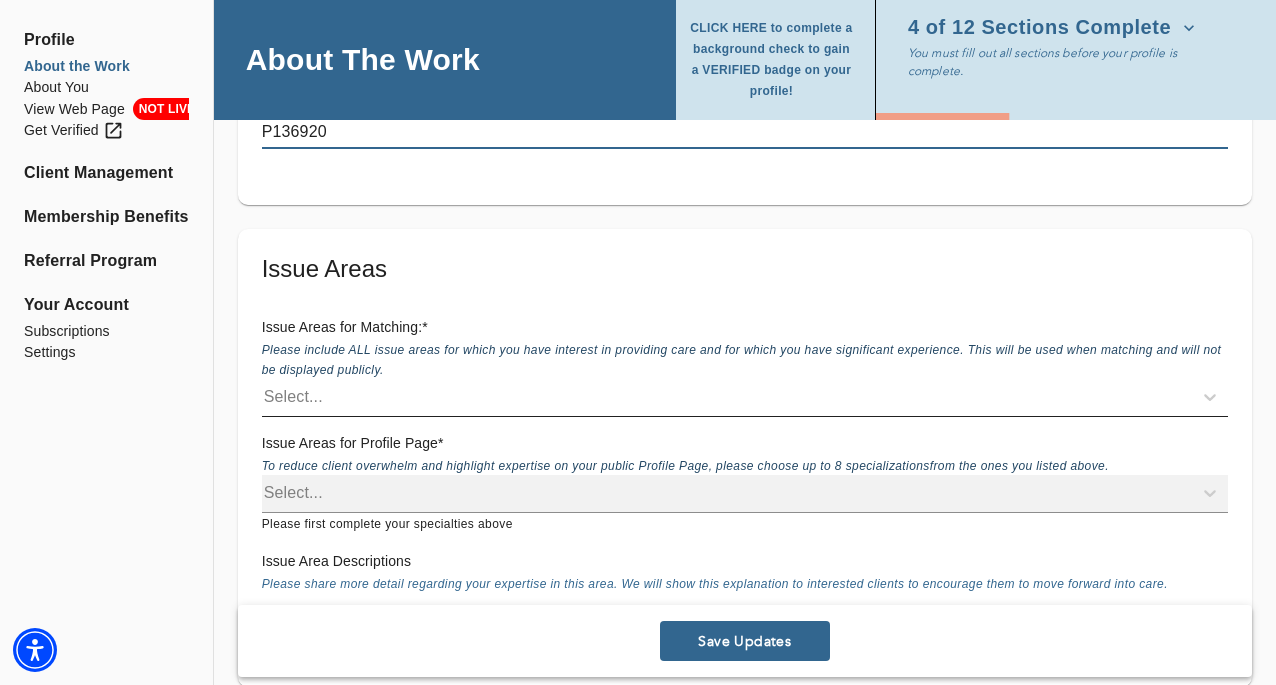type on "P136920" 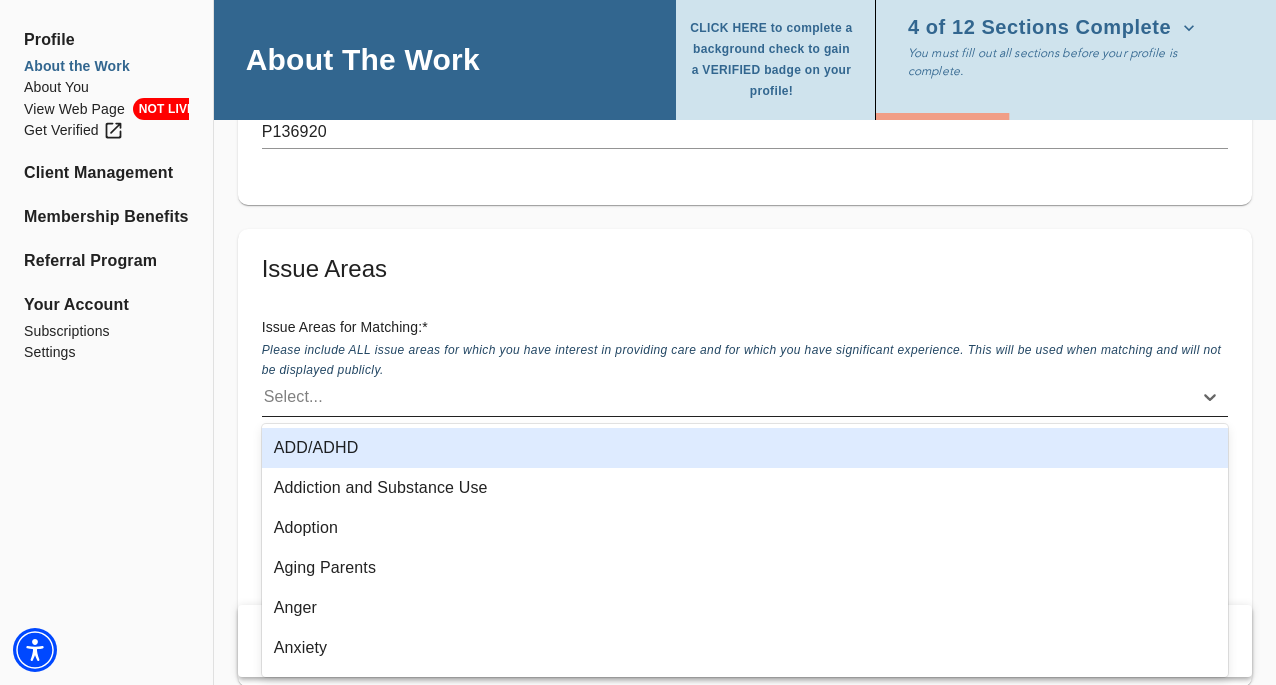 click on "Select..." at bounding box center (727, 397) 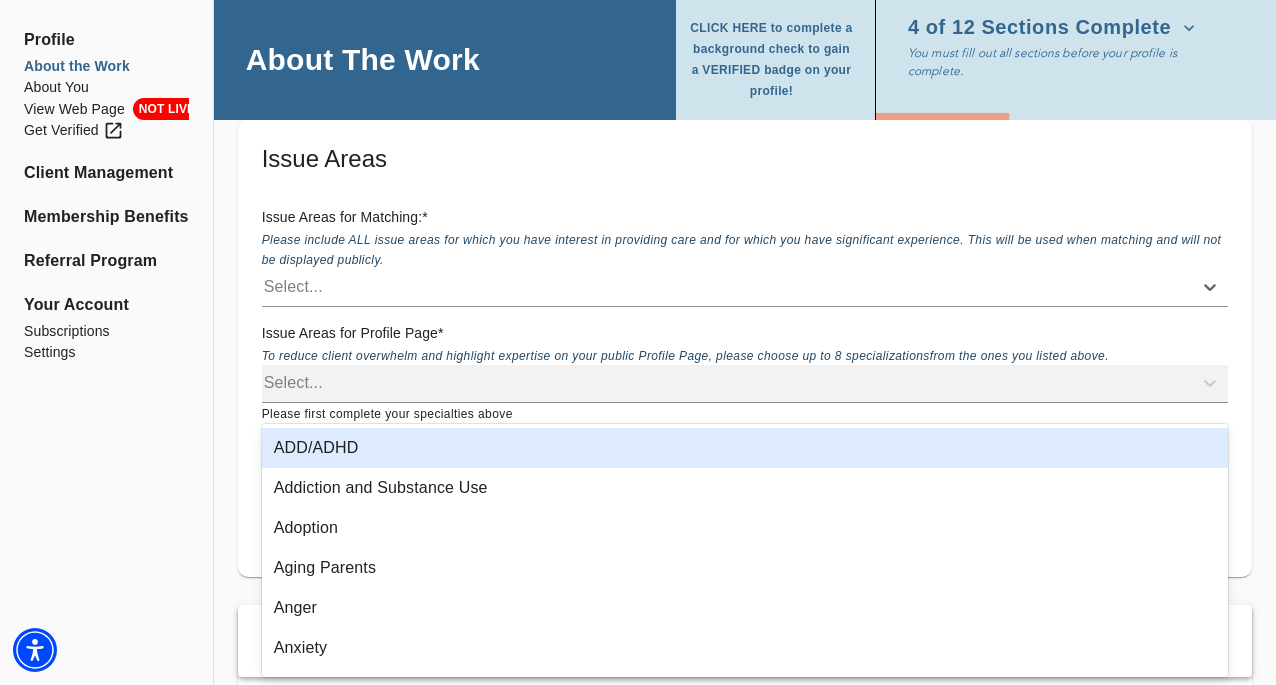 scroll, scrollTop: 1957, scrollLeft: 0, axis: vertical 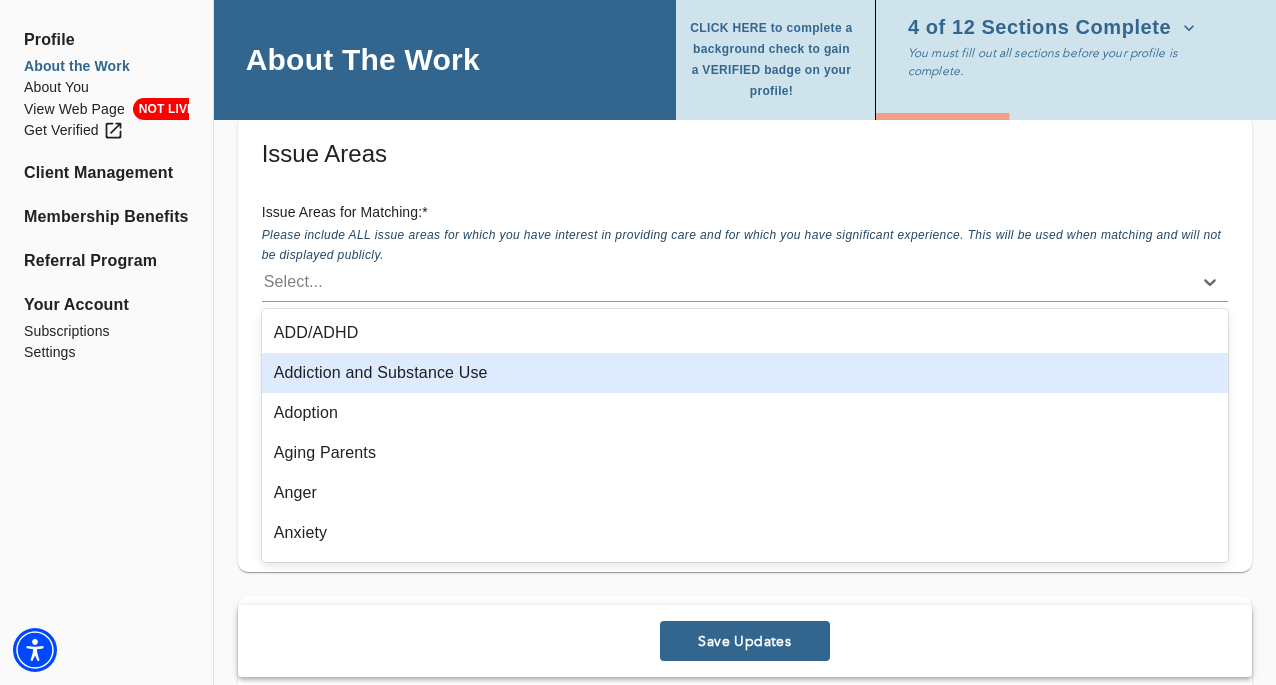 click on "Addiction and Substance Use" at bounding box center (745, 373) 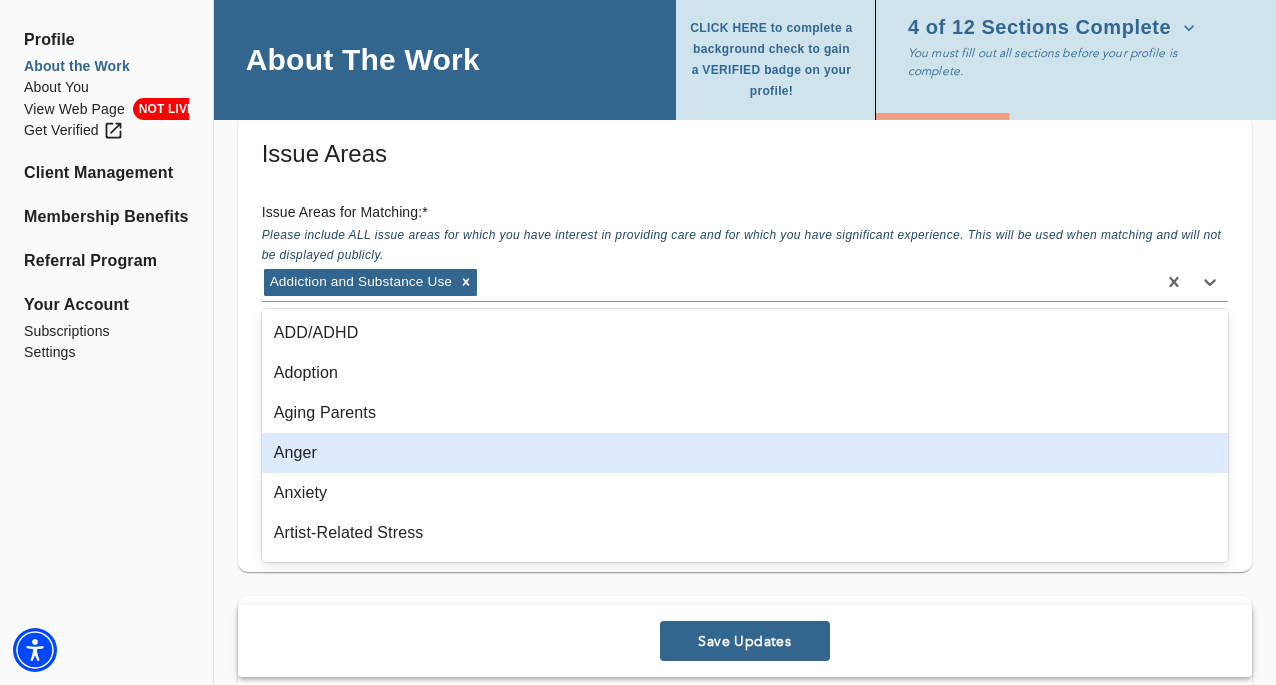 click on "Anger" at bounding box center (745, 453) 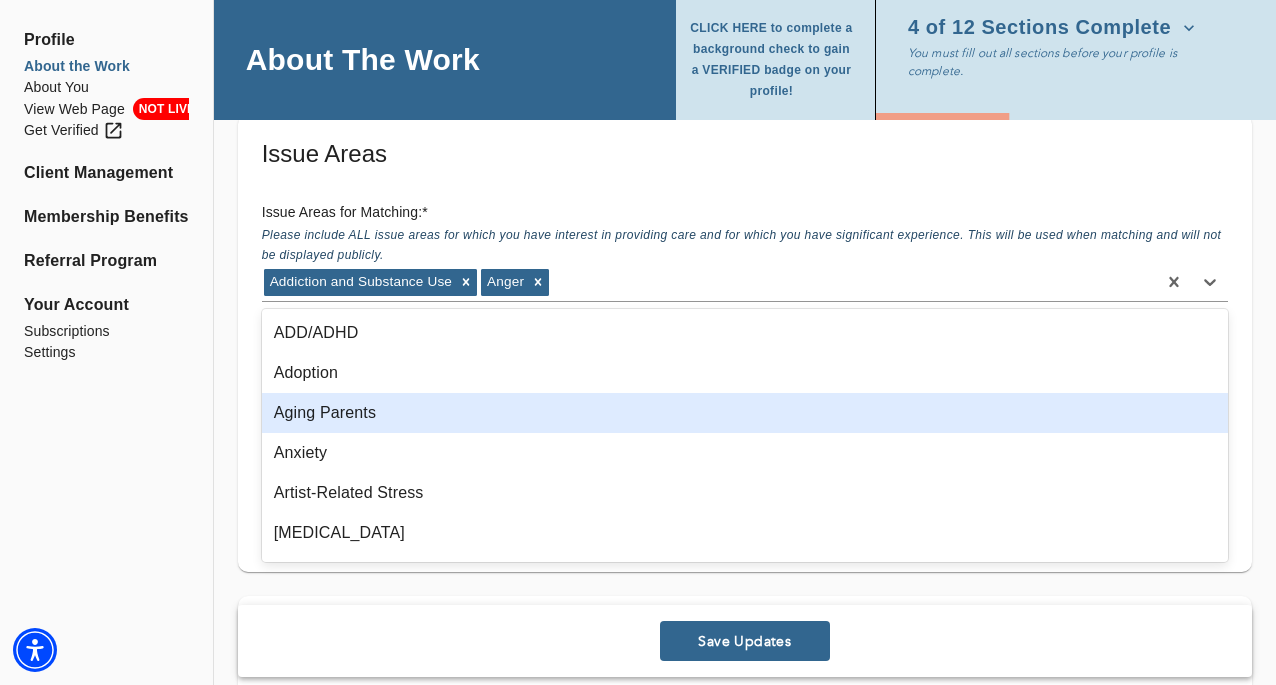 click on "Aging Parents" at bounding box center [745, 413] 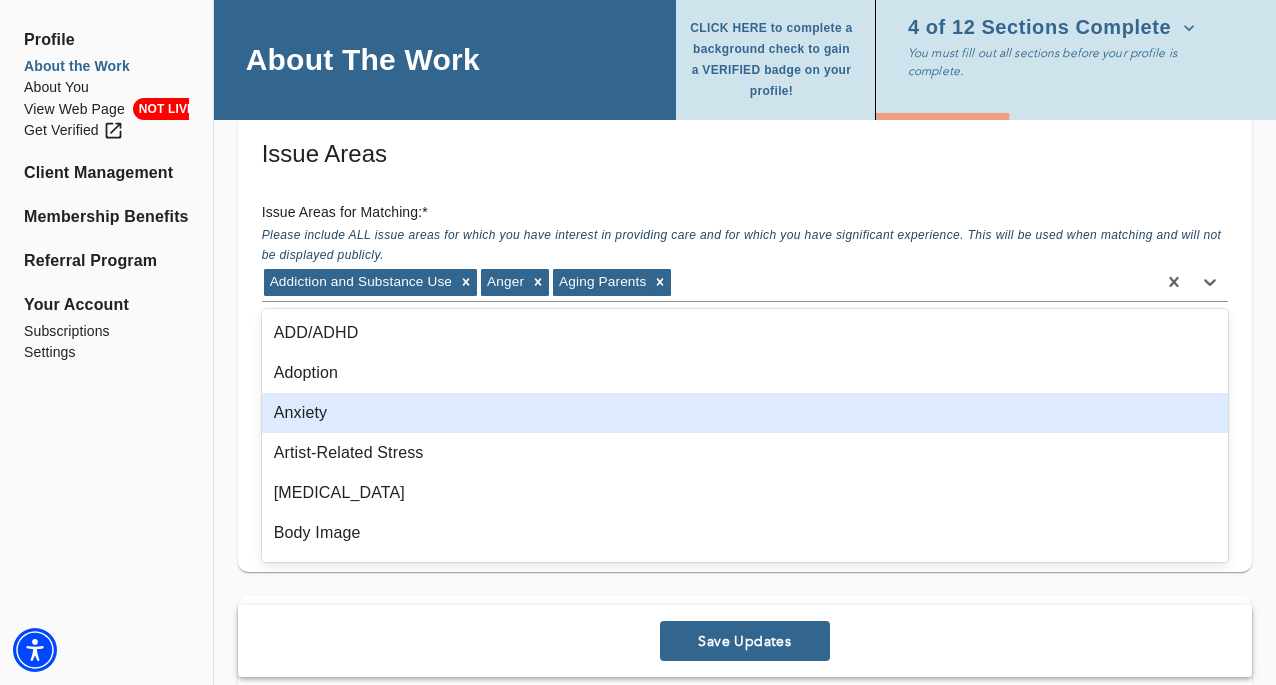 click on "Anxiety" at bounding box center [745, 413] 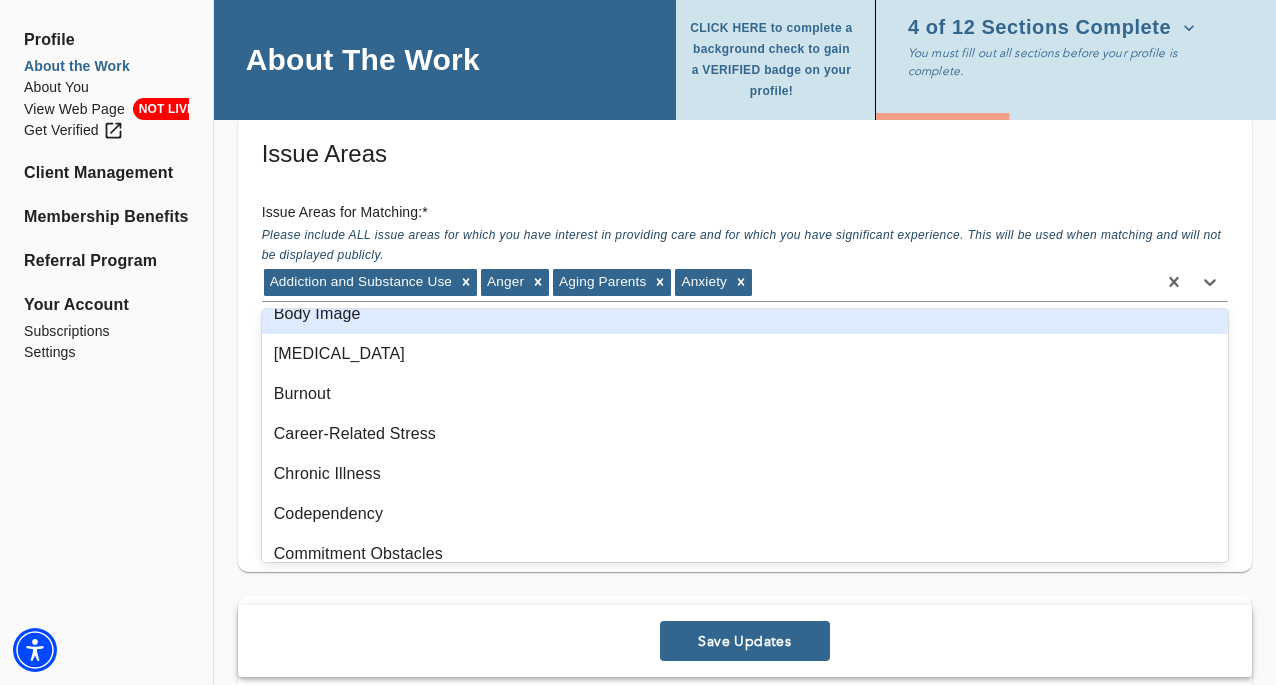 scroll, scrollTop: 219, scrollLeft: 0, axis: vertical 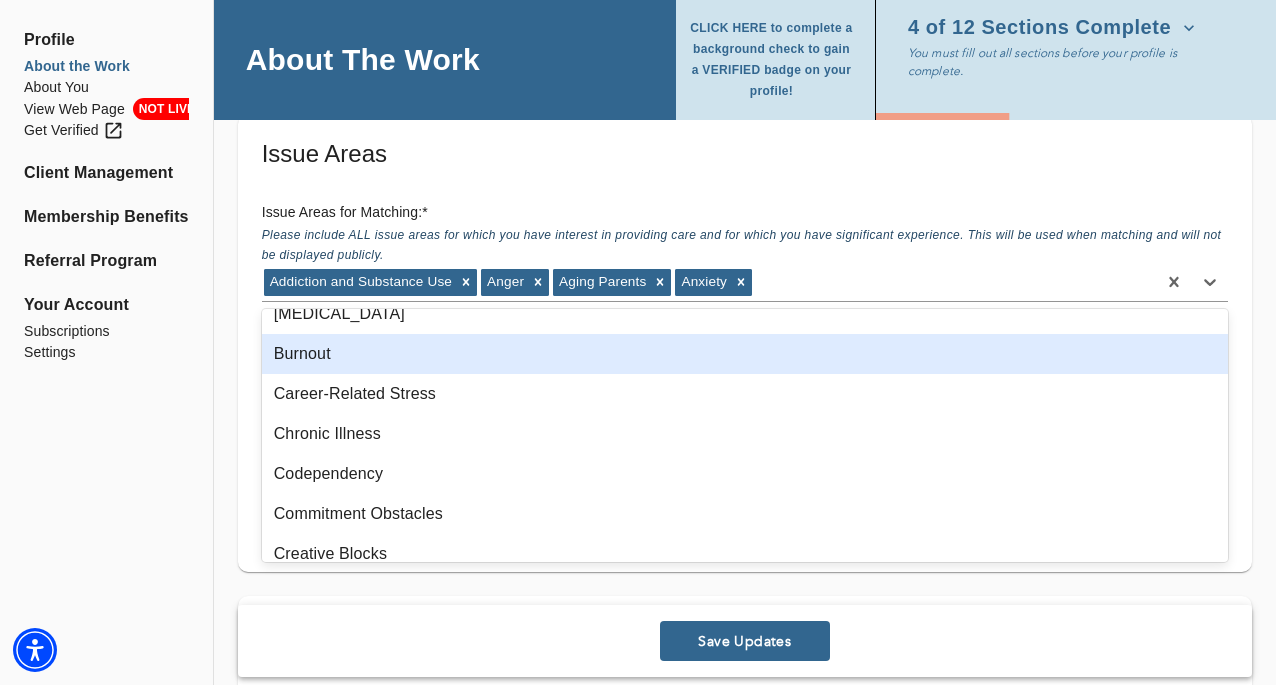 click on "Burnout" at bounding box center (745, 354) 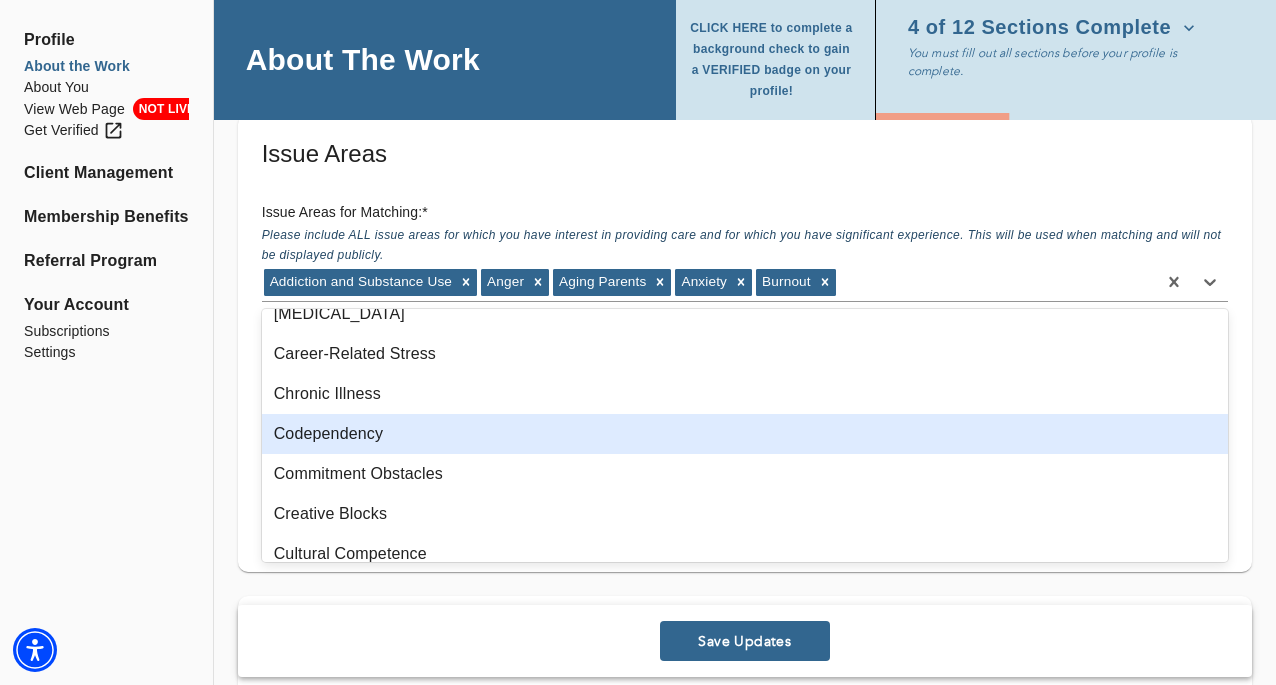 click on "Codependency" at bounding box center [745, 434] 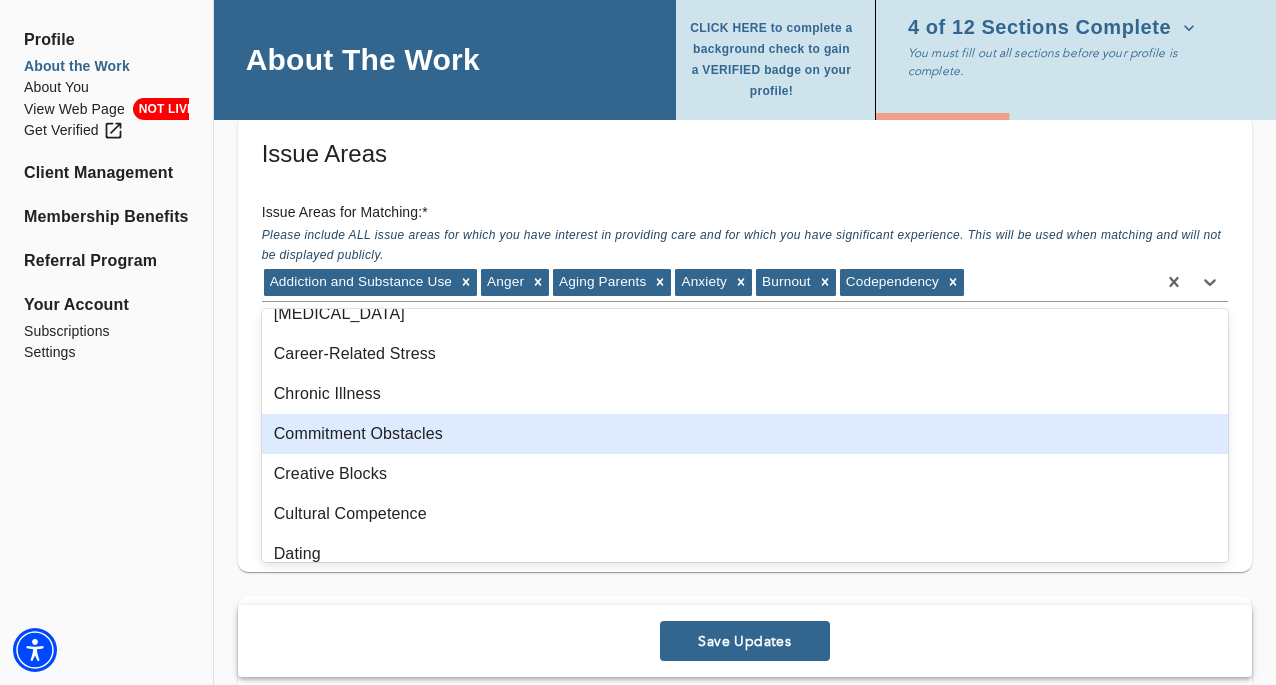 click on "Commitment Obstacles" at bounding box center (745, 434) 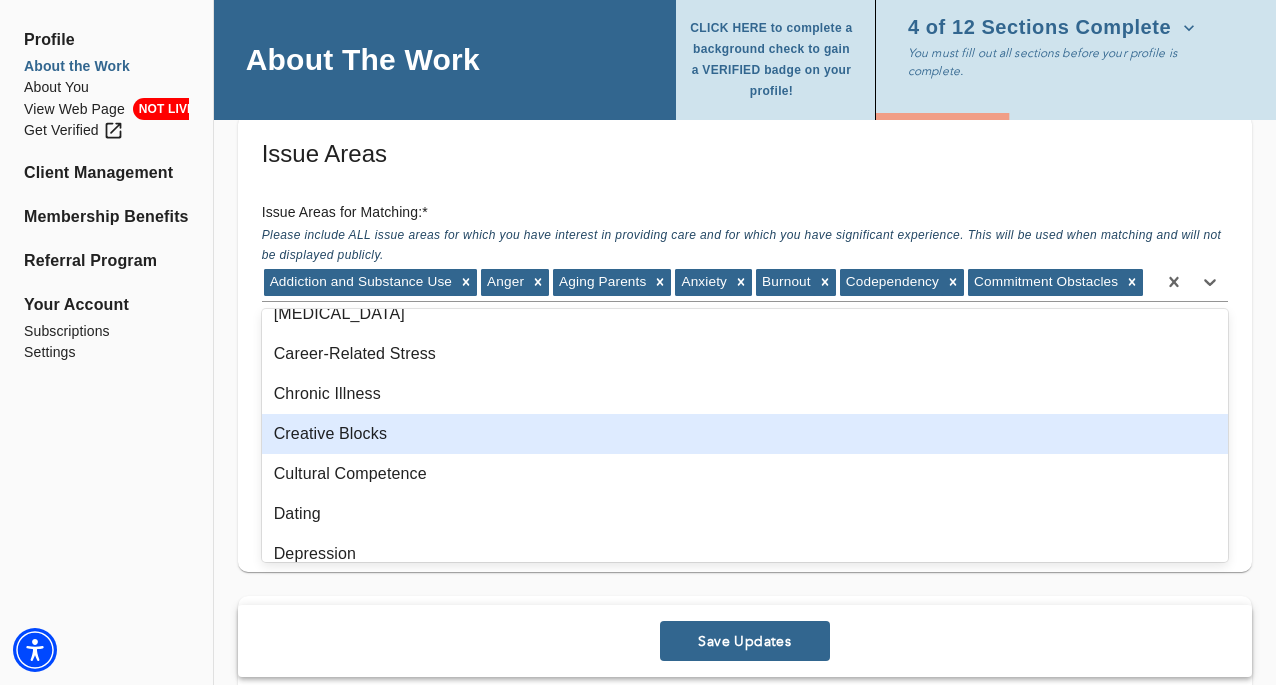 click on "Creative Blocks" at bounding box center [745, 434] 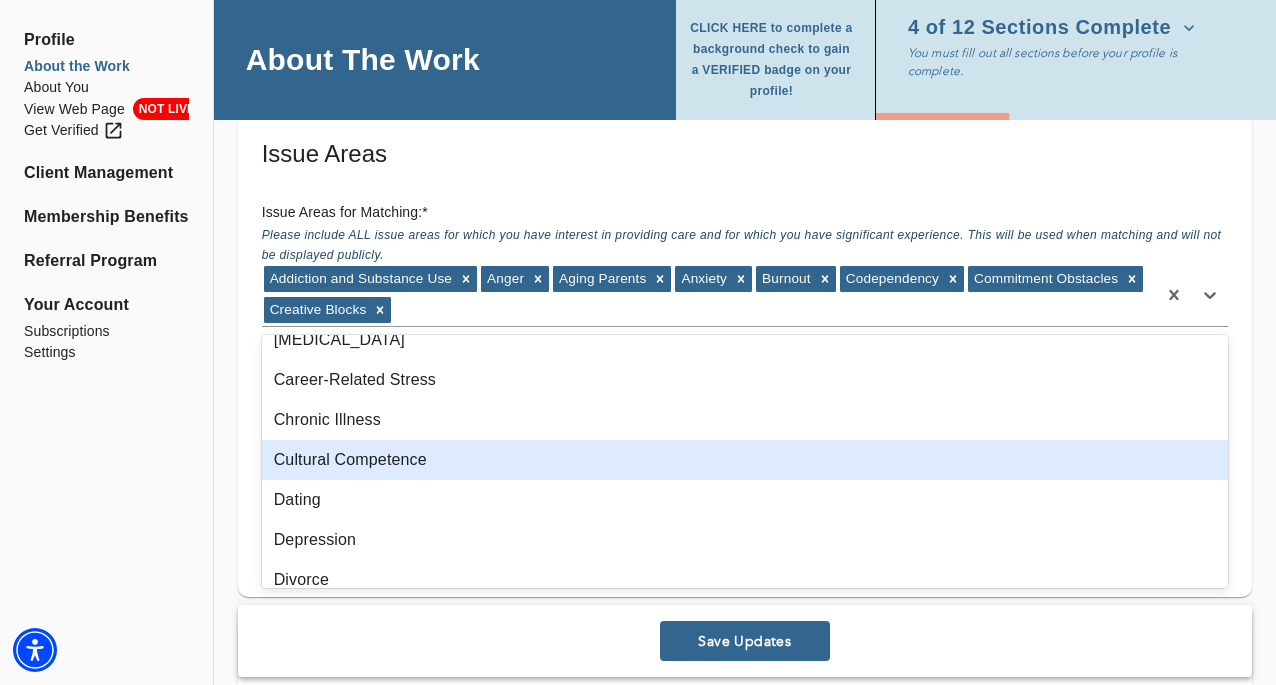 click on "Cultural Competence" at bounding box center (745, 460) 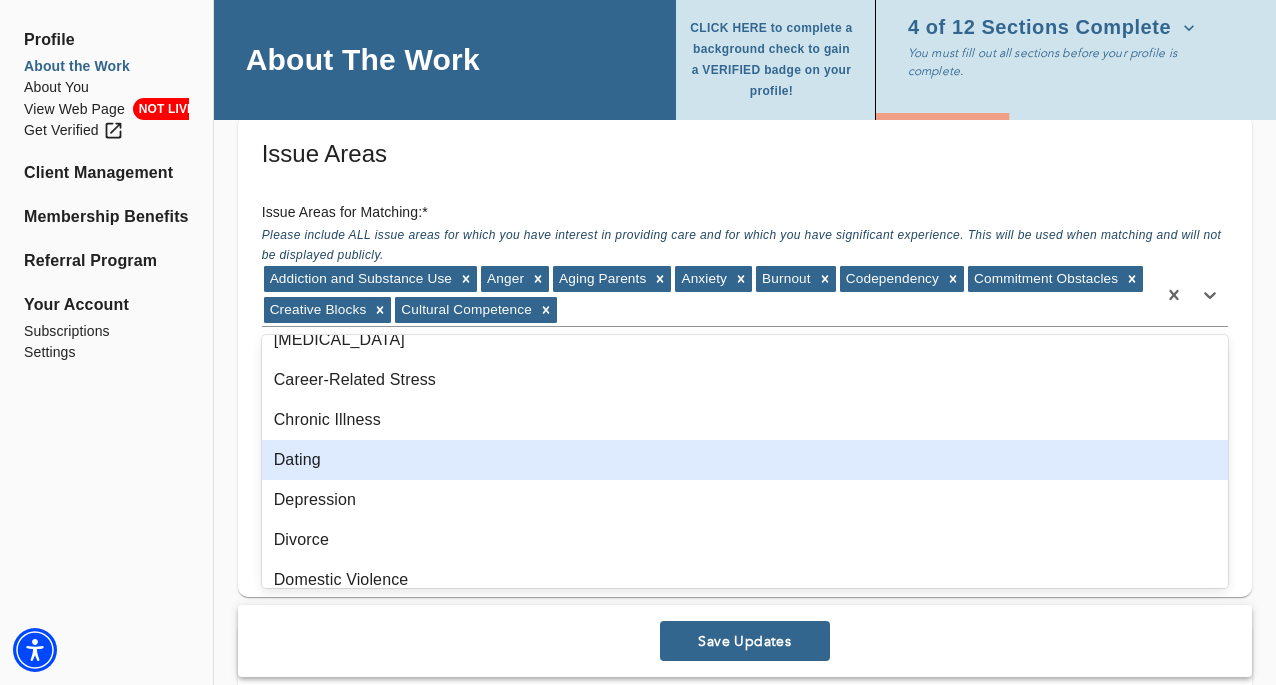 click on "Dating" at bounding box center (745, 460) 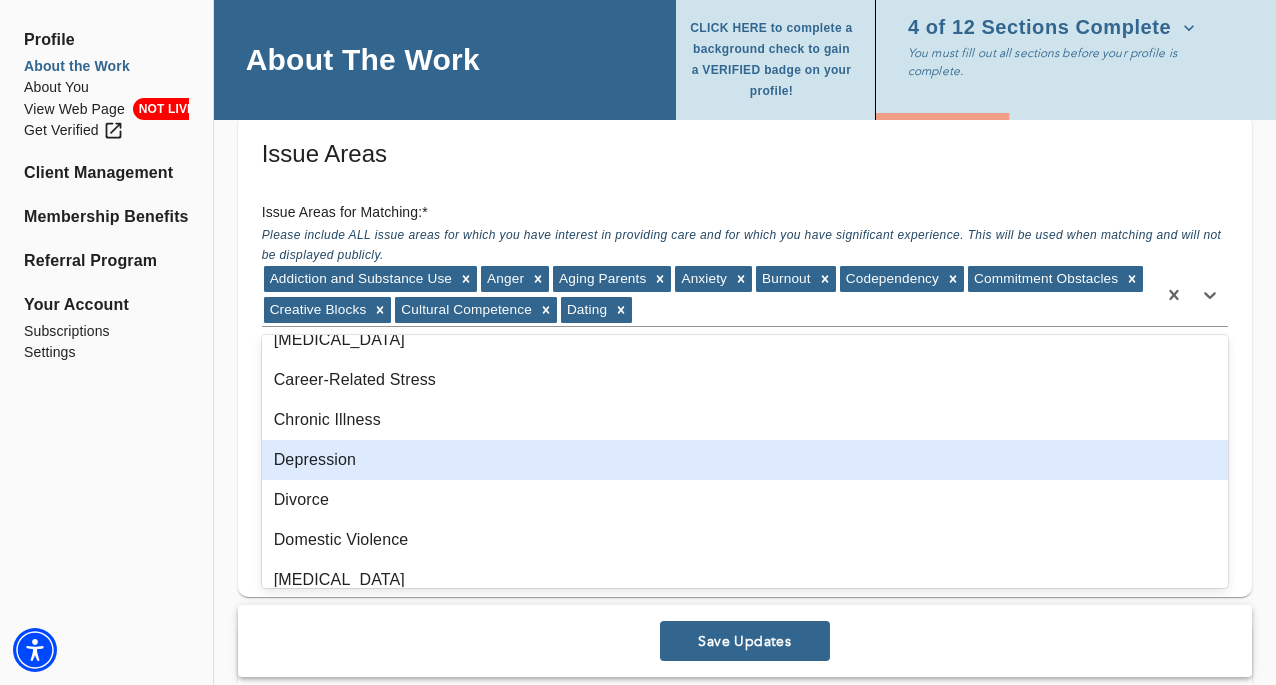 click on "Depression" at bounding box center (745, 460) 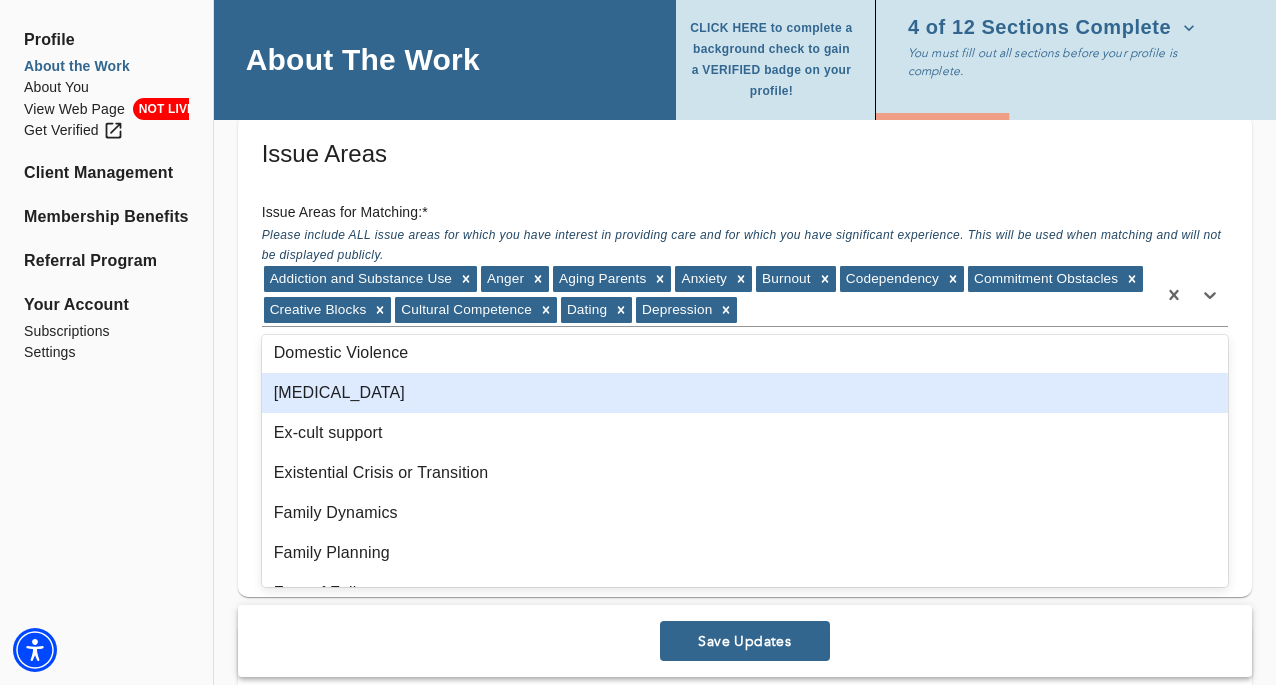 scroll, scrollTop: 384, scrollLeft: 0, axis: vertical 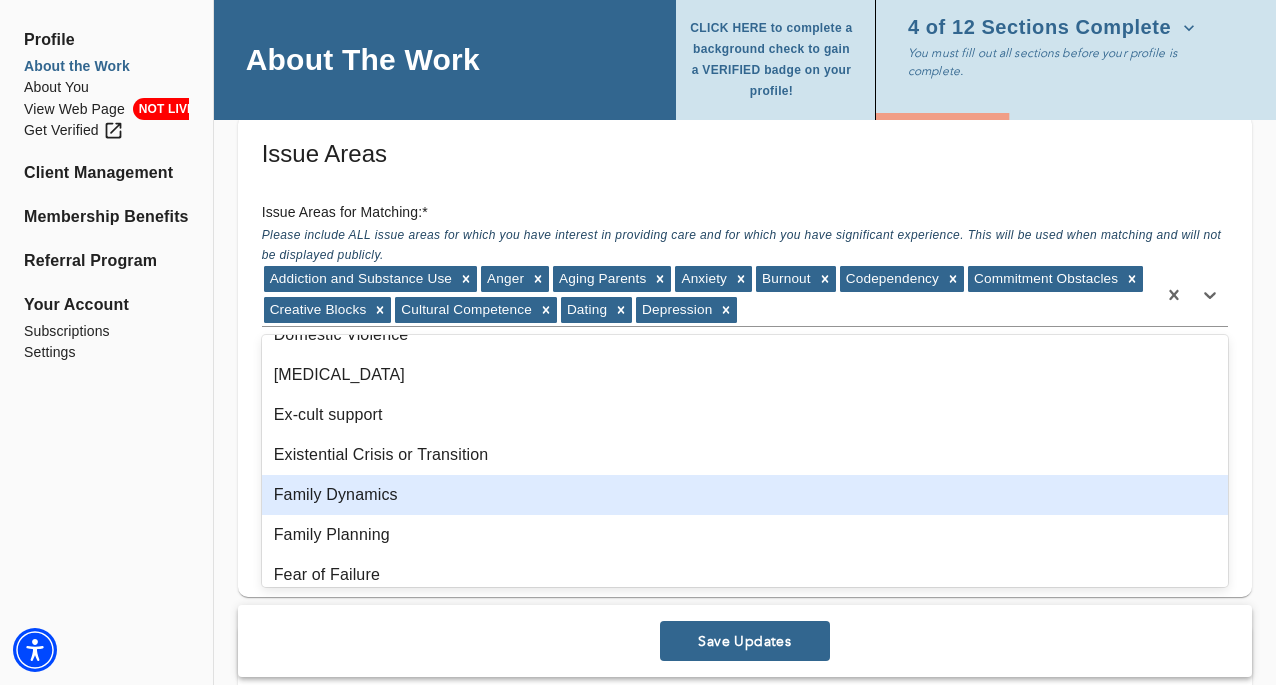 click on "Family Dynamics" at bounding box center (745, 495) 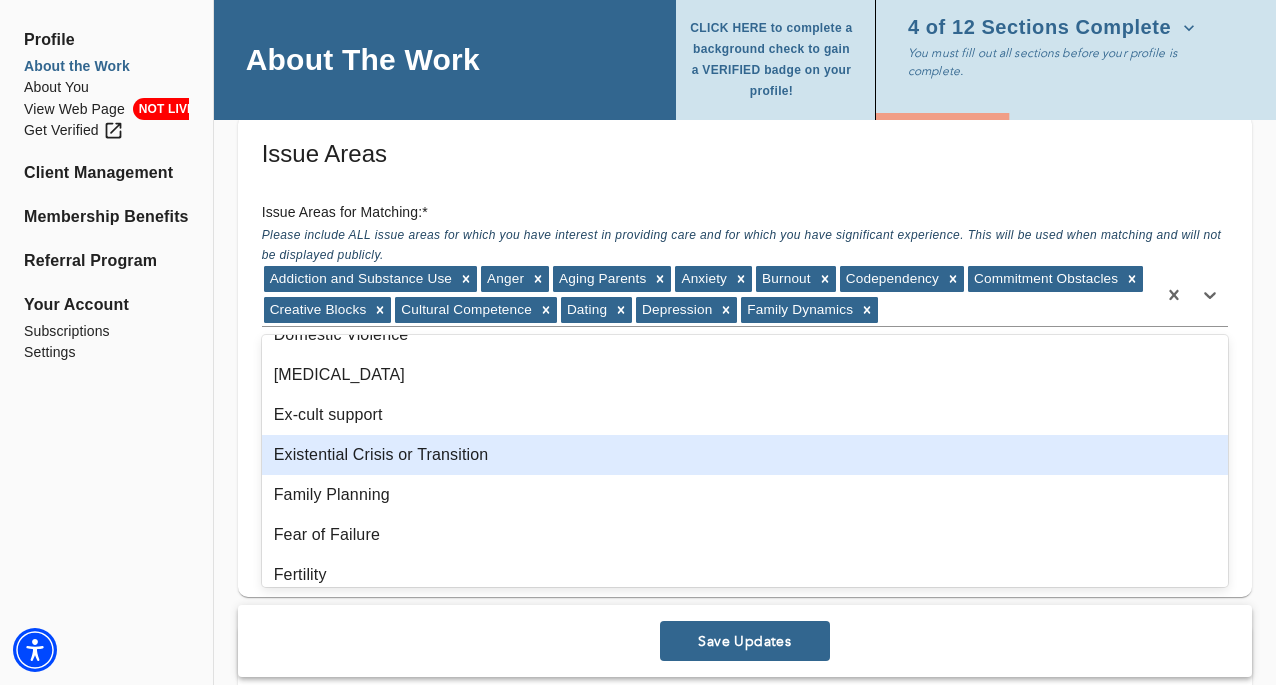 click on "Existential Crisis or Transition" at bounding box center [745, 455] 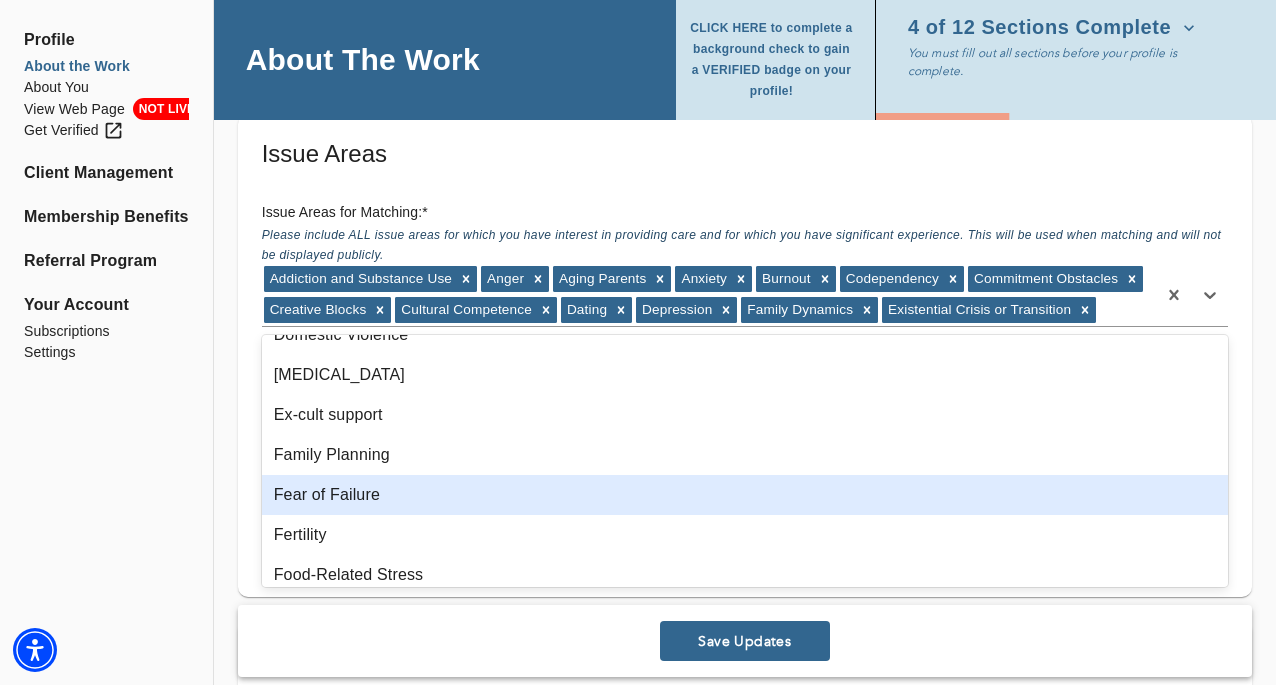 click on "Fear of Failure" at bounding box center [745, 495] 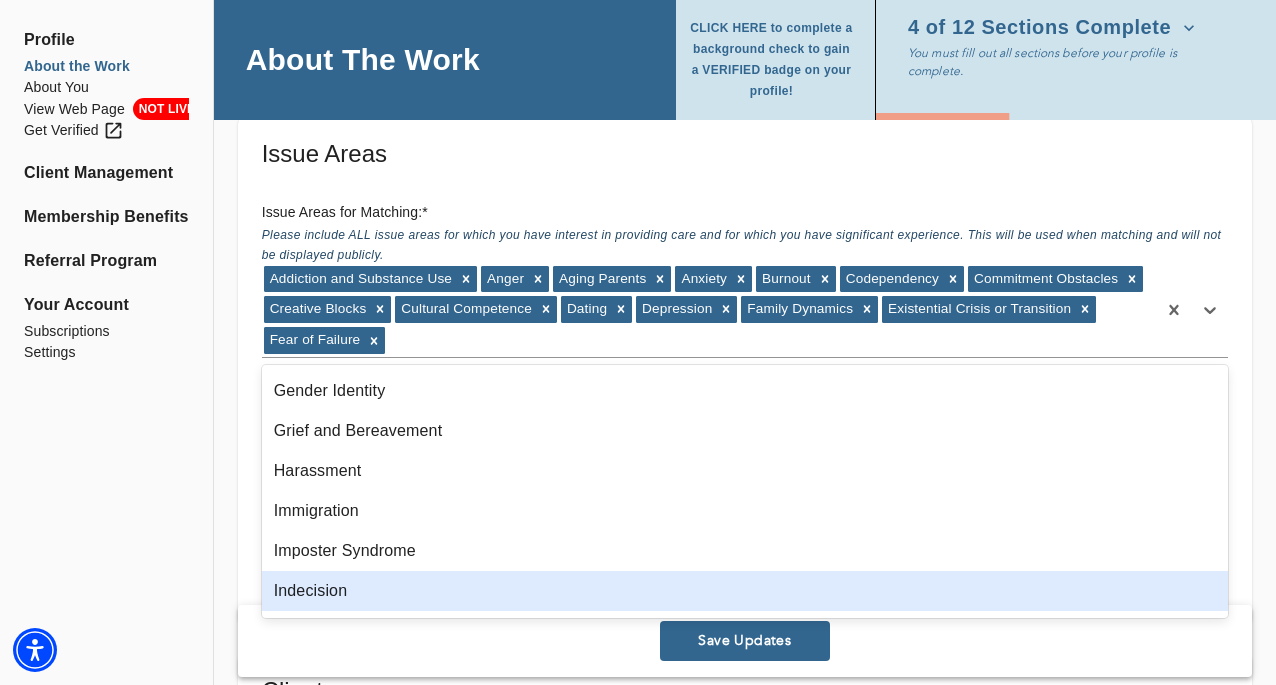 scroll, scrollTop: 700, scrollLeft: 0, axis: vertical 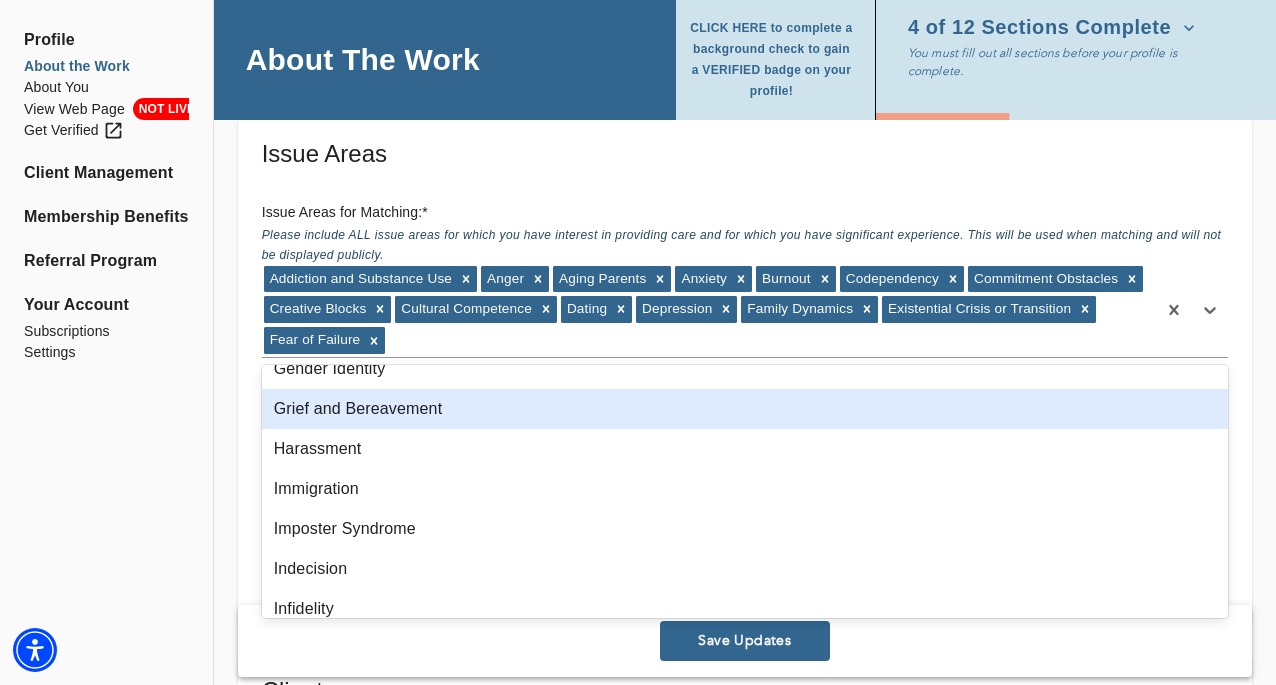click on "Grief and Bereavement" at bounding box center [745, 409] 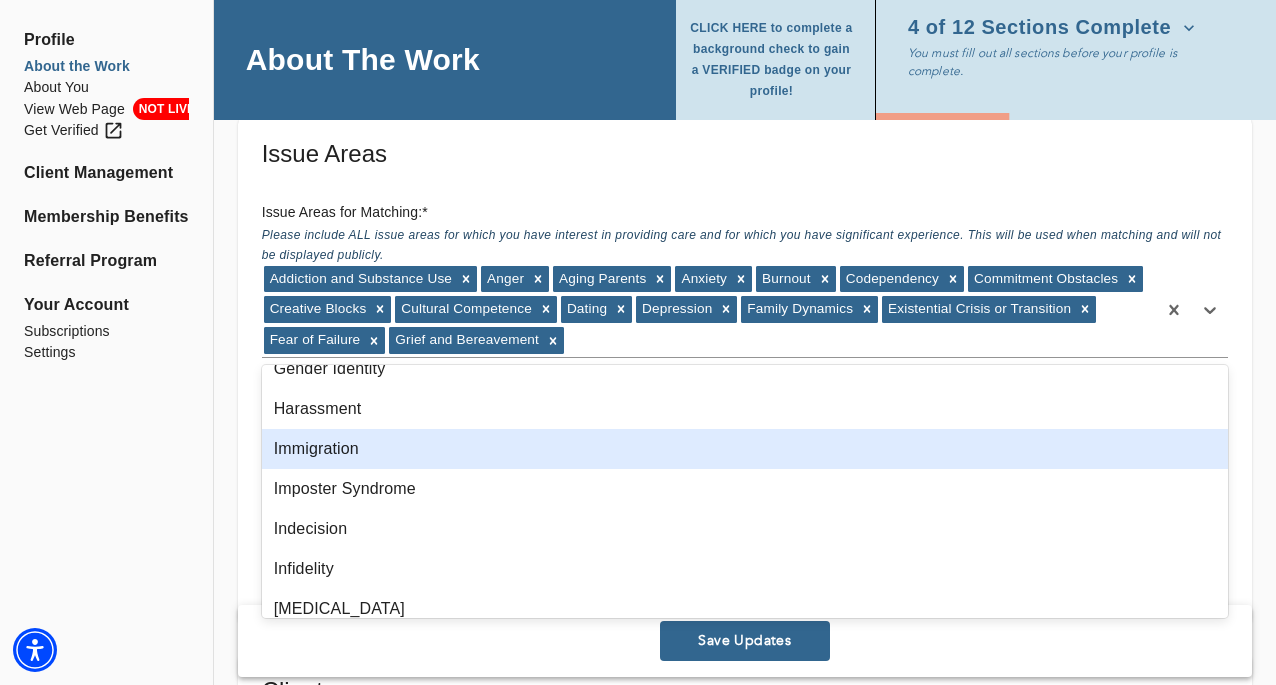 click on "Immigration" at bounding box center (745, 449) 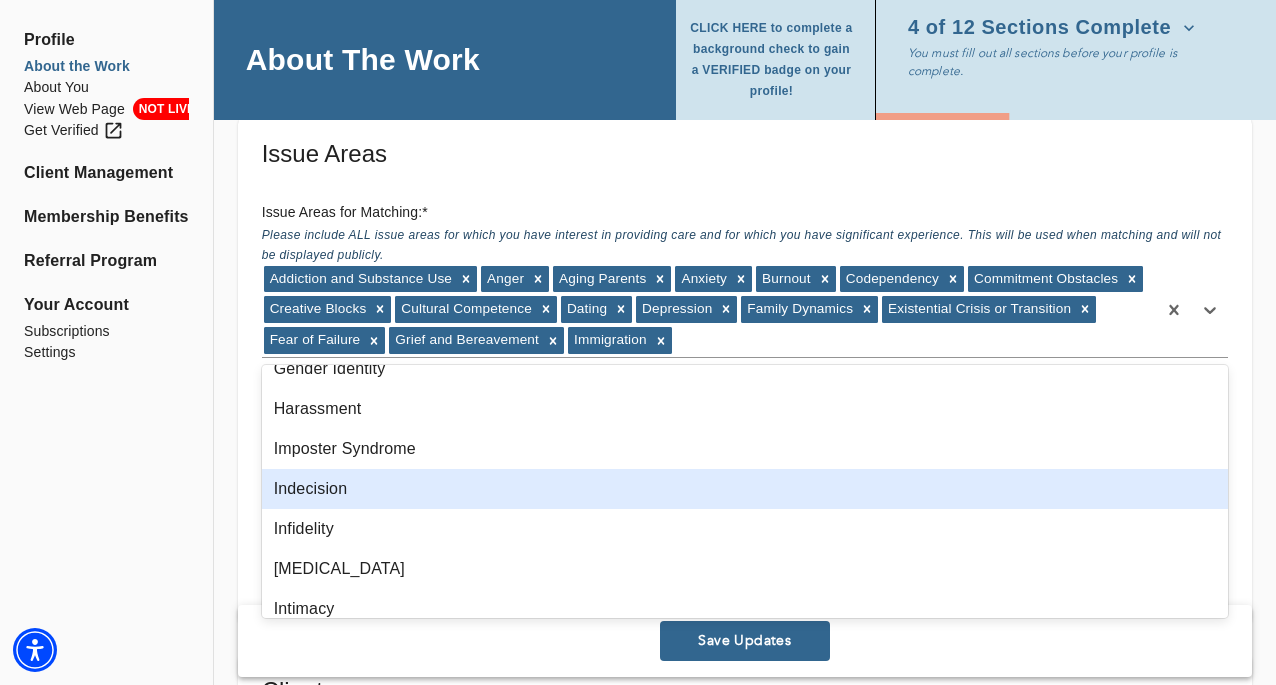 click on "Indecision" at bounding box center [745, 489] 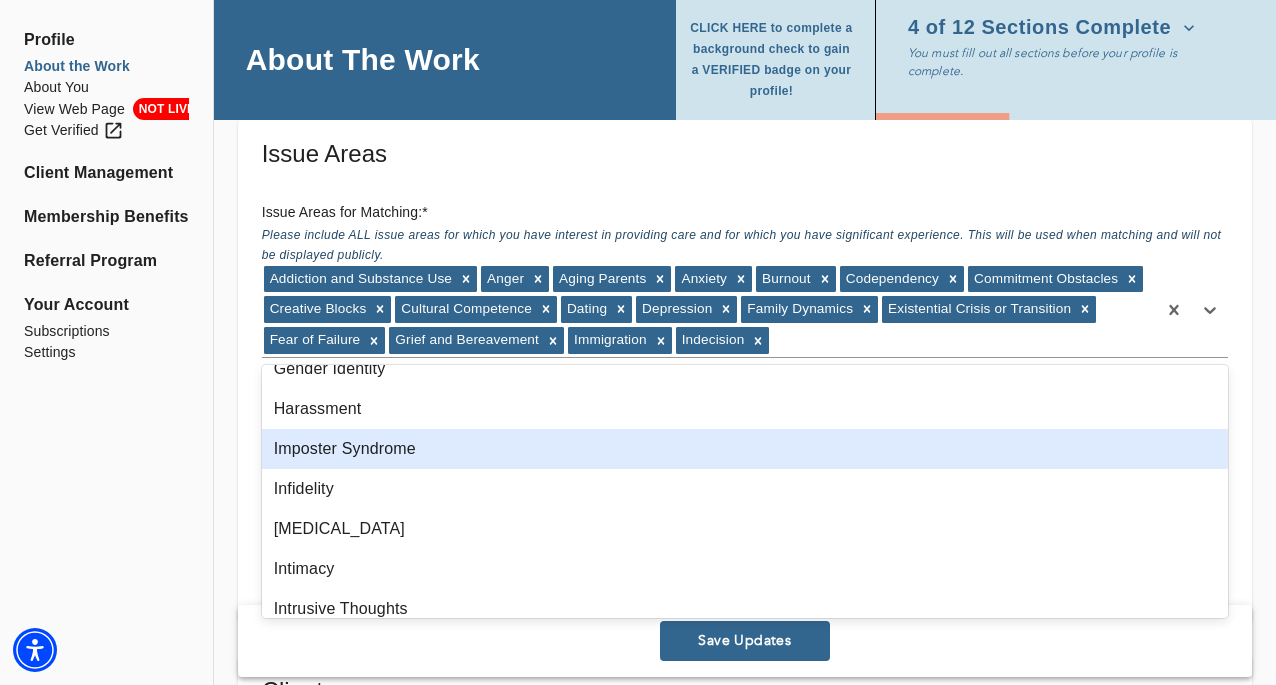 click on "Imposter Syndrome" at bounding box center (745, 449) 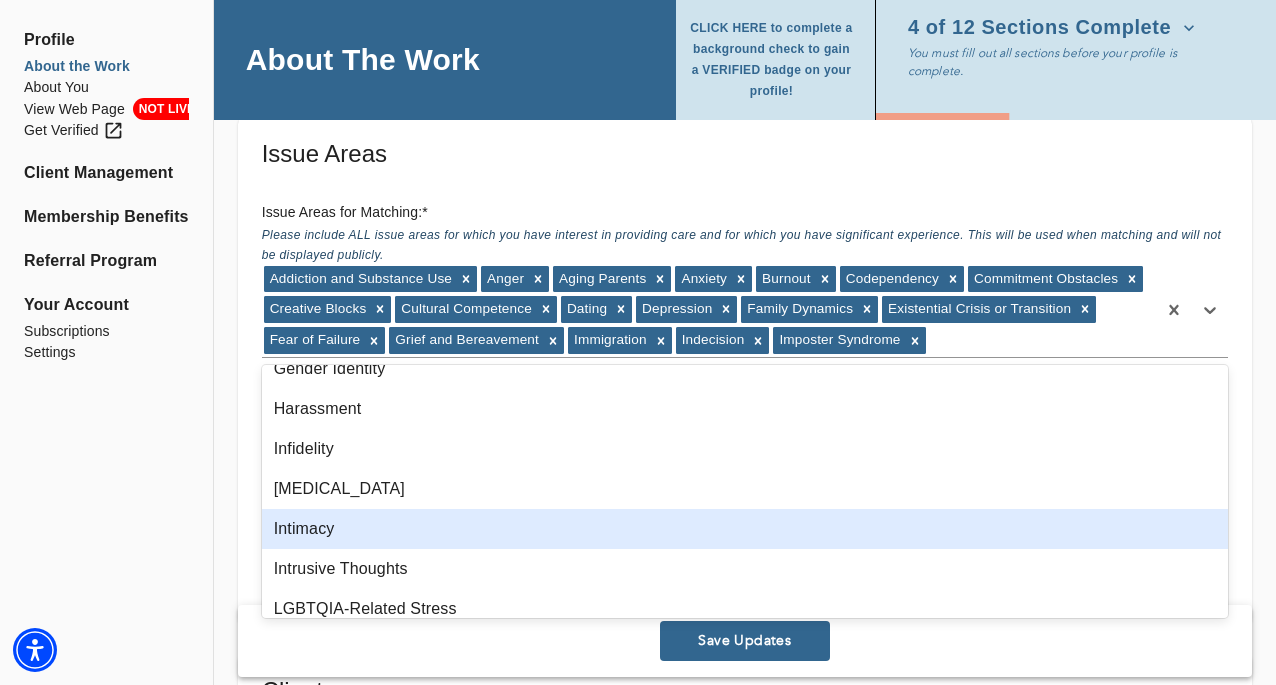click on "Intimacy" at bounding box center [745, 529] 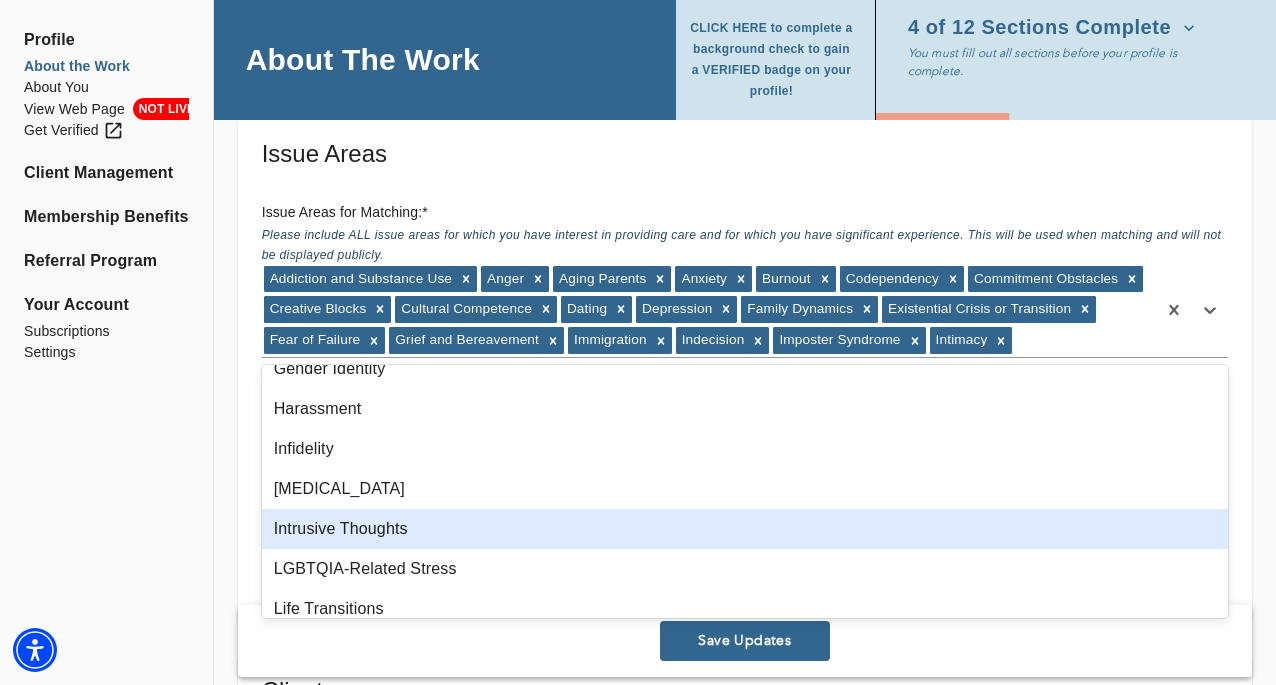 click on "Intrusive Thoughts" at bounding box center [745, 529] 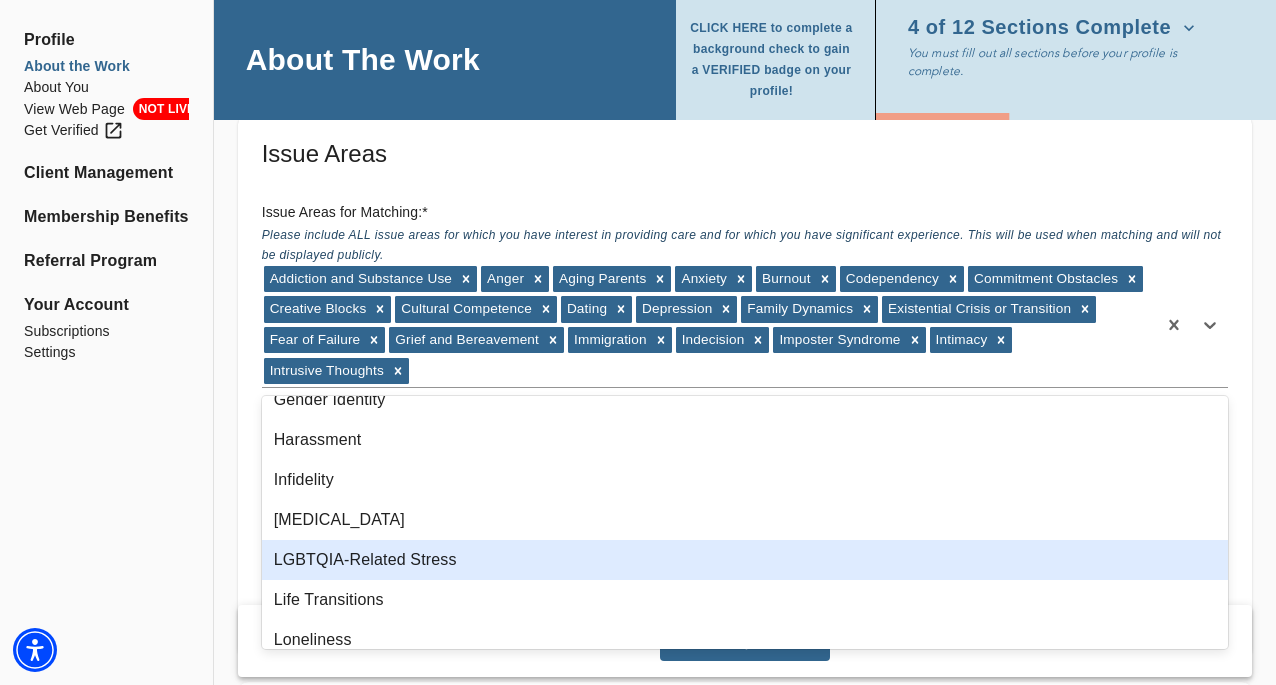click on "LGBTQIA-Related Stress" at bounding box center [745, 560] 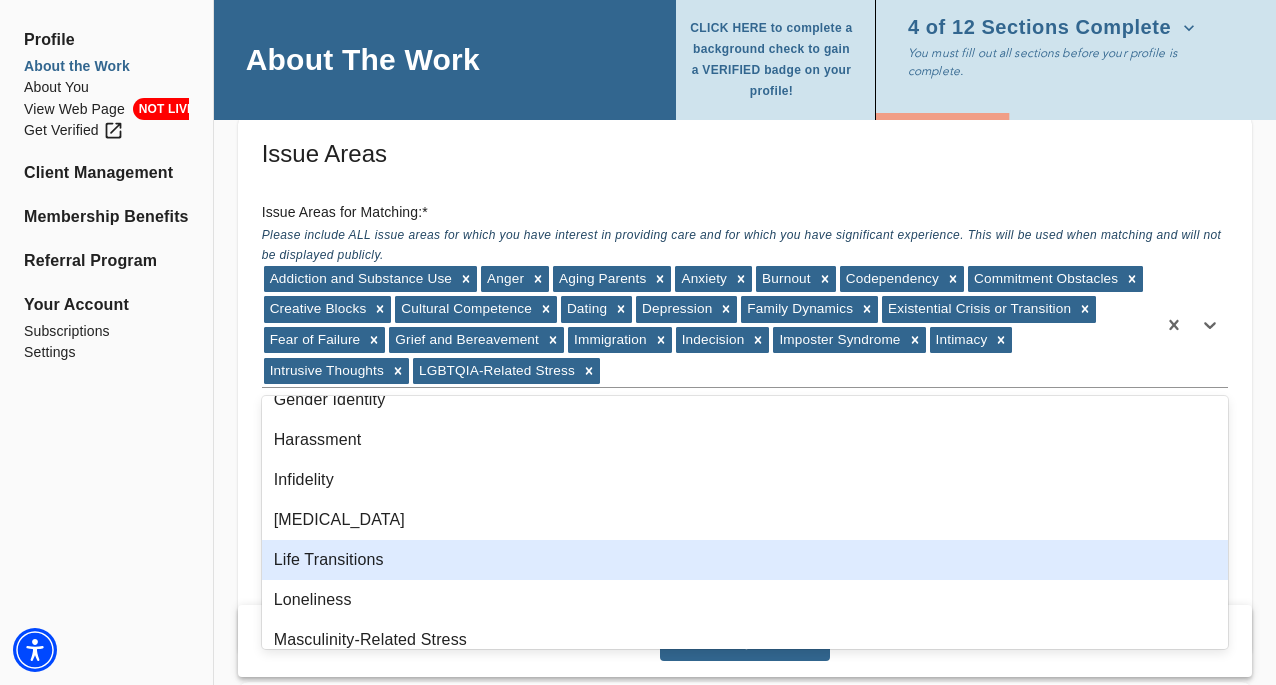 click on "Life Transitions" at bounding box center [745, 560] 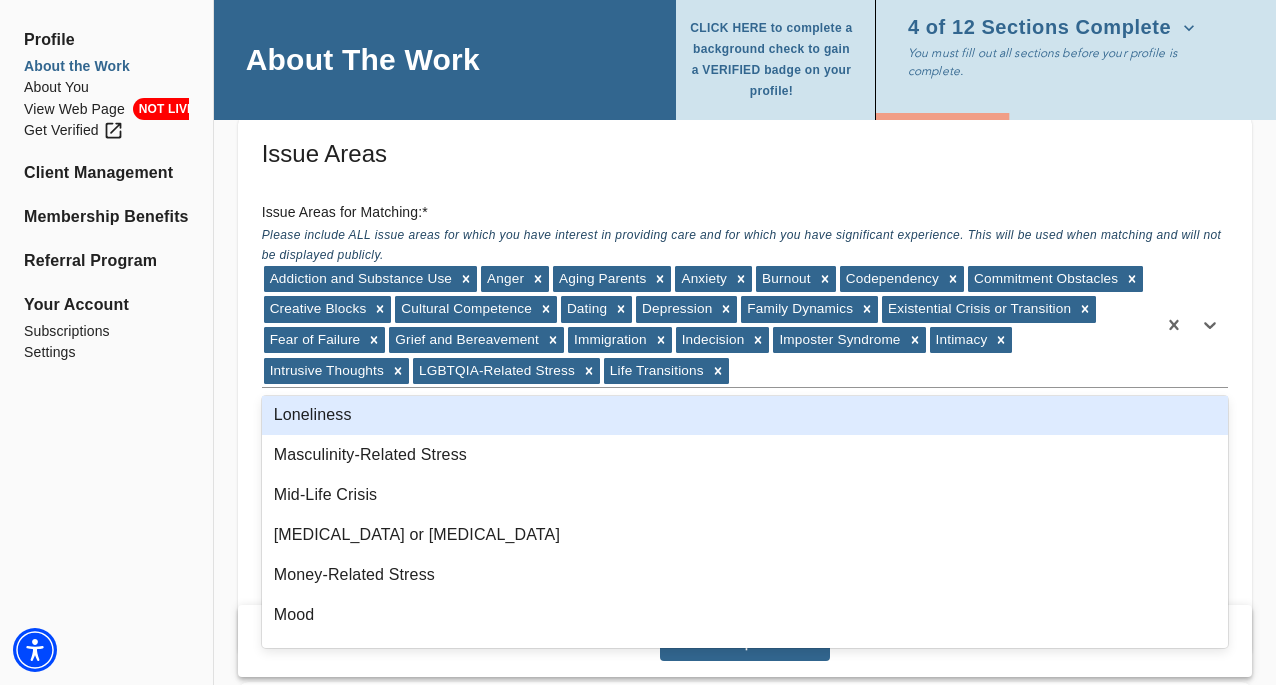 click on "Loneliness" at bounding box center [745, 415] 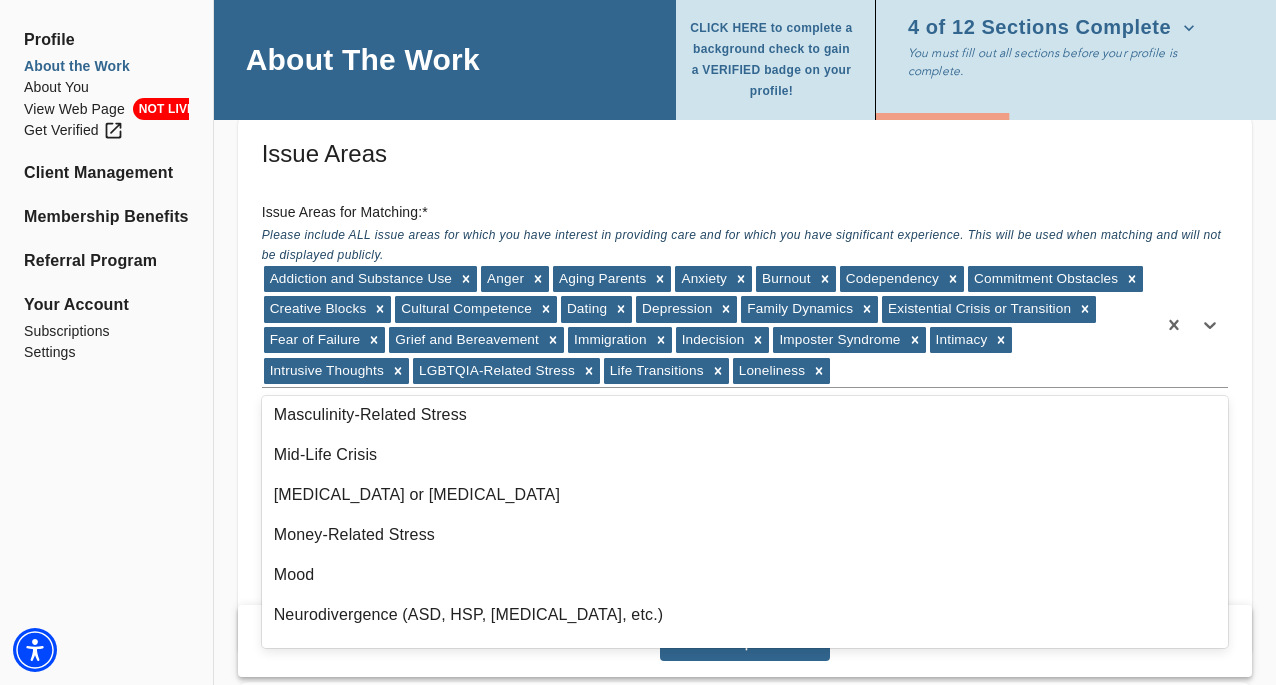 scroll, scrollTop: 805, scrollLeft: 0, axis: vertical 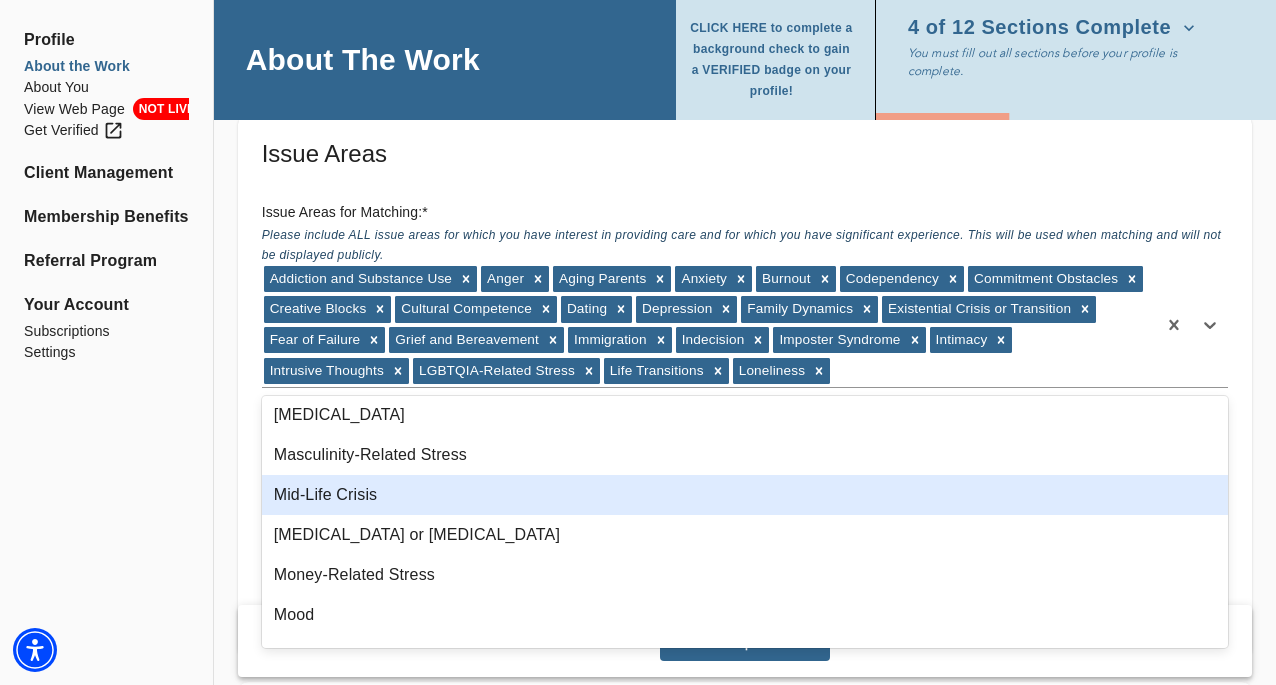 click on "Mid-Life Crisis" at bounding box center [745, 495] 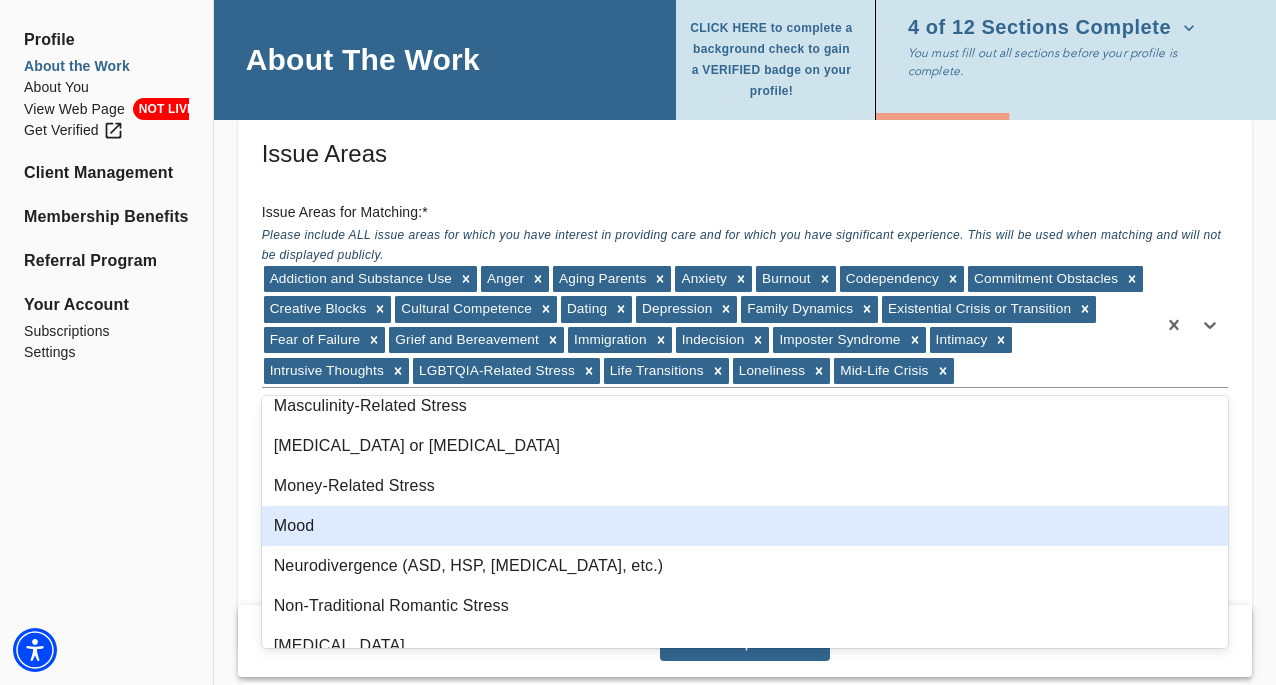 scroll, scrollTop: 862, scrollLeft: 0, axis: vertical 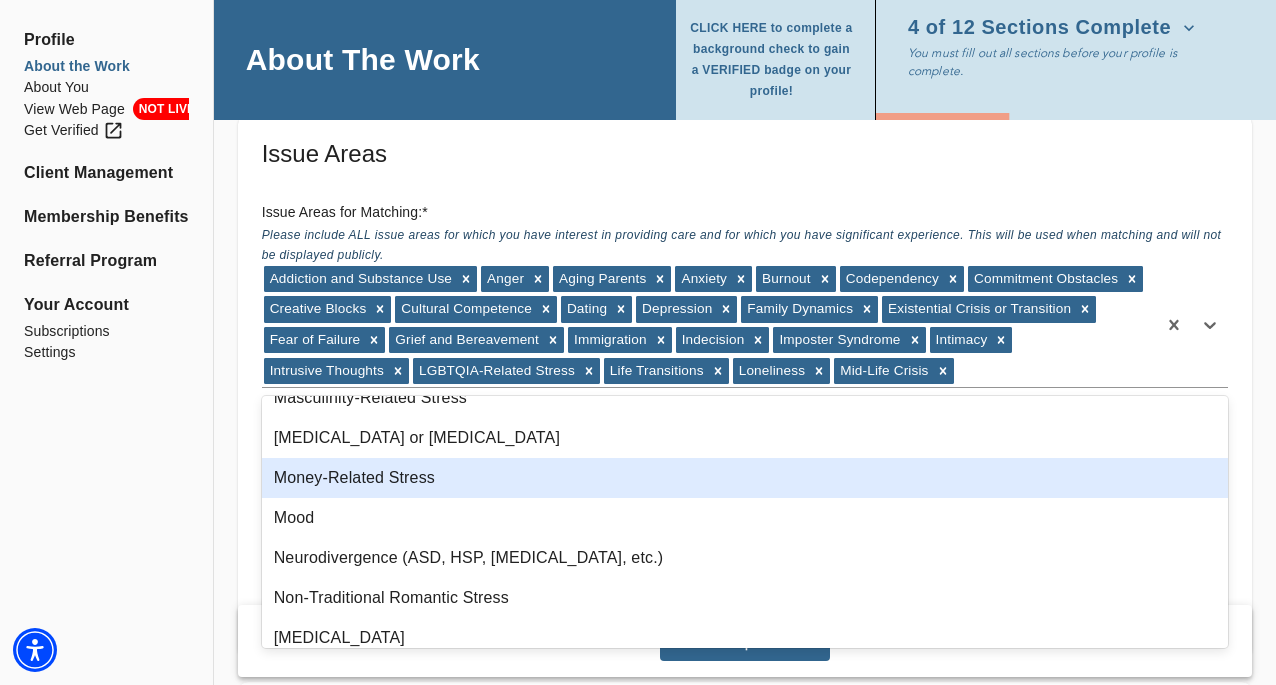 click on "Money-Related Stress" at bounding box center (745, 478) 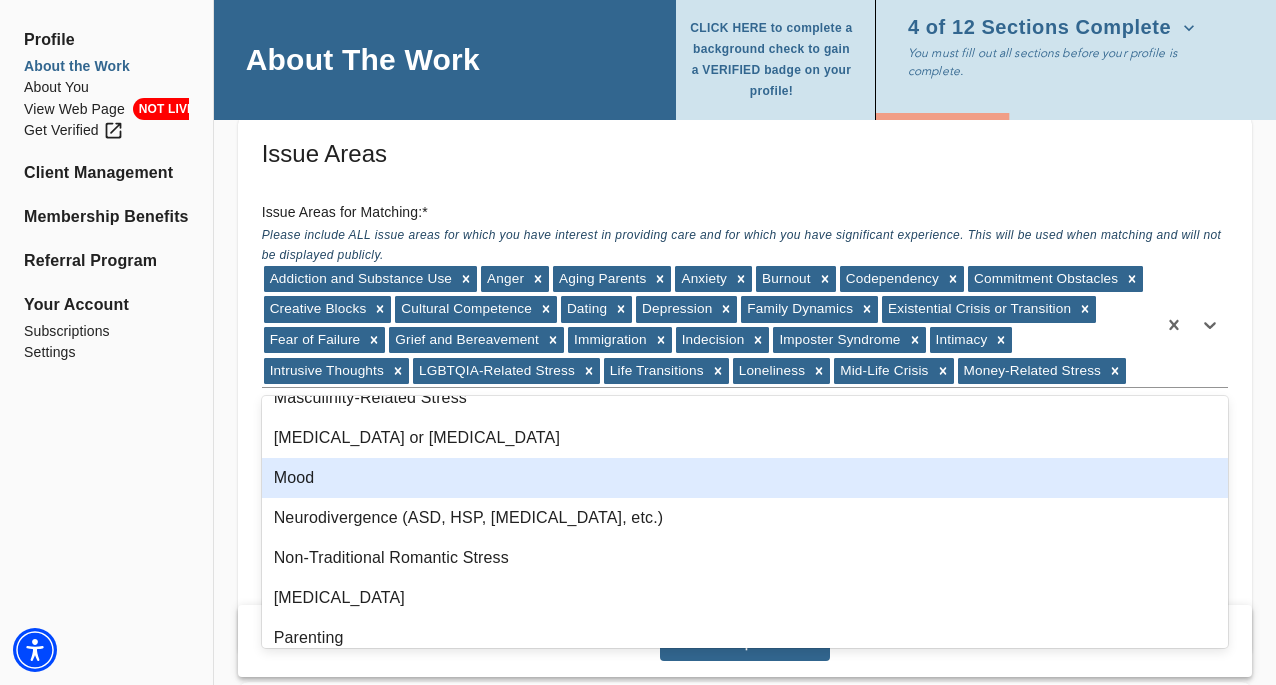 click on "Mood" at bounding box center (745, 478) 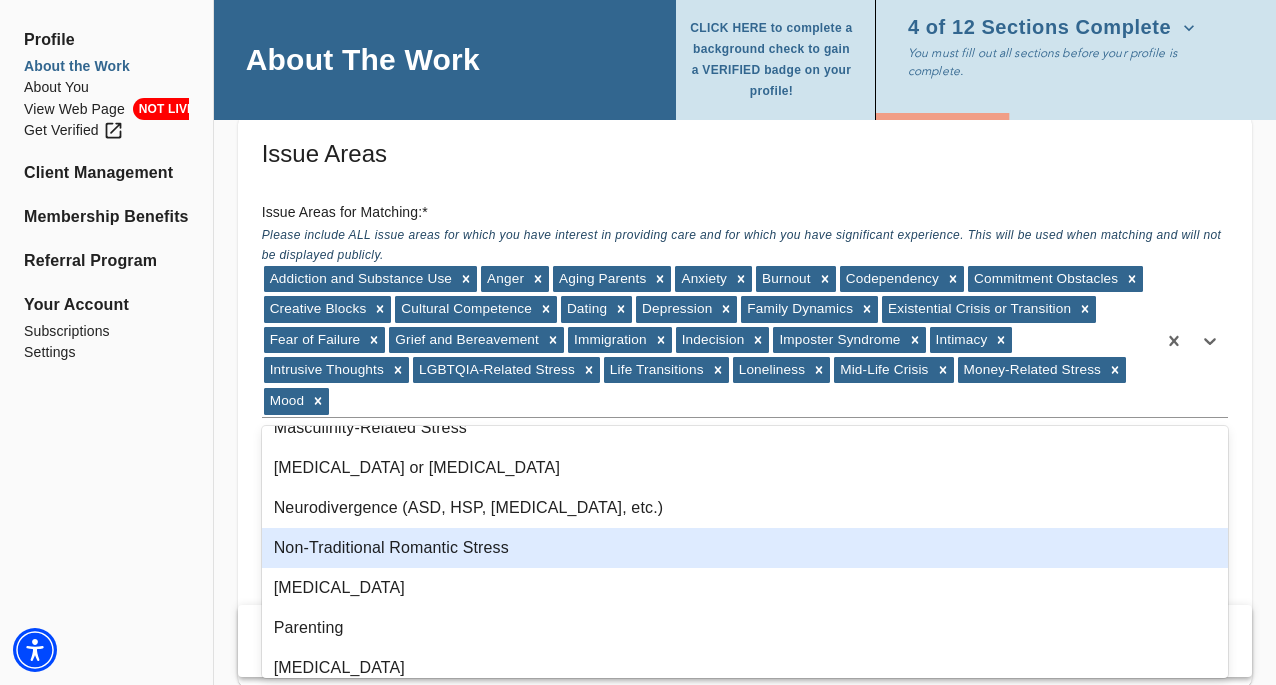 click on "Non-Traditional Romantic Stress" at bounding box center [745, 548] 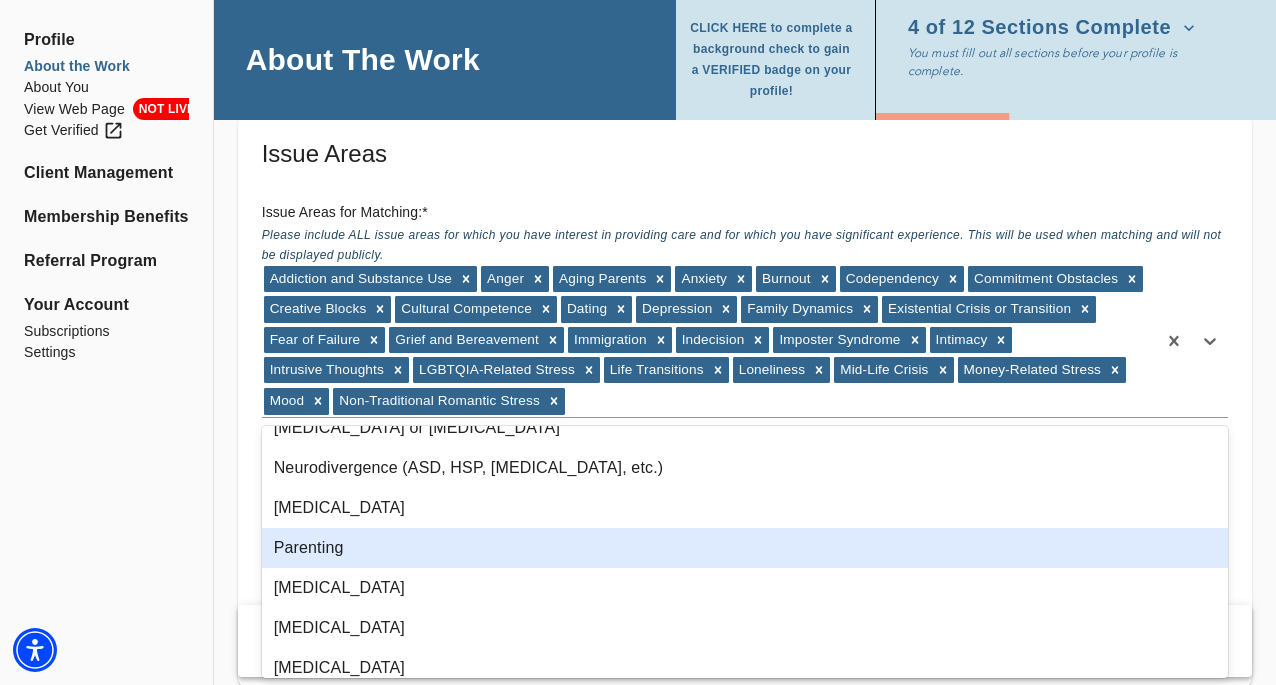 scroll, scrollTop: 904, scrollLeft: 0, axis: vertical 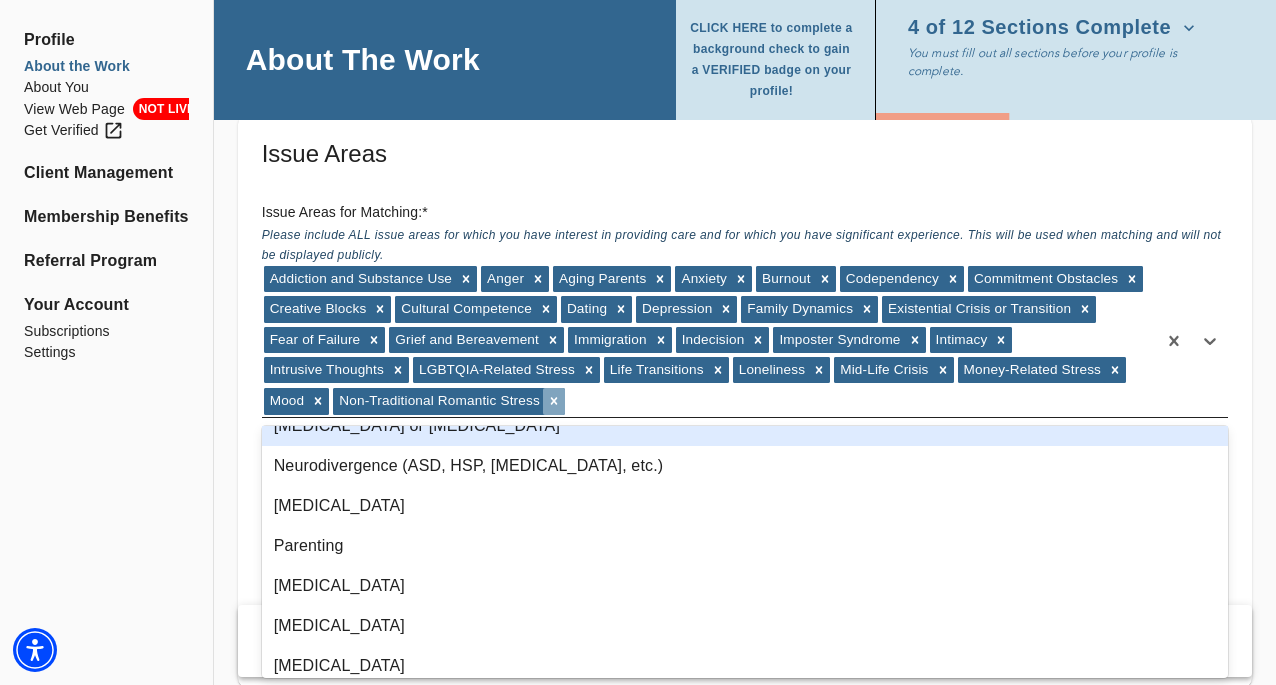 click 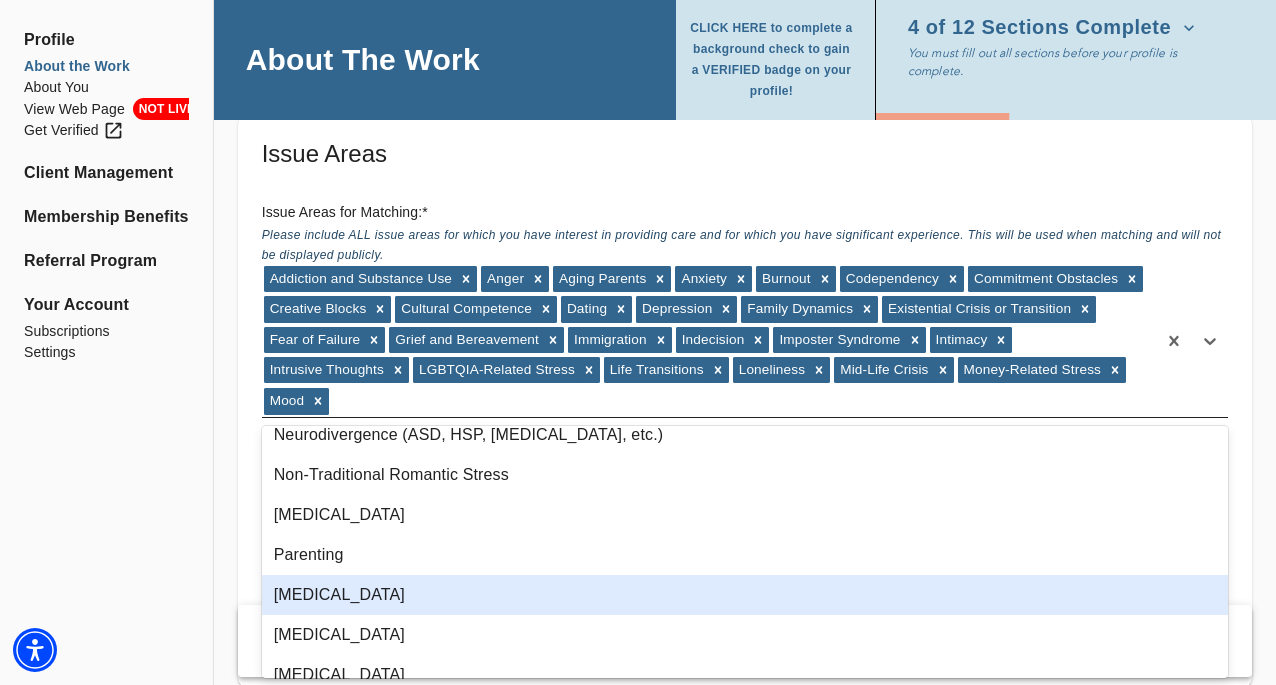 scroll, scrollTop: 963, scrollLeft: 0, axis: vertical 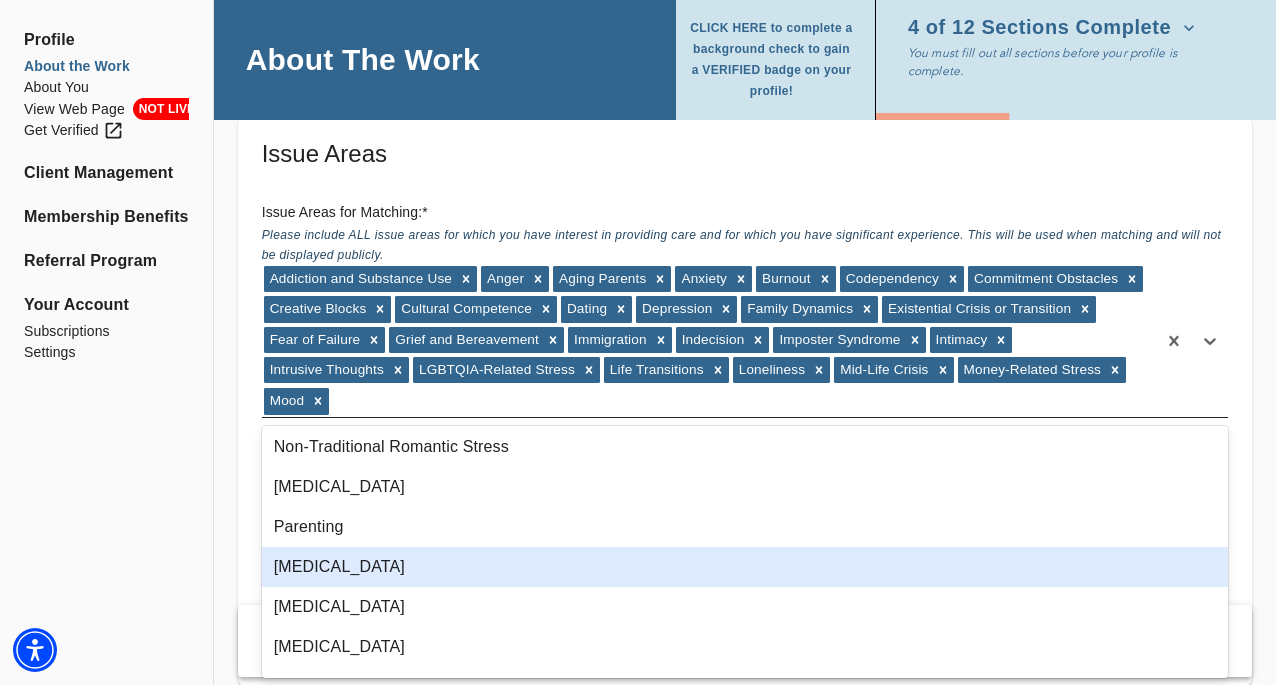 click on "[MEDICAL_DATA]" at bounding box center (745, 567) 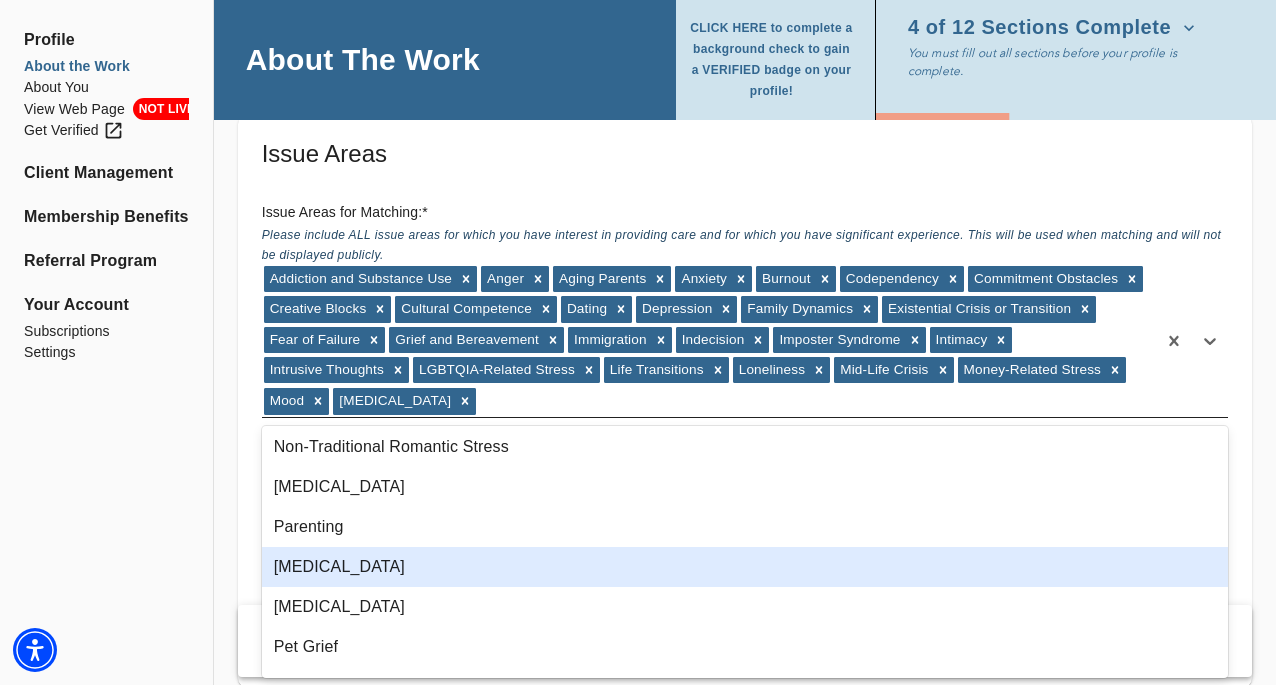 click on "[MEDICAL_DATA]" at bounding box center (745, 567) 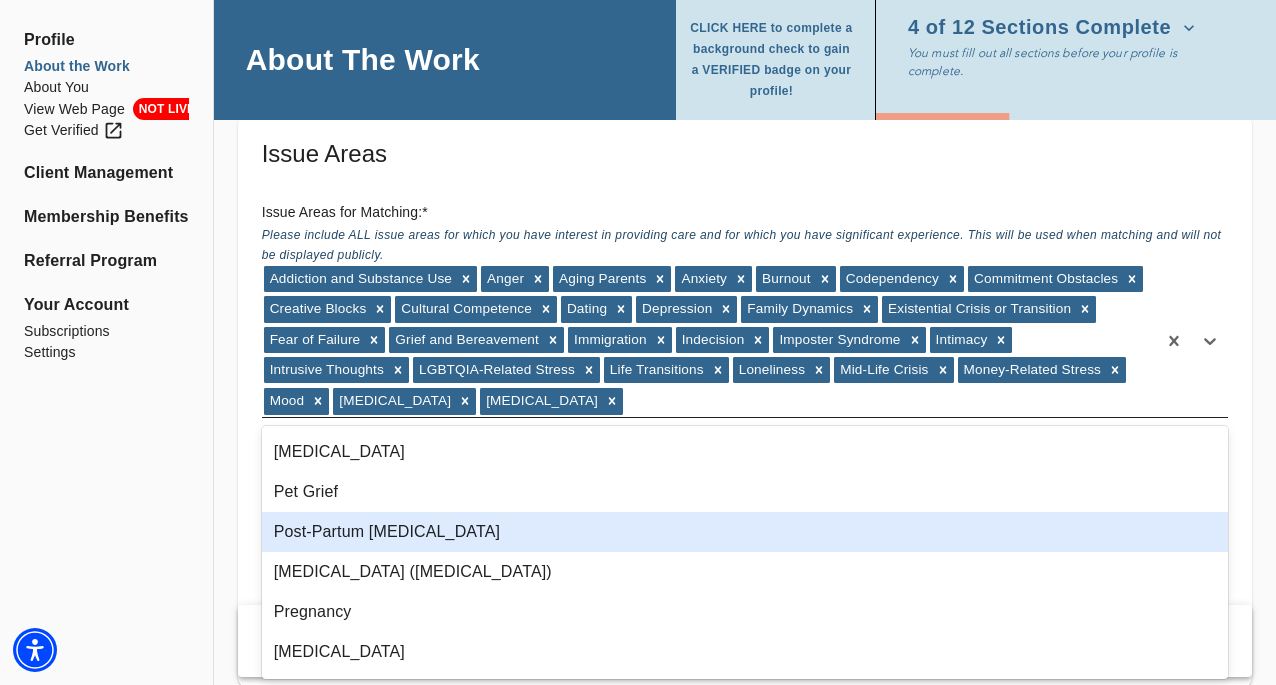 scroll, scrollTop: 1124, scrollLeft: 0, axis: vertical 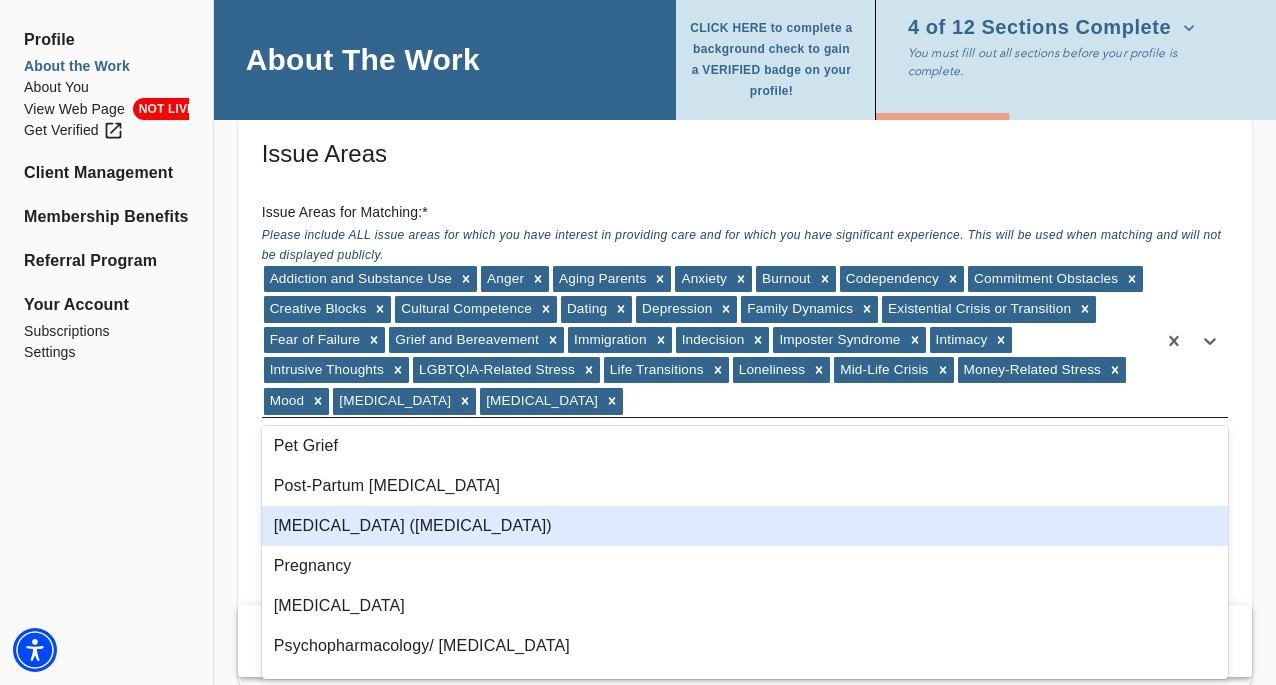 click on "[MEDICAL_DATA] ([MEDICAL_DATA])" at bounding box center [745, 526] 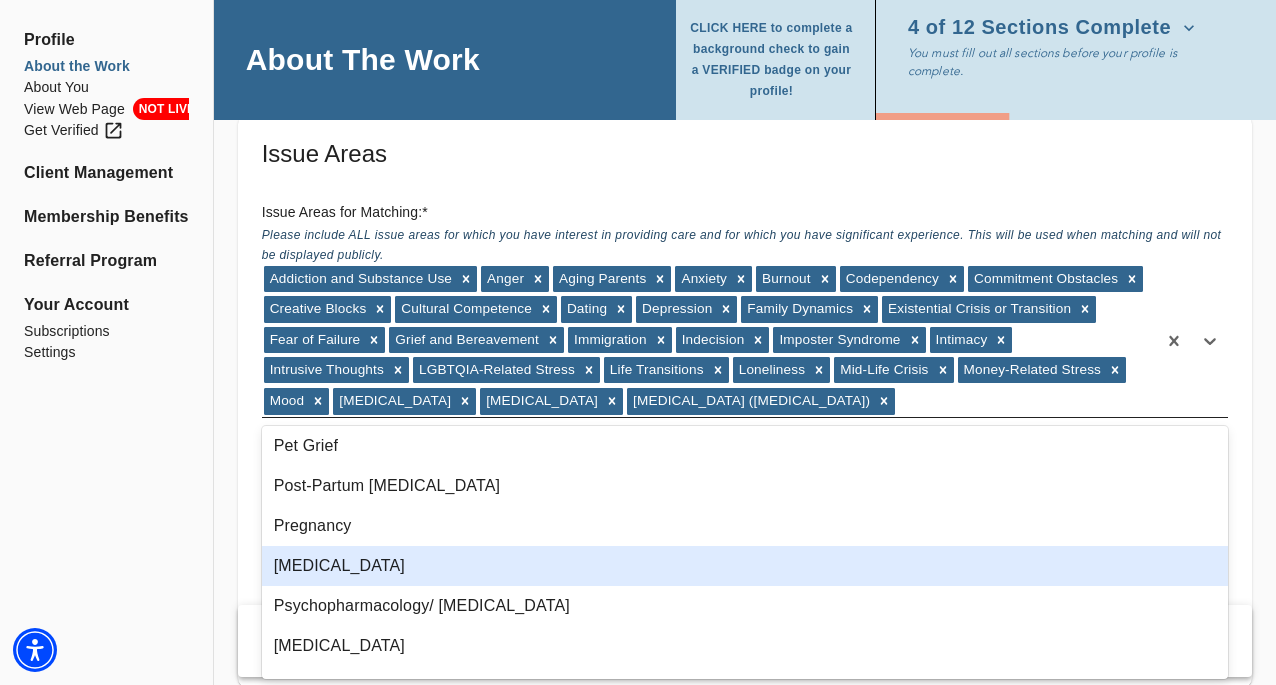 click on "[MEDICAL_DATA]" at bounding box center [745, 566] 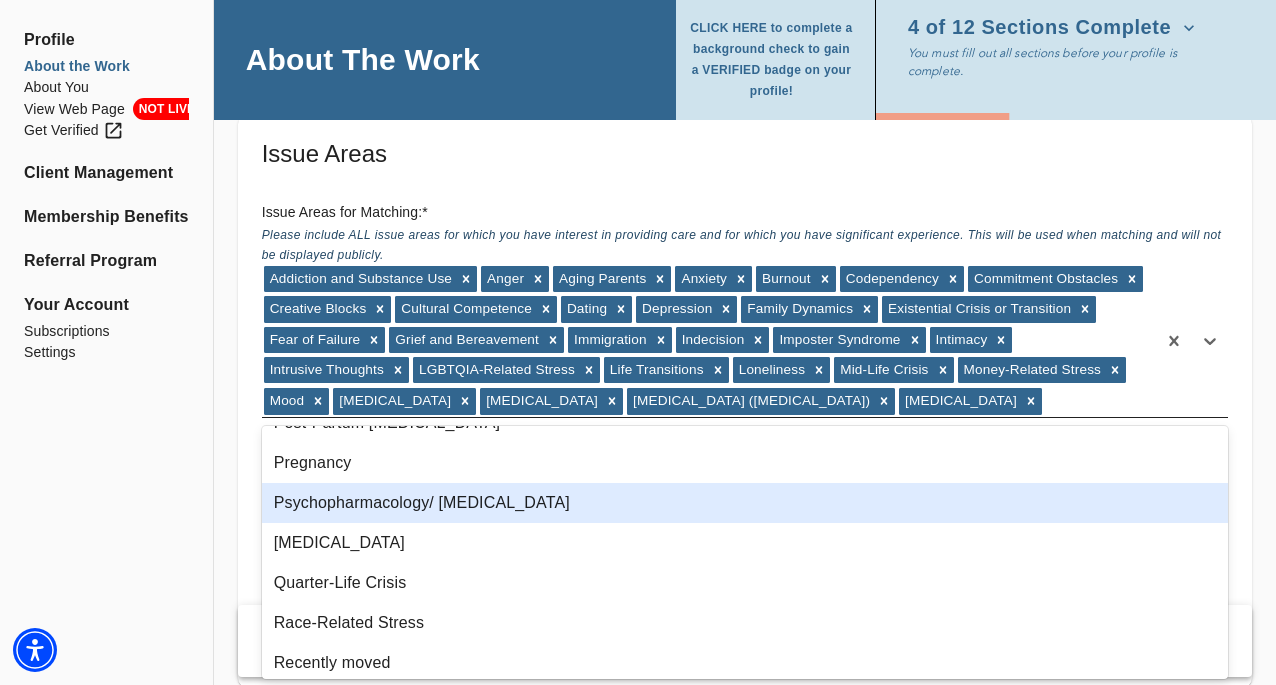 scroll, scrollTop: 1190, scrollLeft: 0, axis: vertical 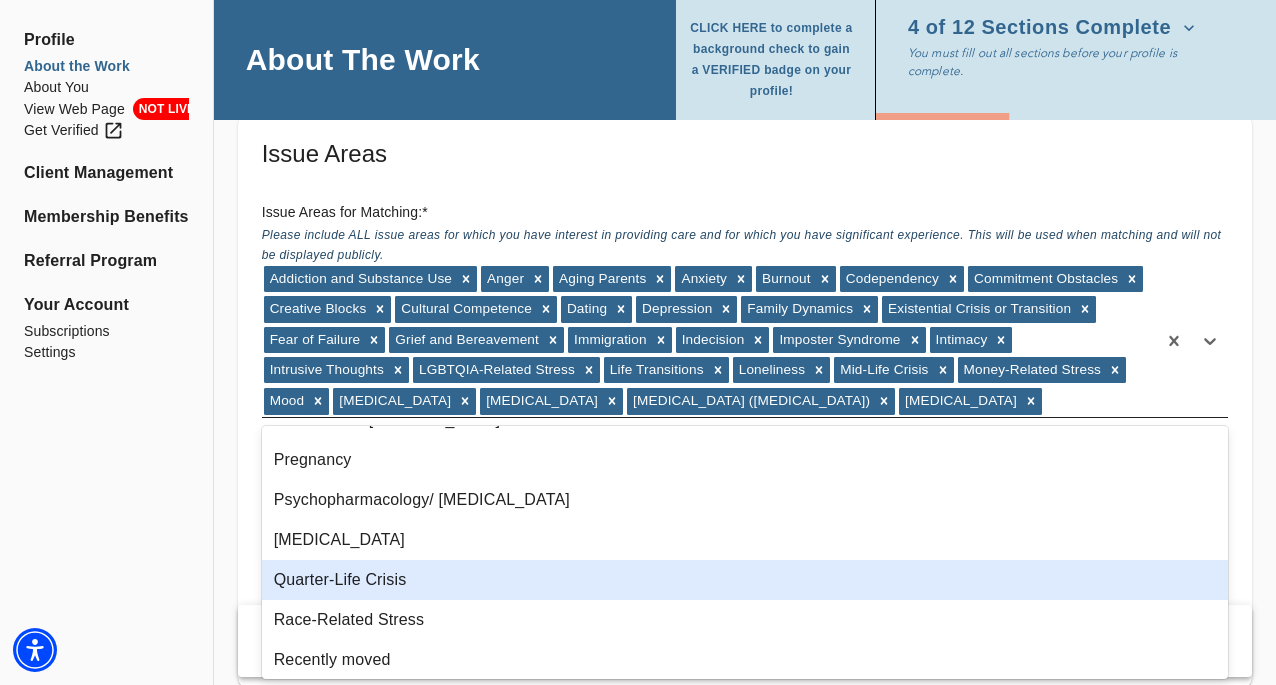 click on "Quarter-Life Crisis" at bounding box center (745, 580) 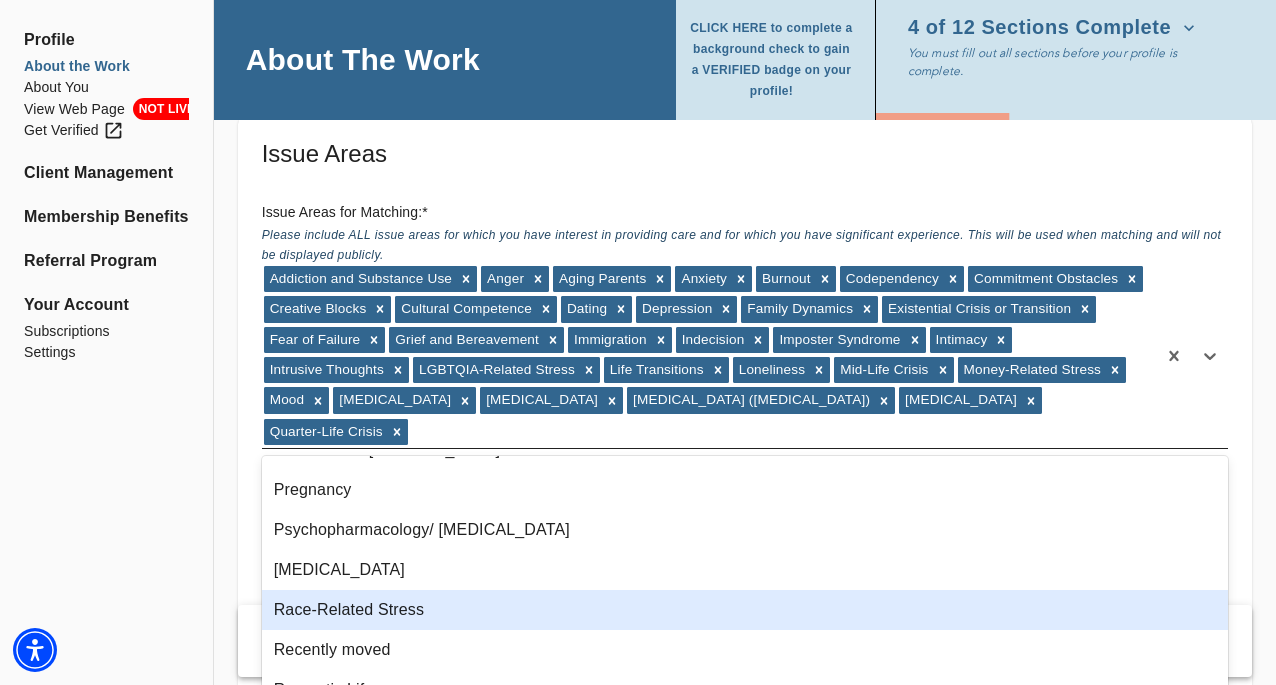 click on "Race-Related Stress" at bounding box center (745, 610) 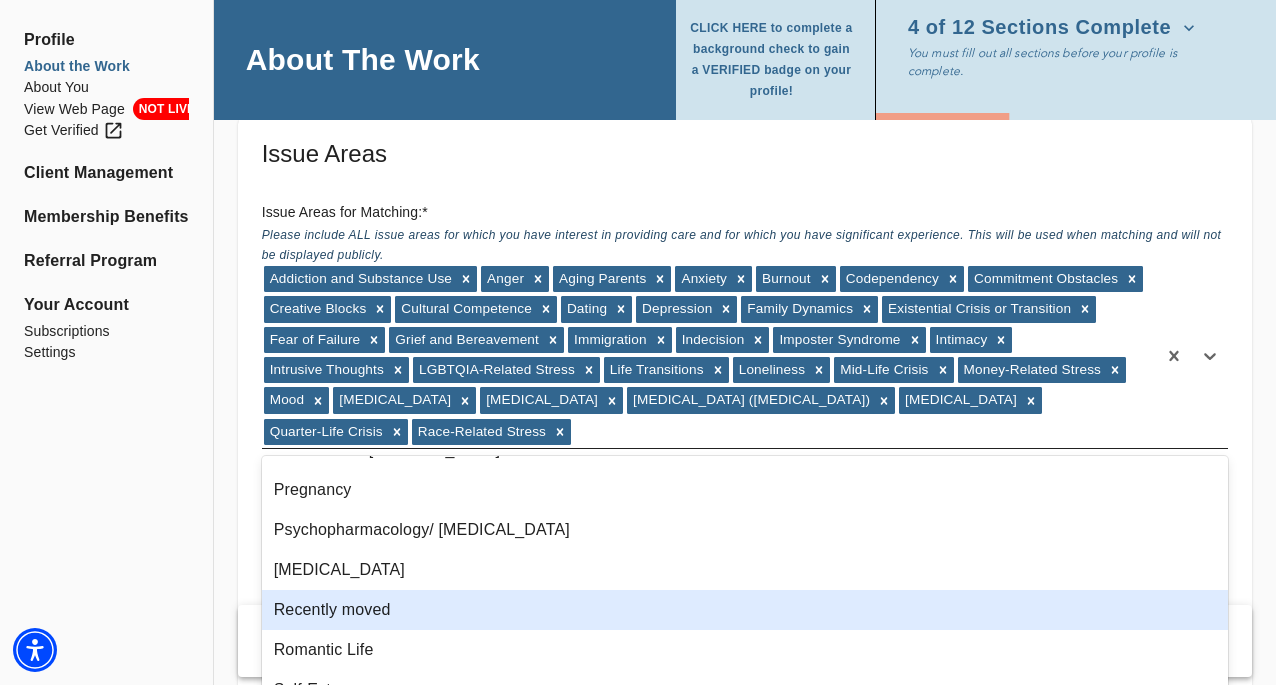 click on "Recently moved" at bounding box center (745, 610) 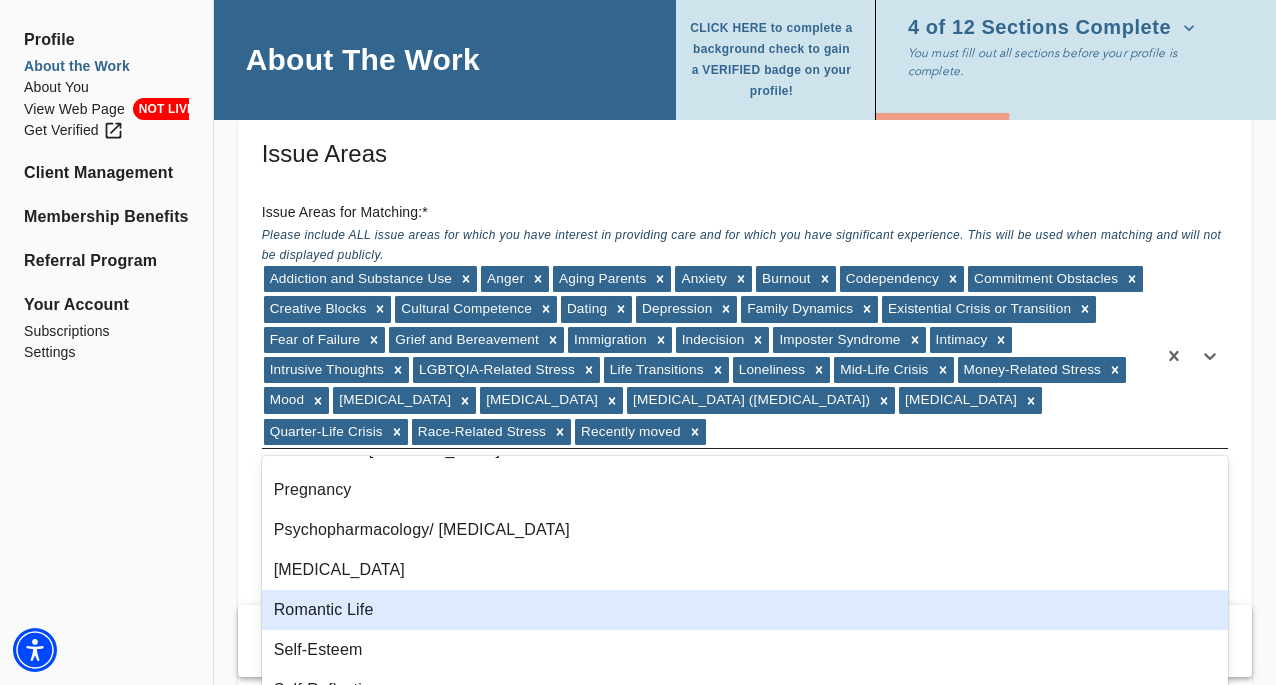 click on "Romantic Life" at bounding box center (745, 610) 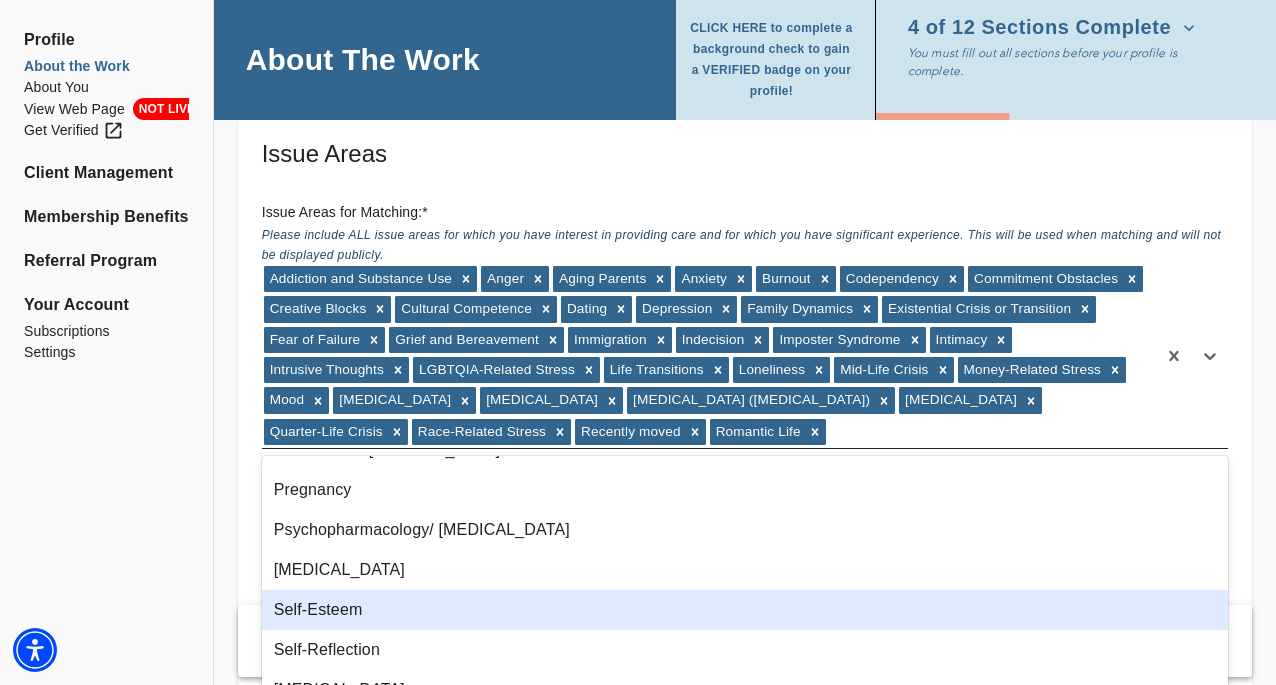click on "Self-Esteem" at bounding box center [745, 610] 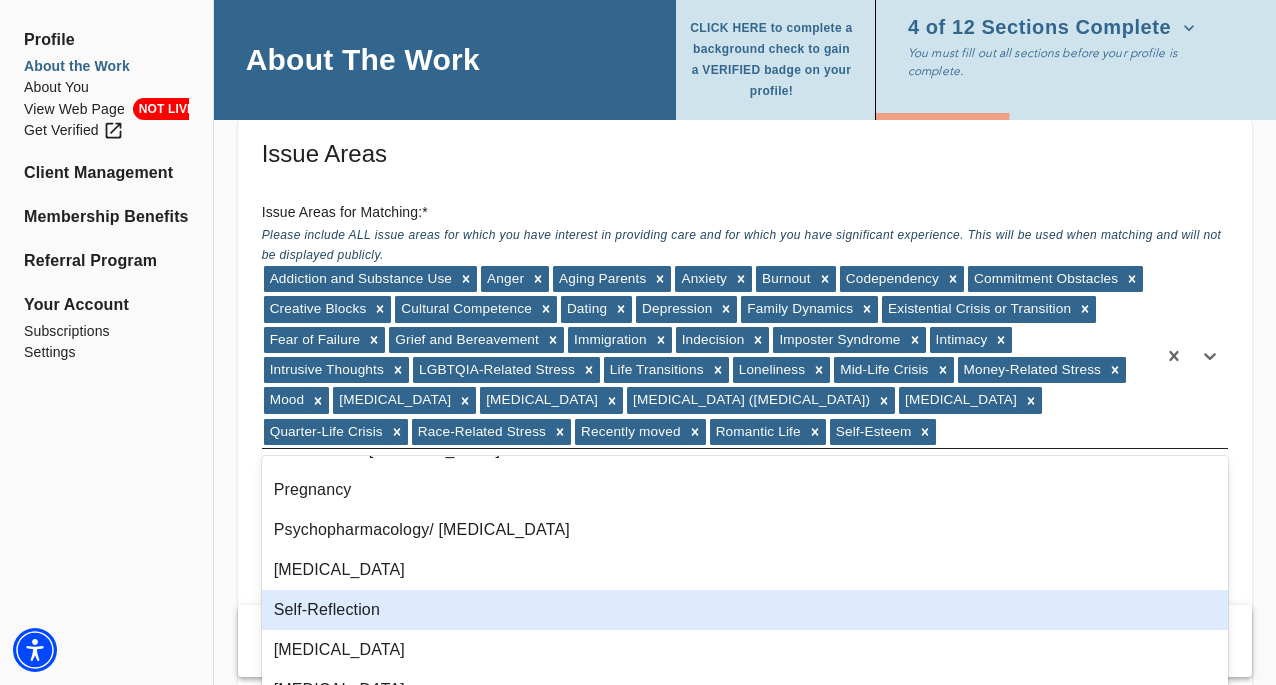 click on "Self-Reflection" at bounding box center (745, 610) 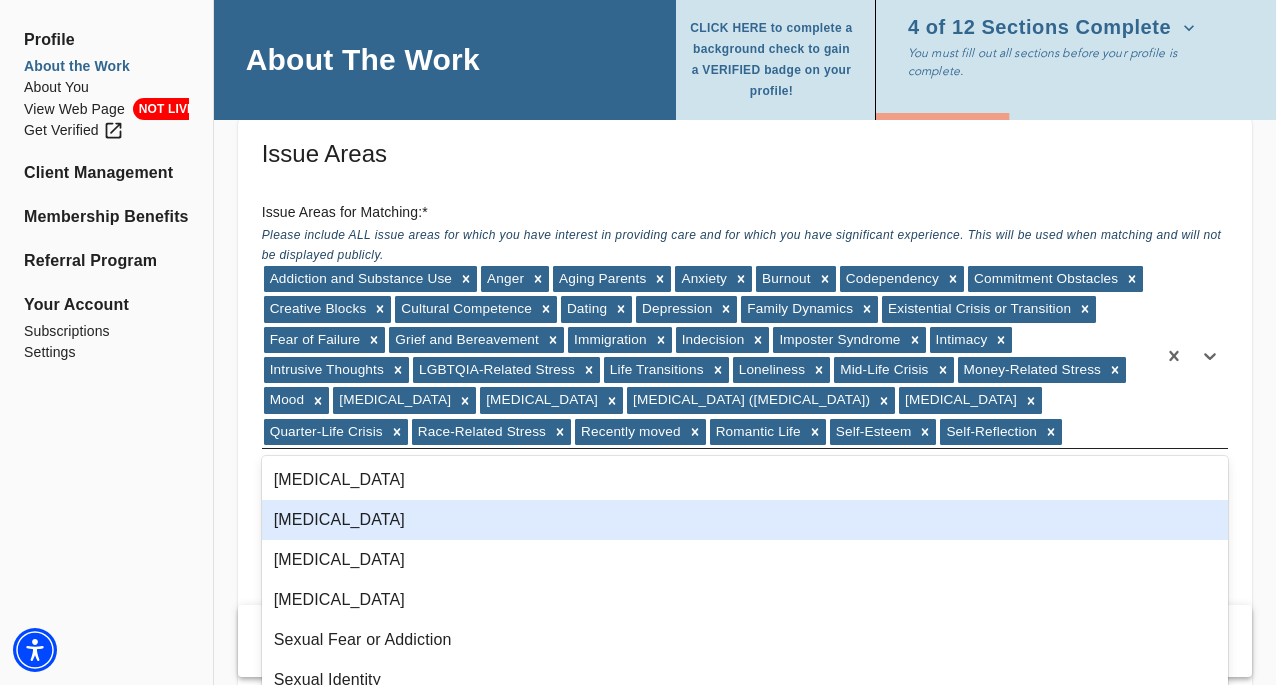 scroll, scrollTop: 1294, scrollLeft: 0, axis: vertical 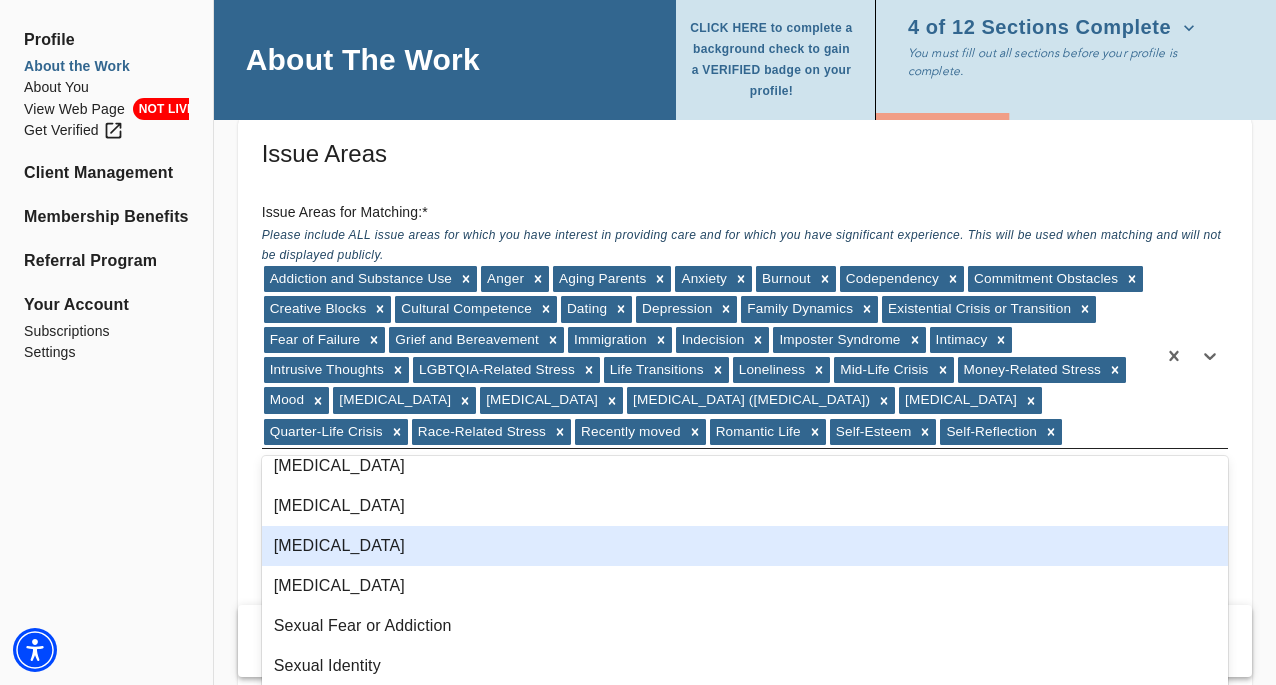 click on "[MEDICAL_DATA]" at bounding box center (745, 546) 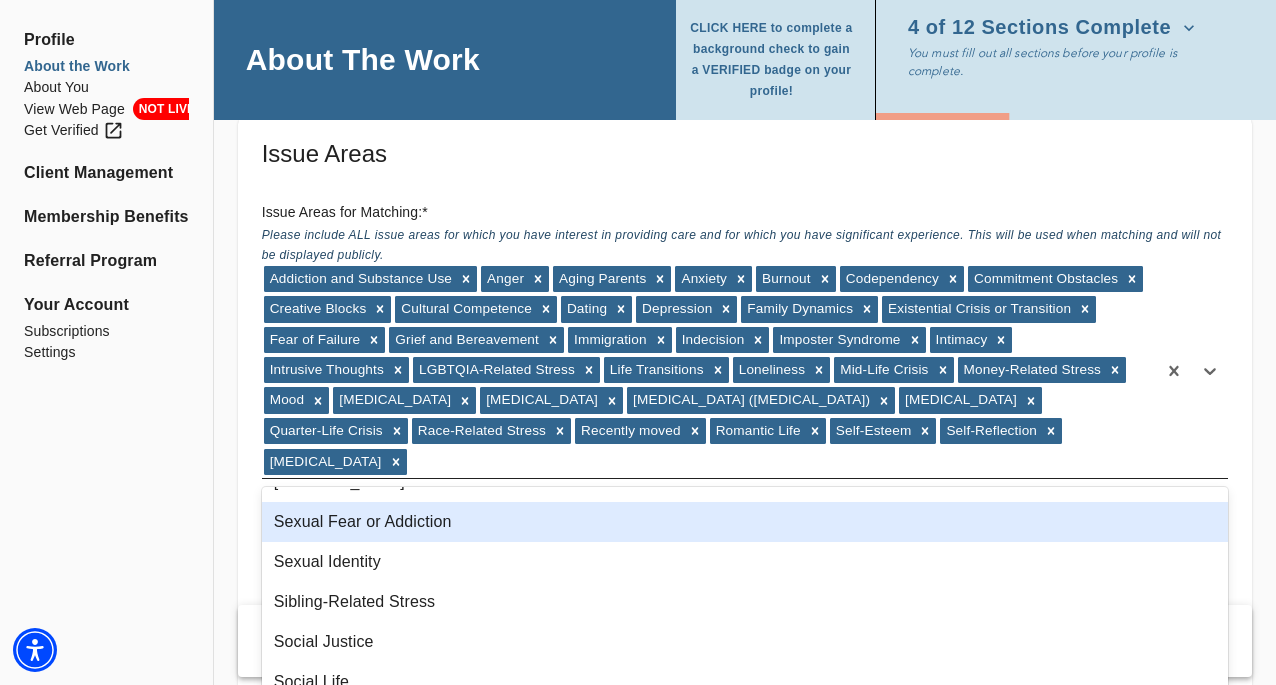 scroll, scrollTop: 1393, scrollLeft: 0, axis: vertical 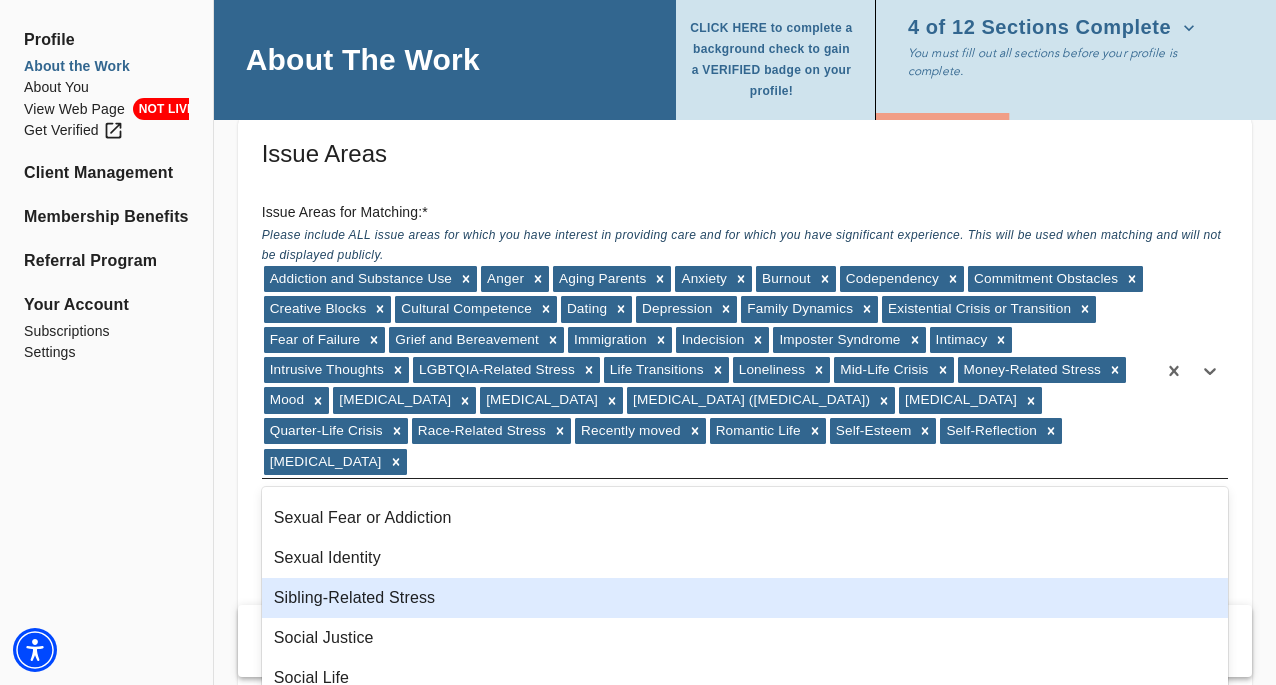 click on "Sibling-Related Stress" at bounding box center [745, 598] 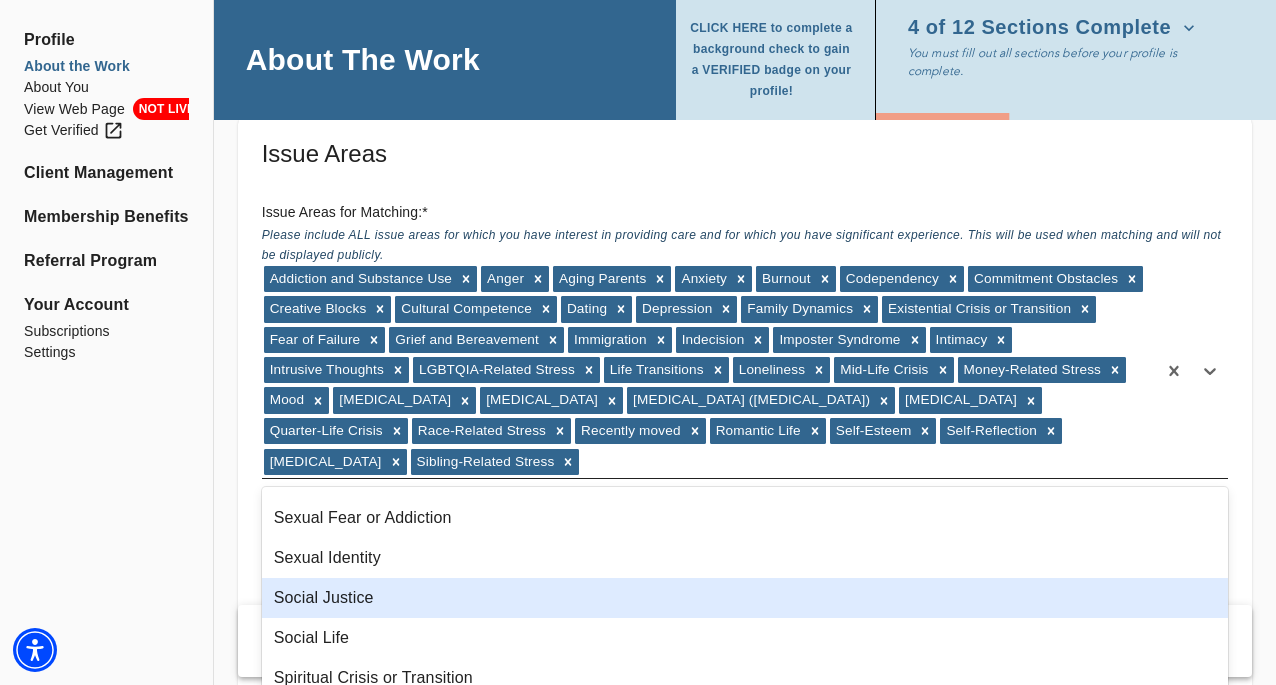 click on "Social Justice" at bounding box center (745, 598) 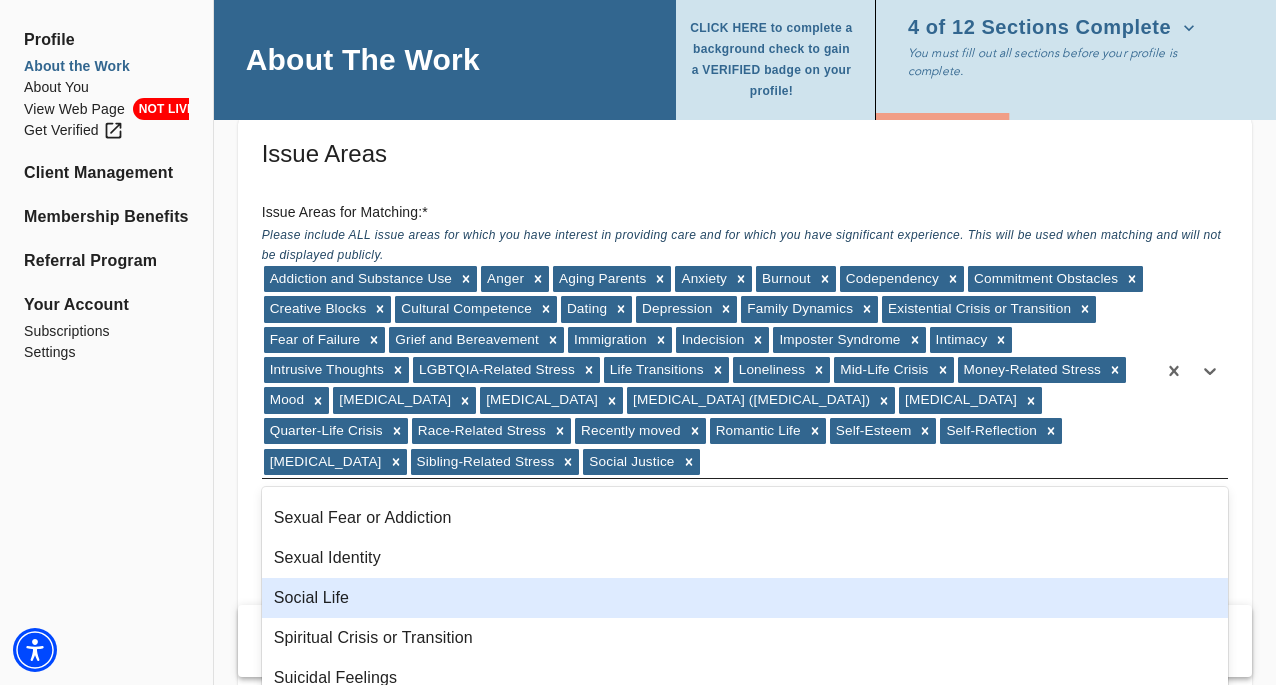 click on "Social Life" at bounding box center (745, 598) 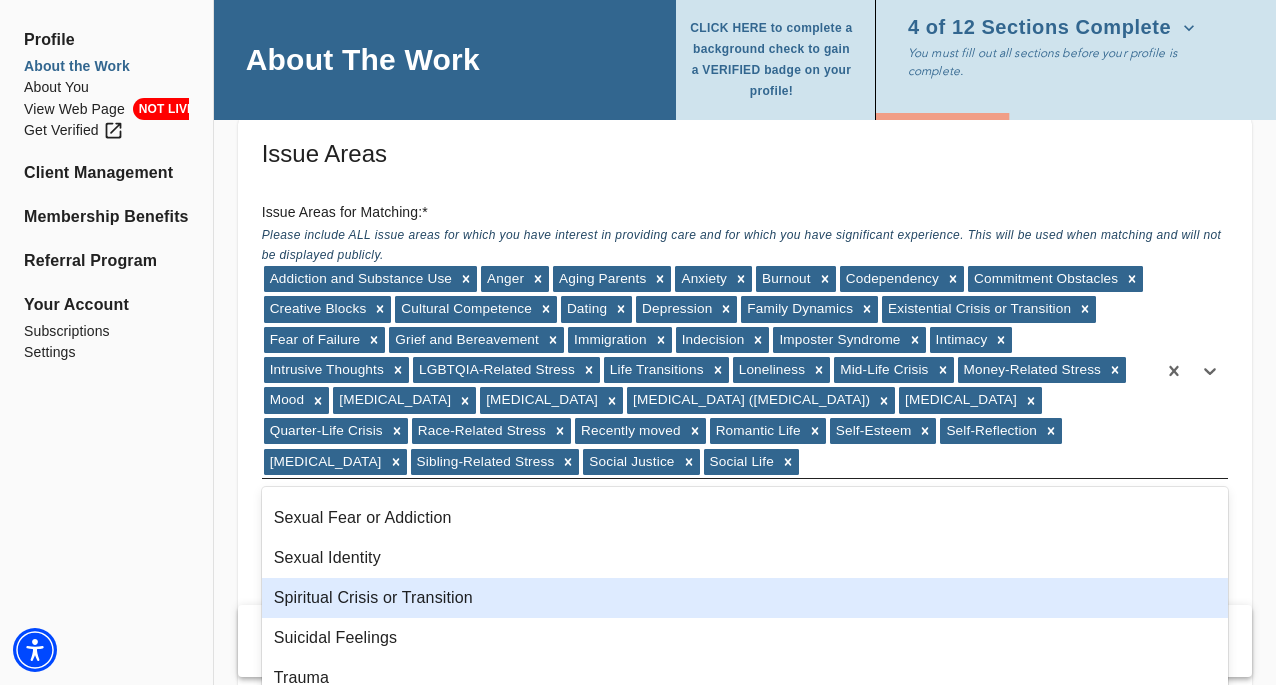 click on "Spiritual Crisis or Transition" at bounding box center (745, 598) 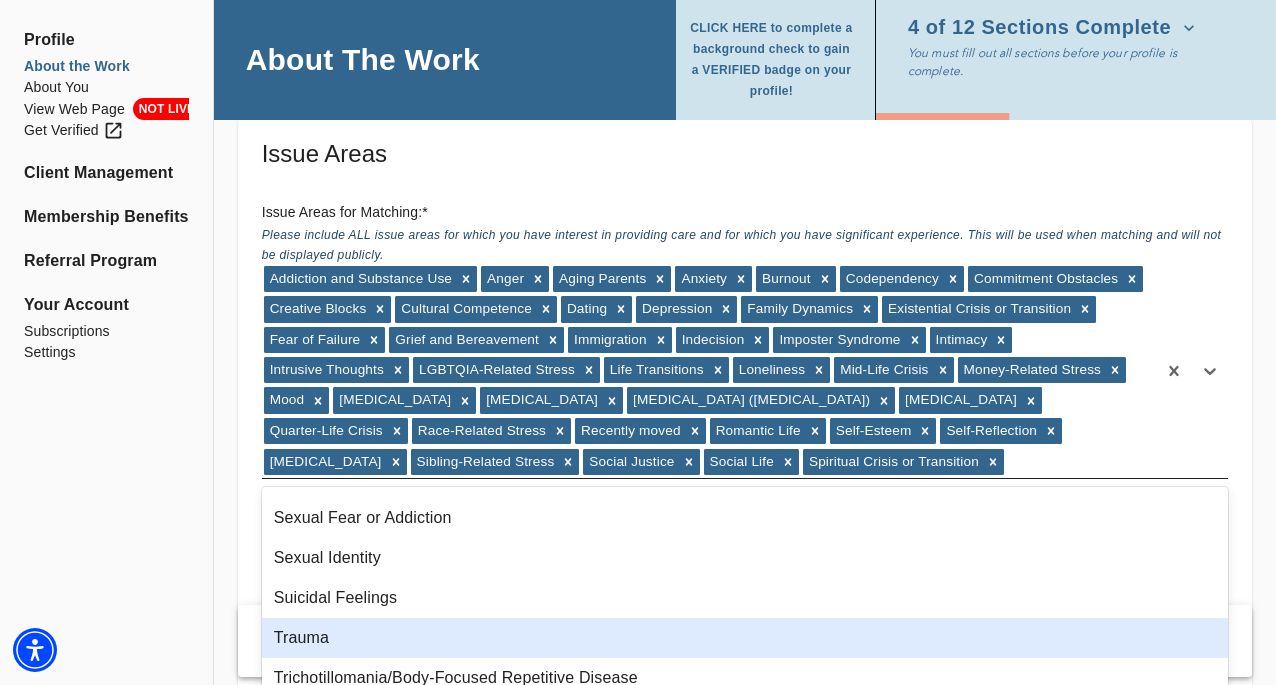 click on "Trauma" at bounding box center [745, 638] 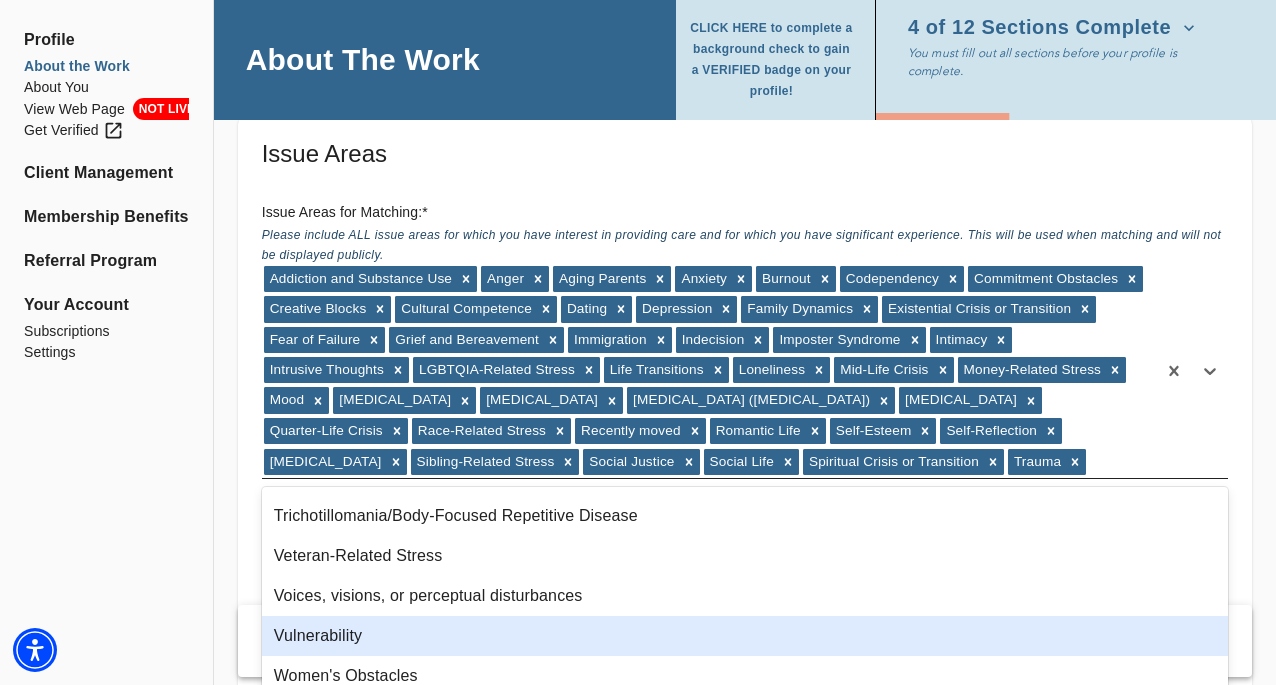 click on "Vulnerability" at bounding box center (745, 636) 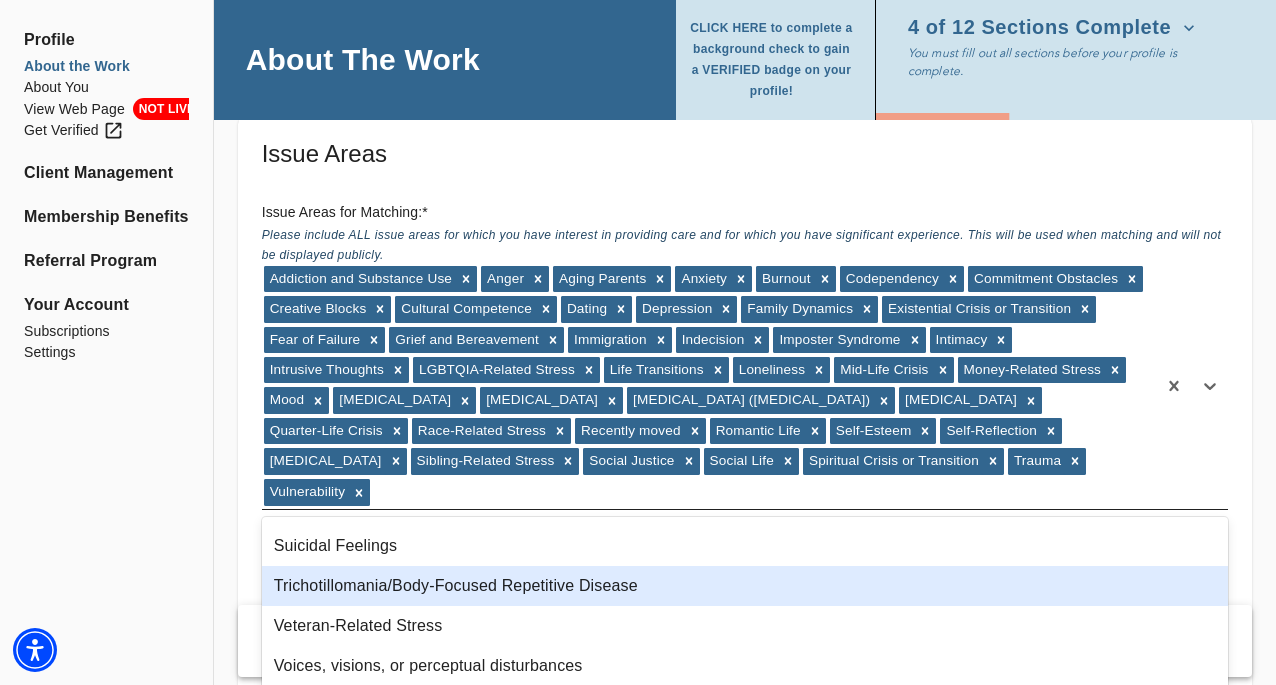 scroll, scrollTop: 1475, scrollLeft: 0, axis: vertical 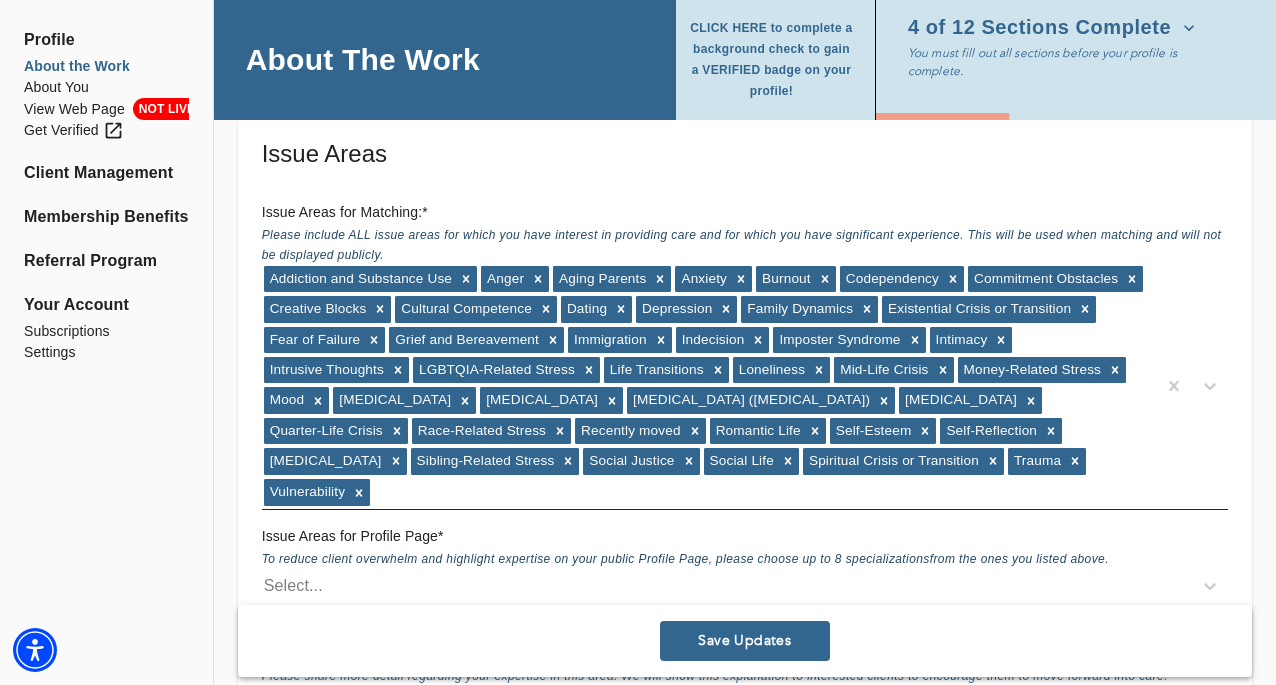 click on "Profile About the Work About You View Web Page NOT LIVE Get Verified Client Management Membership Benefits Referral Program Your Account Subscriptions Settings" at bounding box center (106, 673) 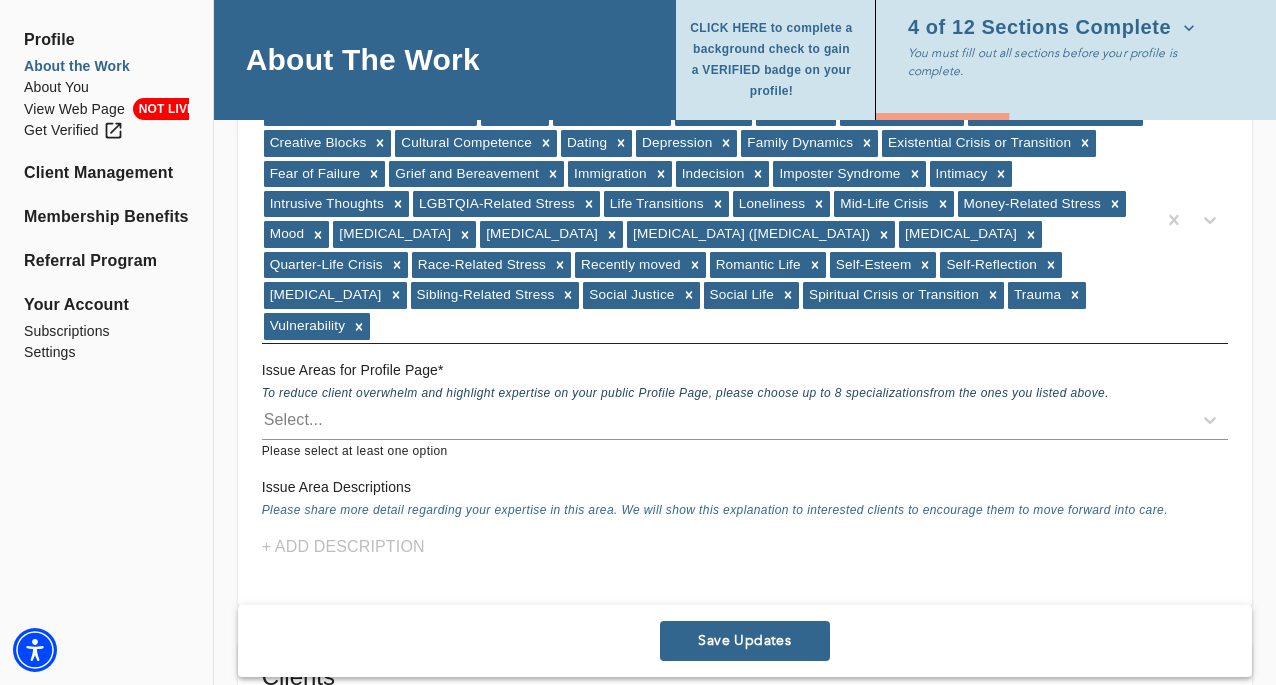 scroll, scrollTop: 2236, scrollLeft: 0, axis: vertical 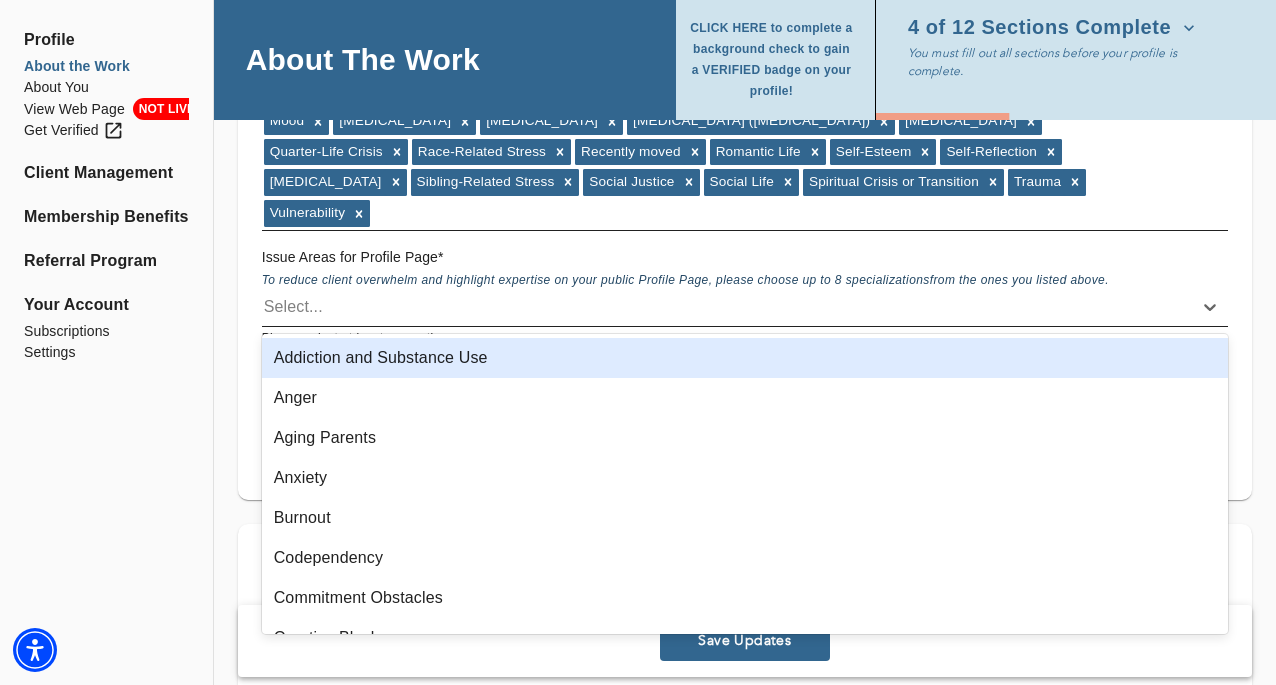 click on "Select..." at bounding box center [727, 307] 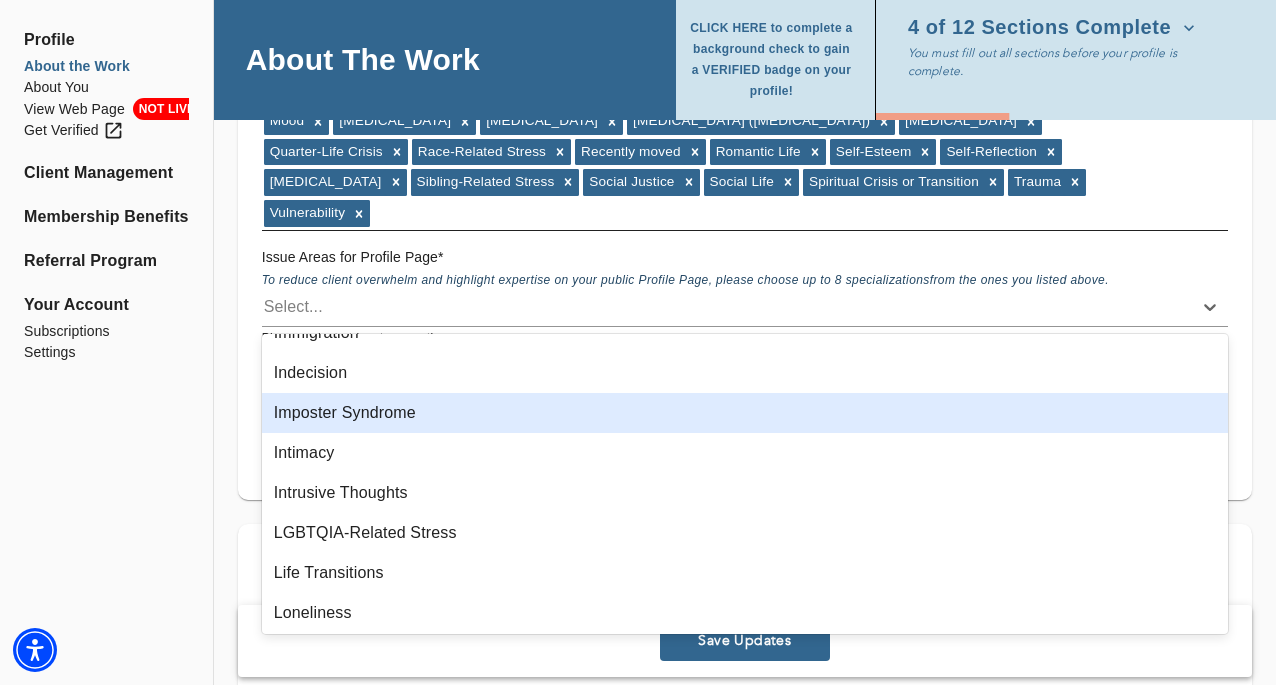 scroll, scrollTop: 590, scrollLeft: 0, axis: vertical 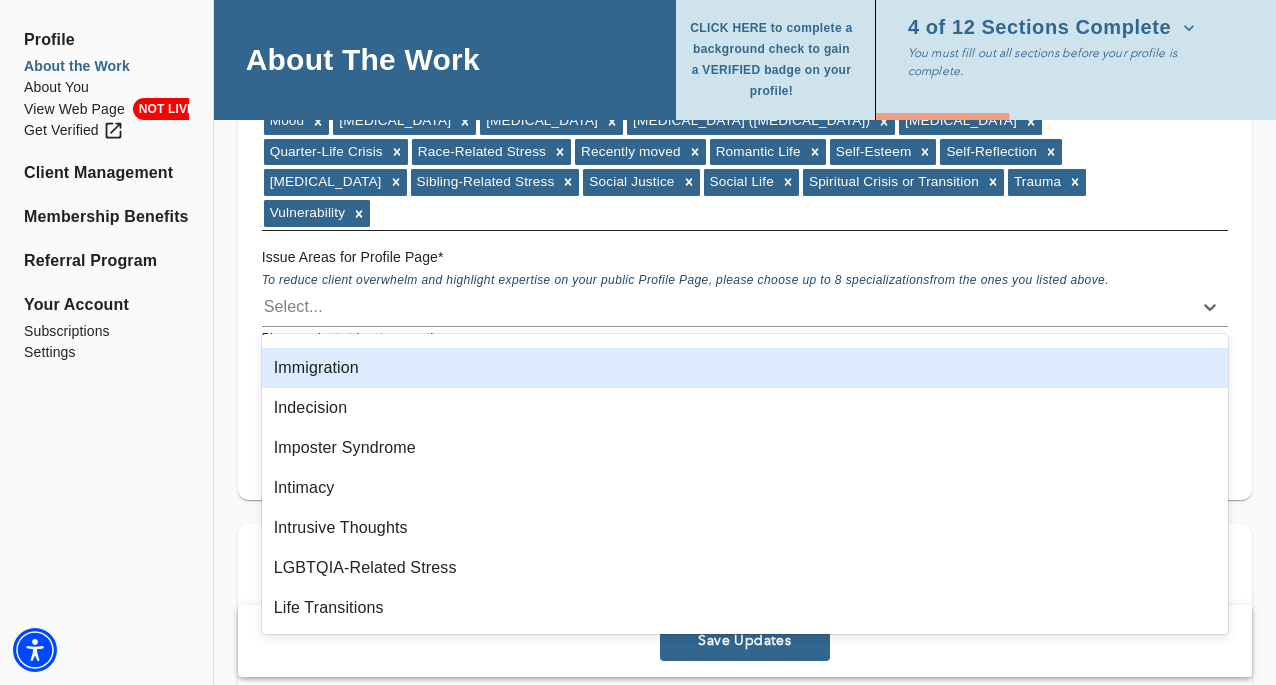 click on "Immigration" at bounding box center [745, 368] 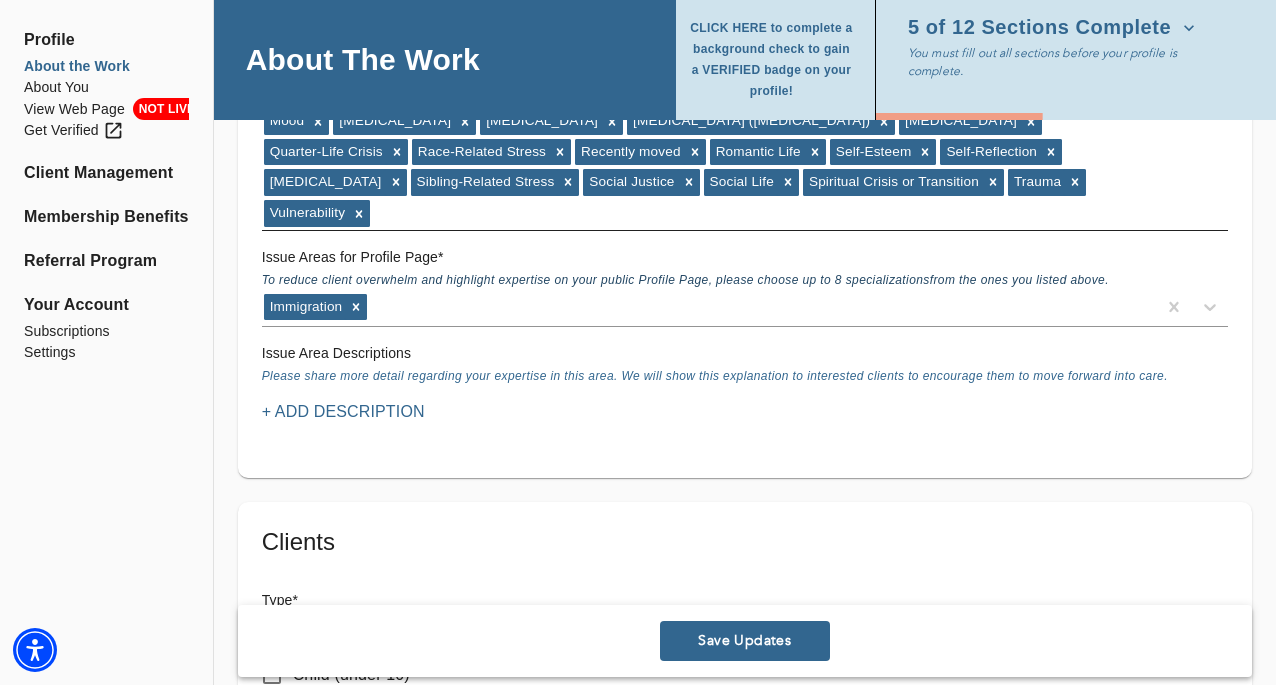 scroll, scrollTop: 2327, scrollLeft: 0, axis: vertical 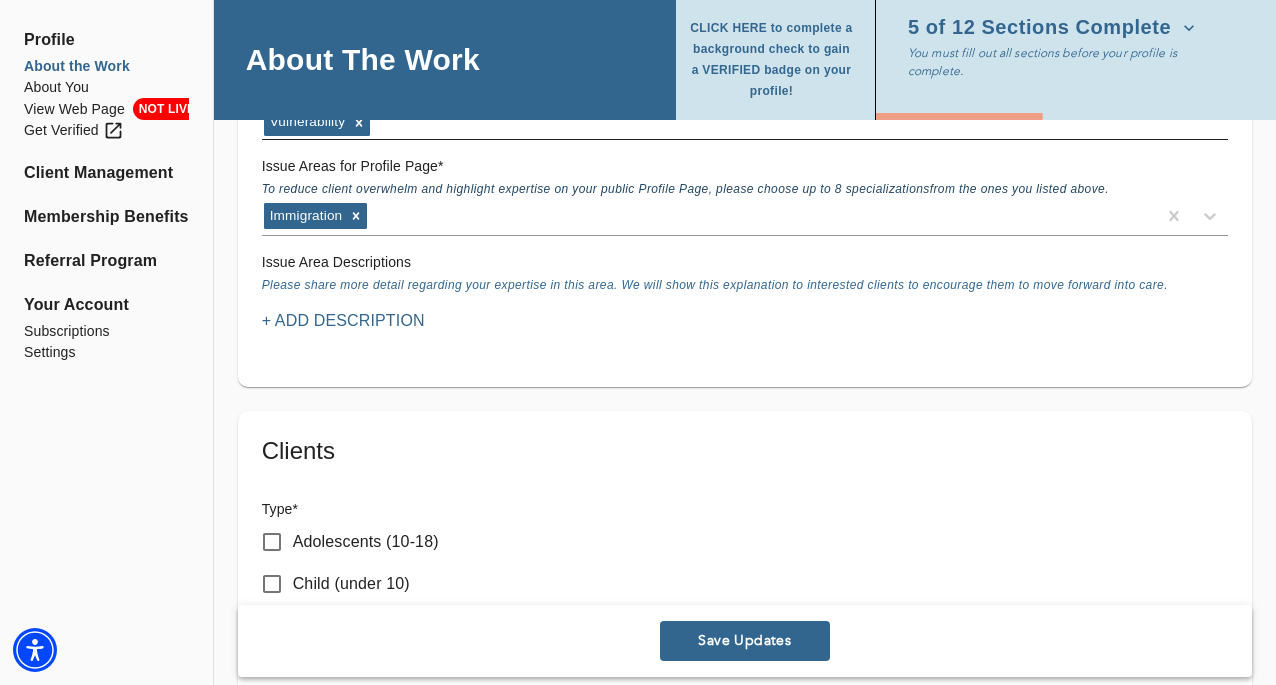 click on "To reduce client overwhelm and highlight expertise on your public Profile Page, please choose
up to 8 specializationsfrom the ones you listed above." at bounding box center [685, 191] 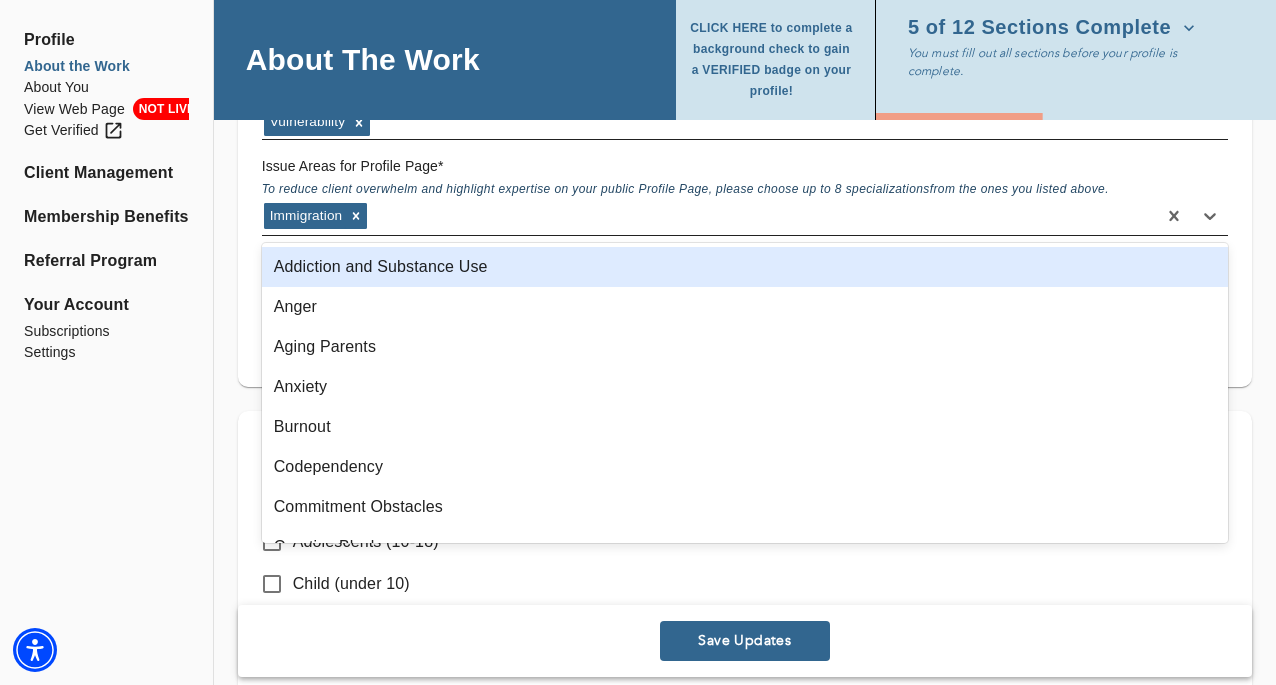 click on "Immigration" at bounding box center [709, 216] 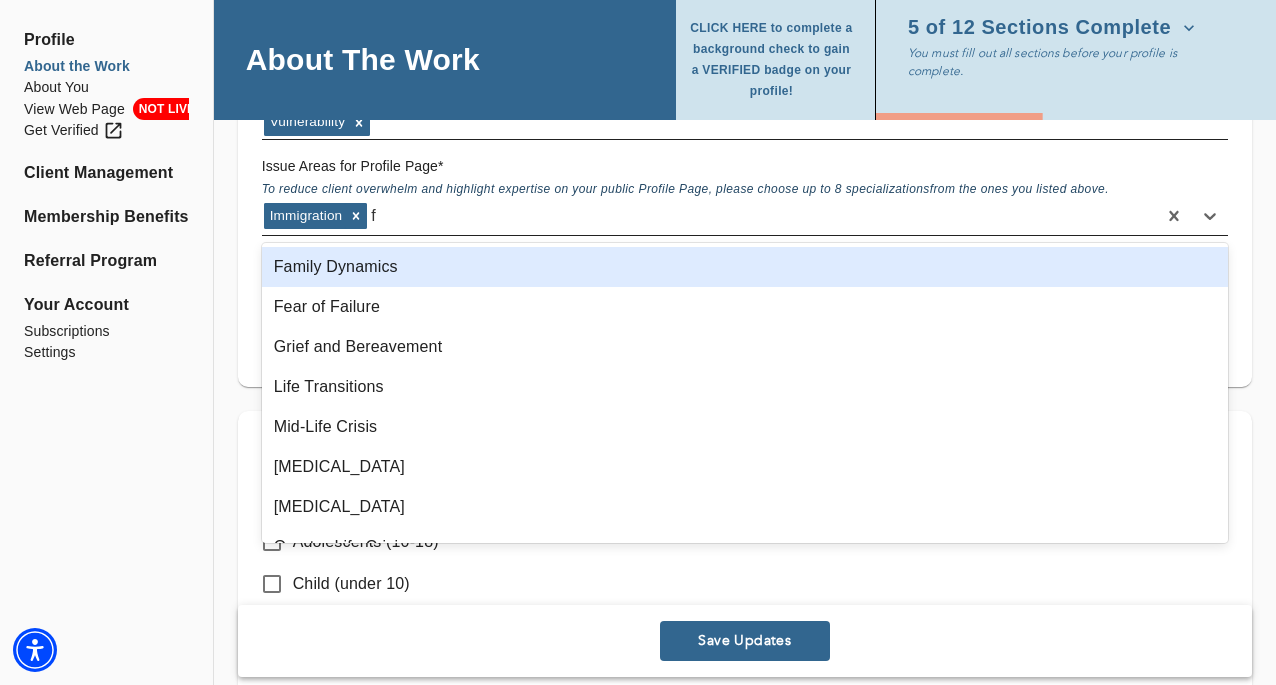 type on "fa" 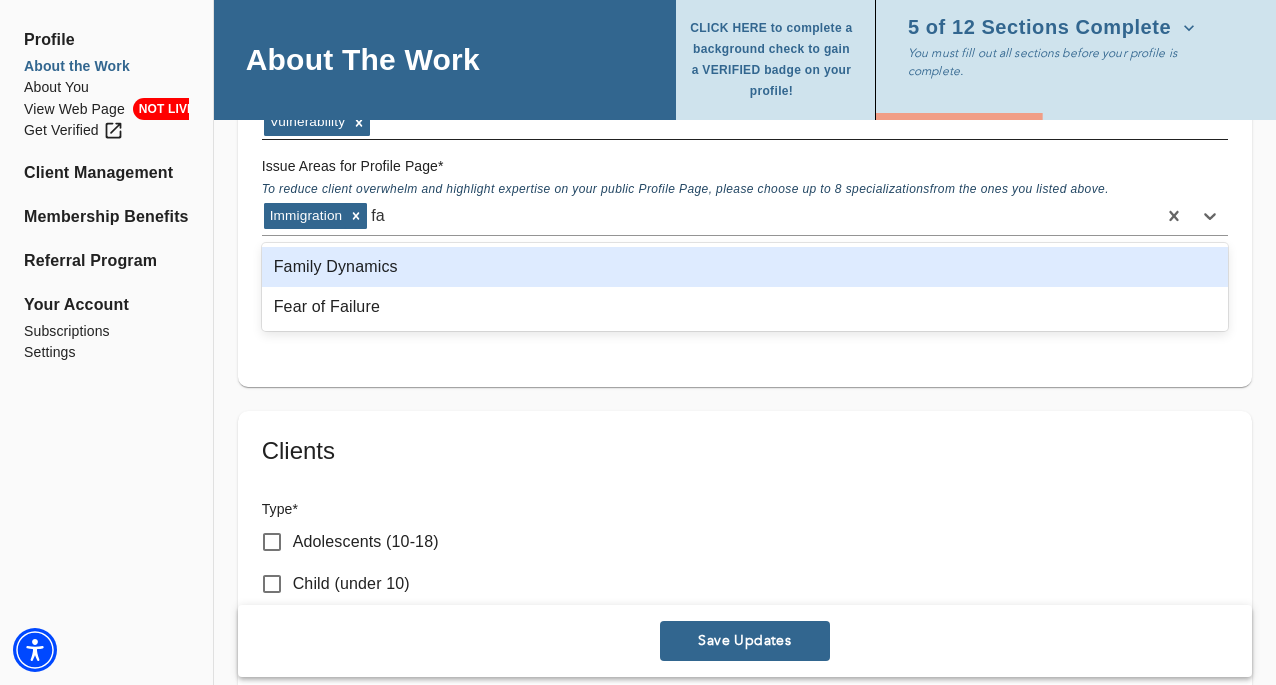 click on "Family Dynamics" at bounding box center [745, 267] 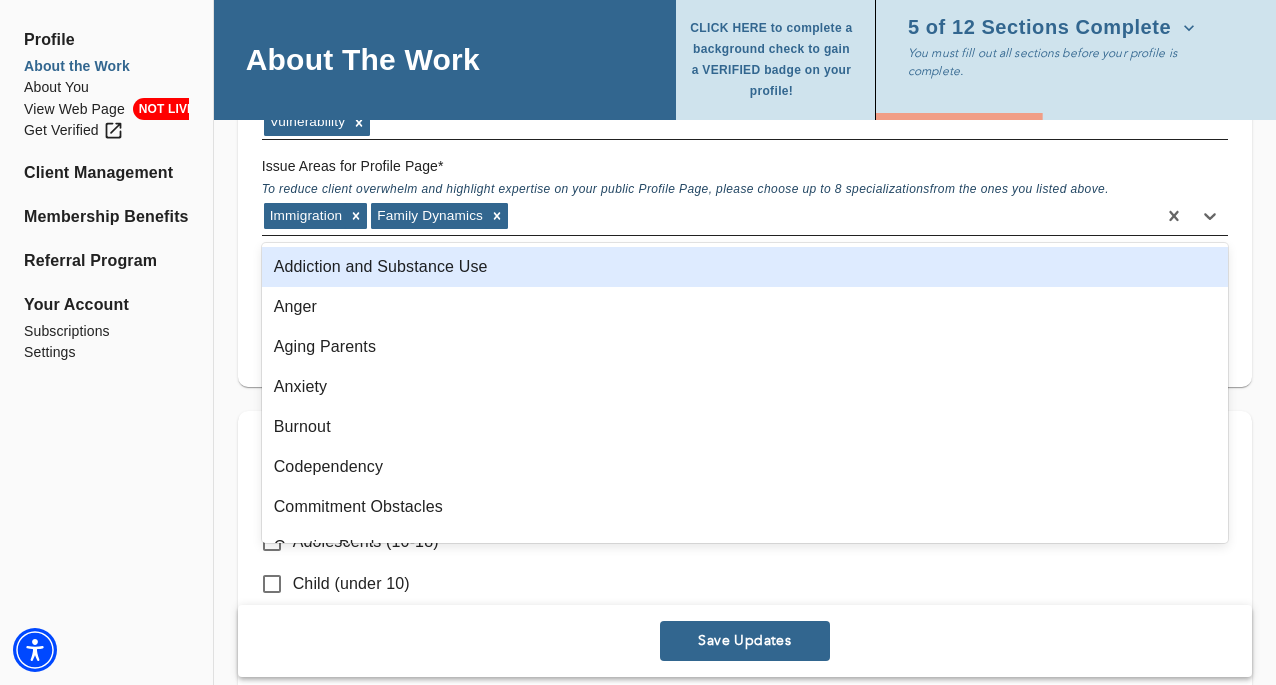 click on "Immigration Family Dynamics" at bounding box center (709, 216) 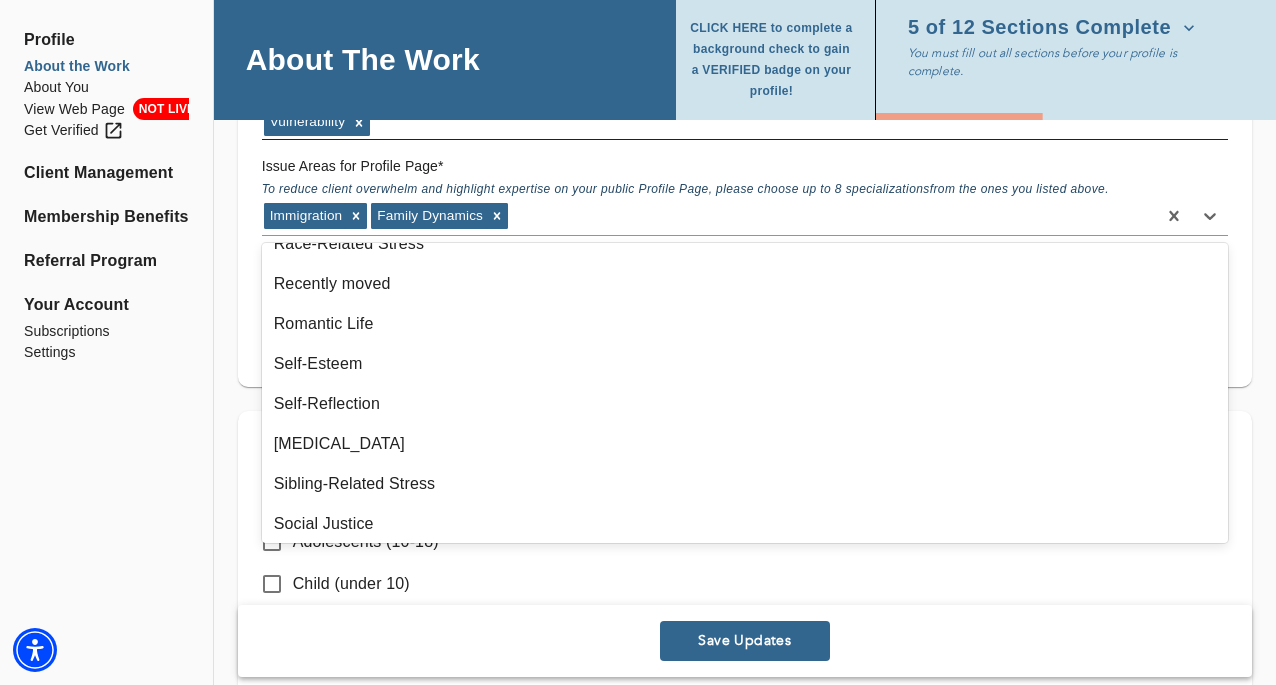 scroll, scrollTop: 1348, scrollLeft: 0, axis: vertical 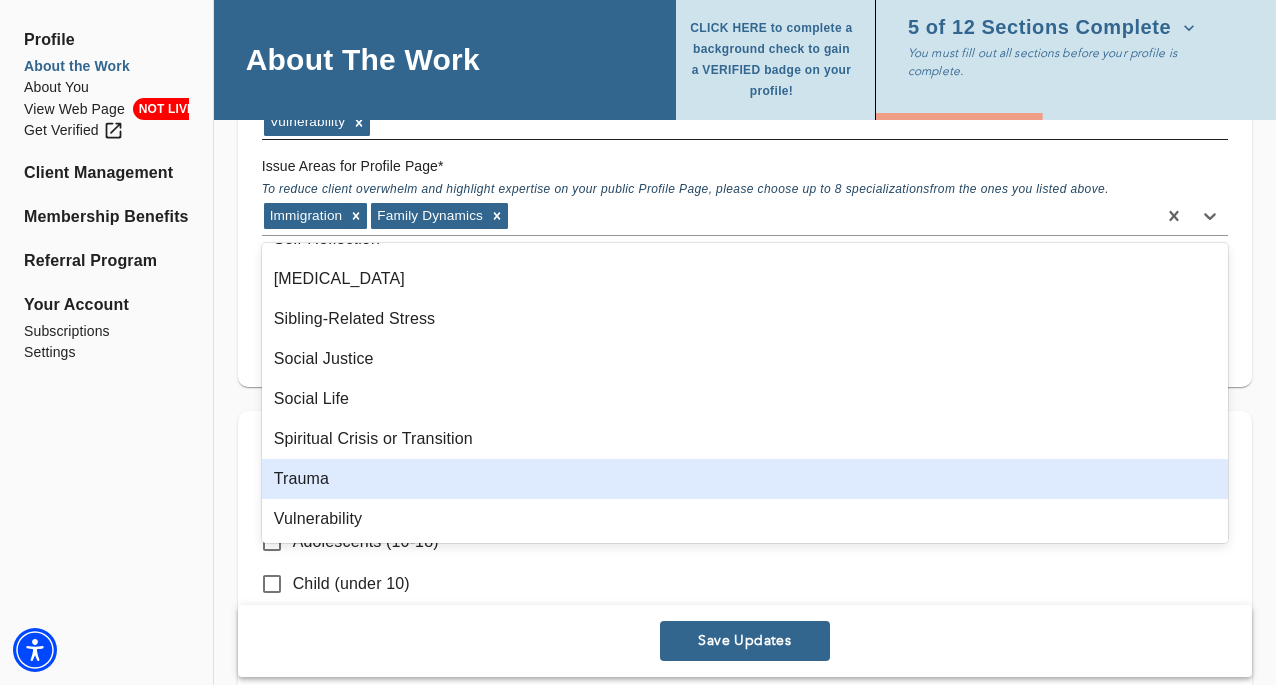 click on "Trauma" at bounding box center (745, 479) 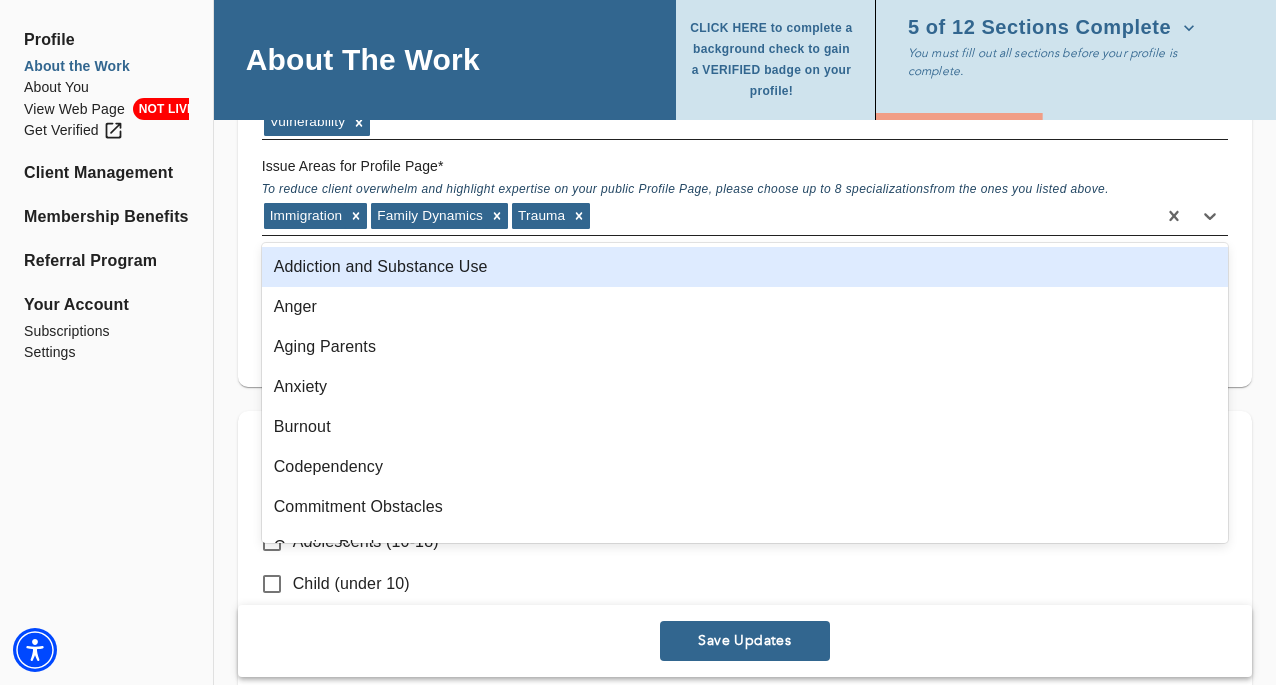 click on "Immigration Family Dynamics Trauma" at bounding box center [709, 216] 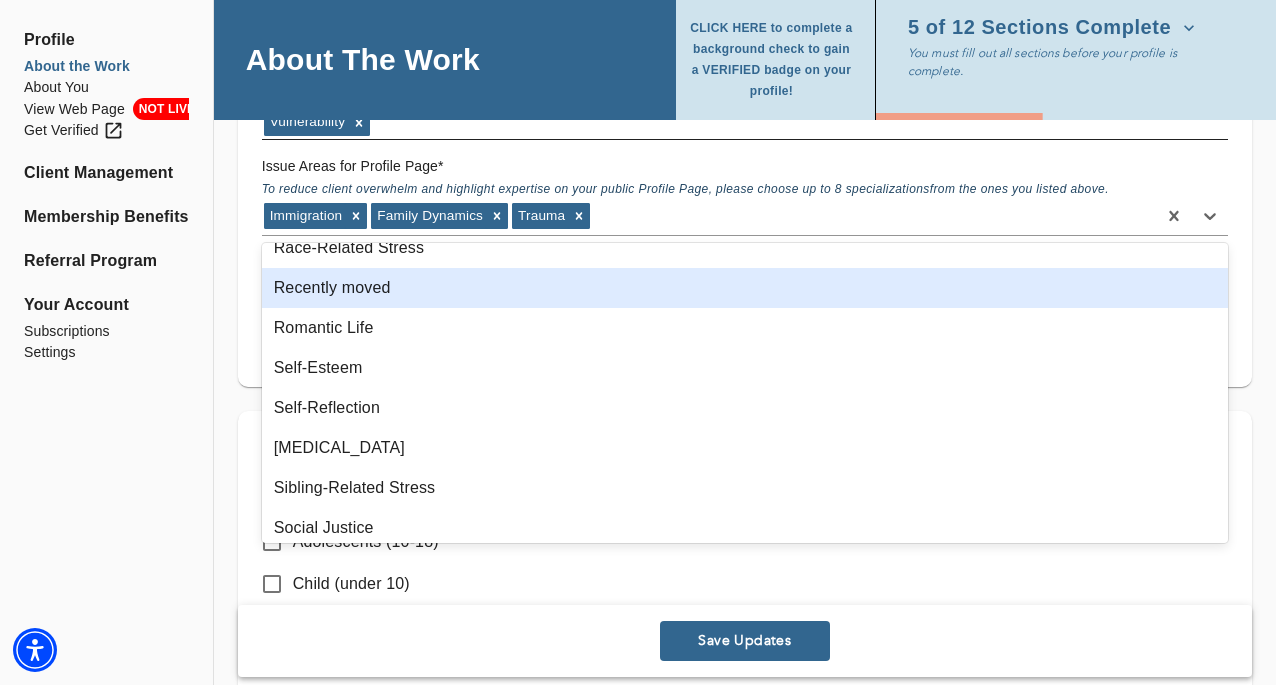 scroll, scrollTop: 1202, scrollLeft: 0, axis: vertical 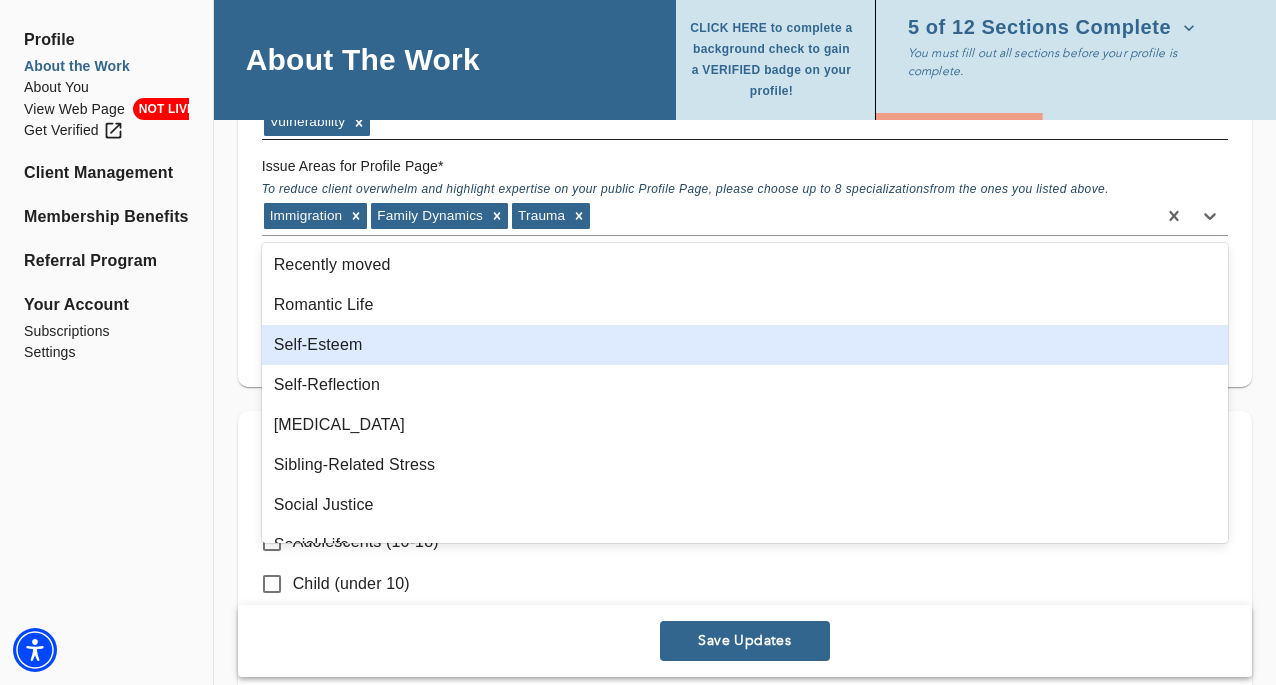 click on "Self-Esteem" at bounding box center [745, 345] 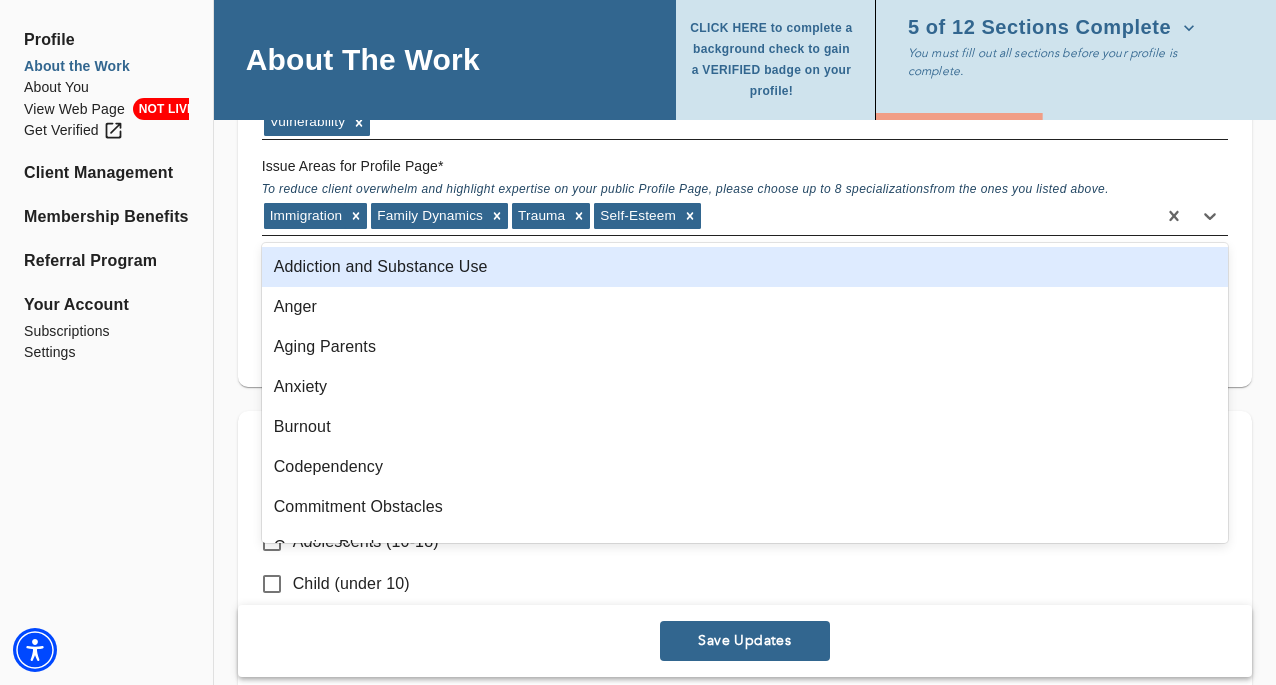 click on "Immigration Family Dynamics Trauma Self-Esteem" at bounding box center [709, 216] 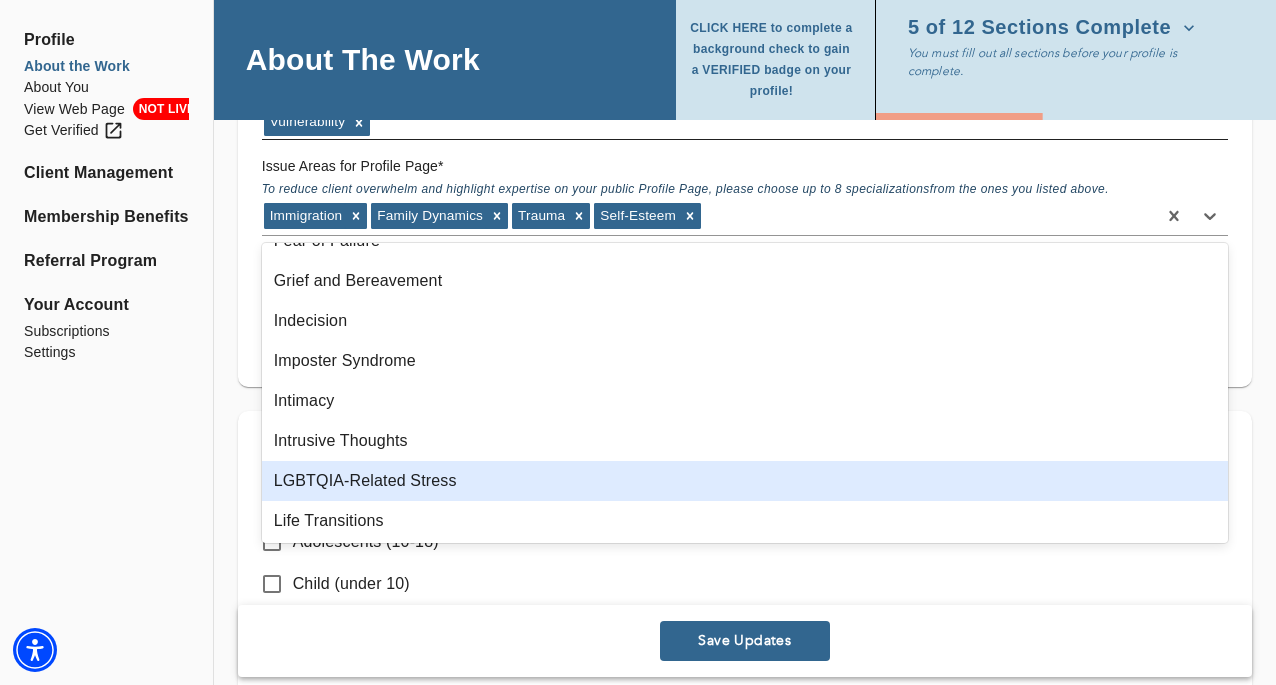 scroll, scrollTop: 0, scrollLeft: 0, axis: both 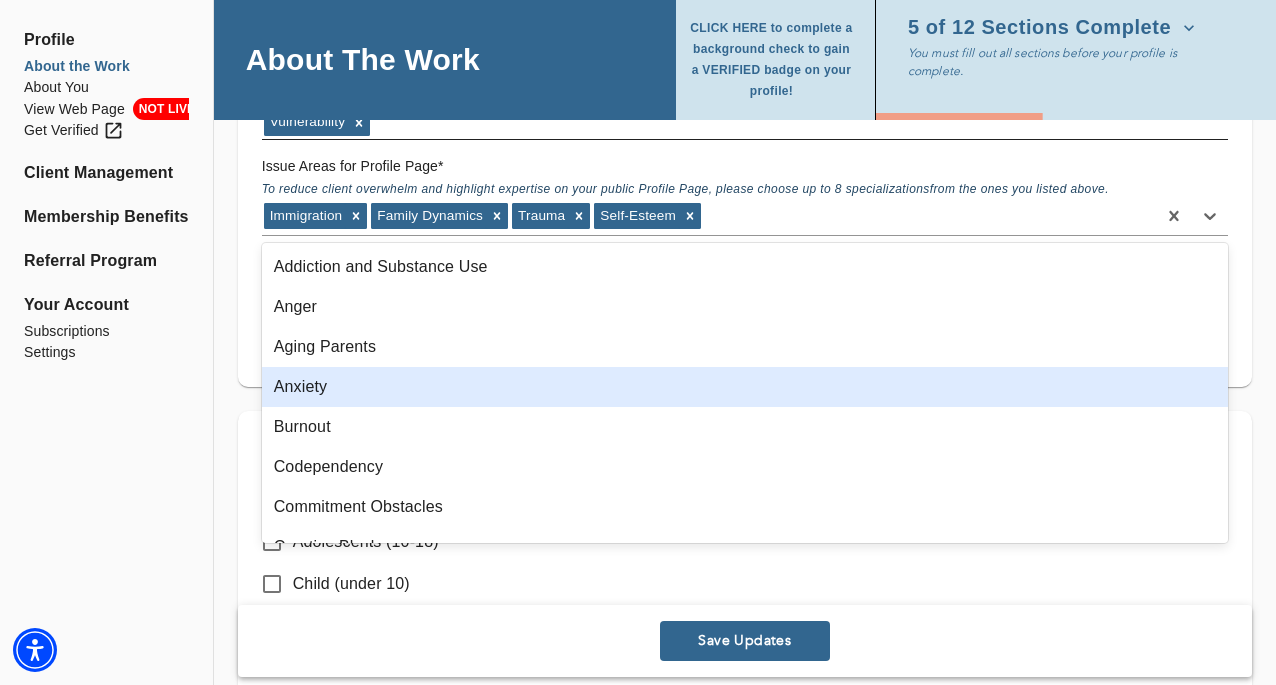 click on "Anxiety" at bounding box center (745, 387) 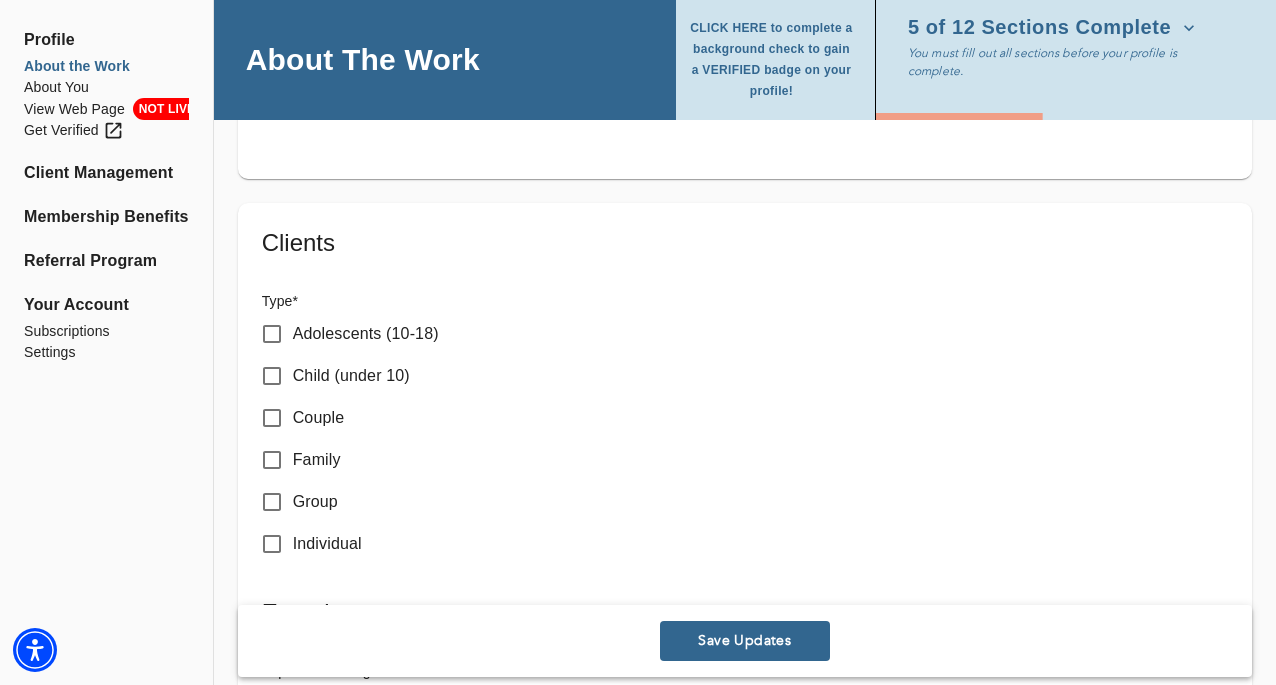 scroll, scrollTop: 2612, scrollLeft: 0, axis: vertical 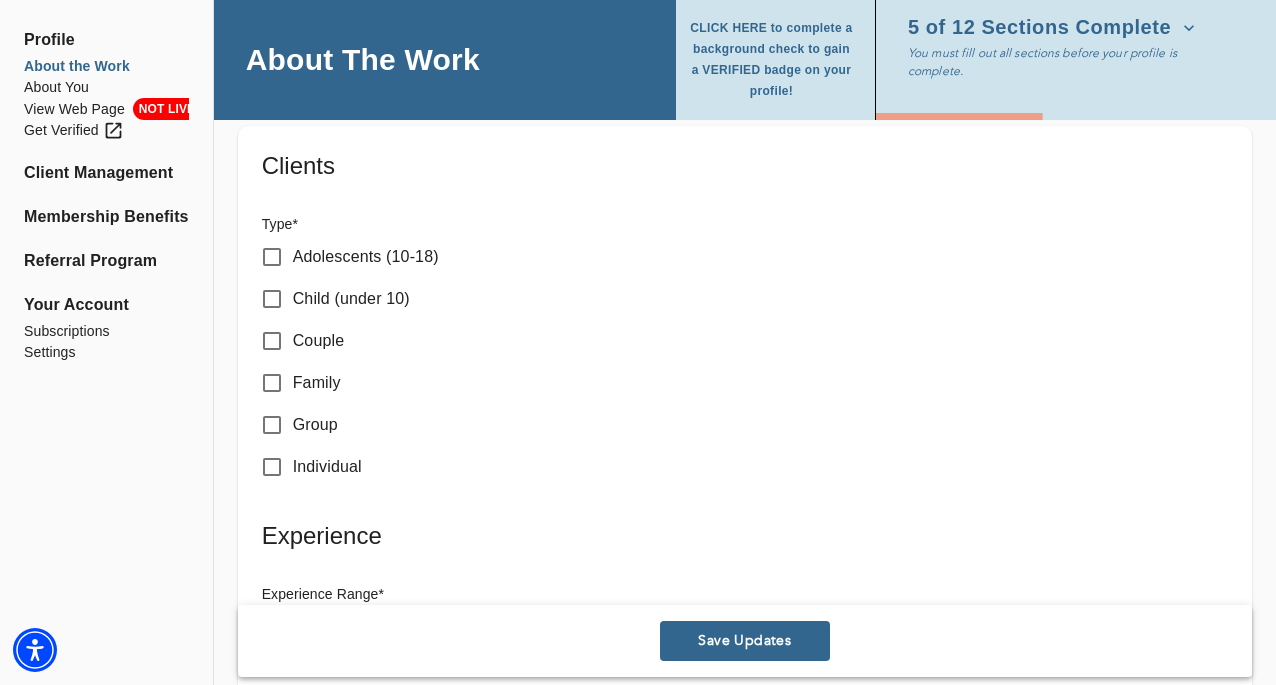 click on "Couple" at bounding box center (272, 341) 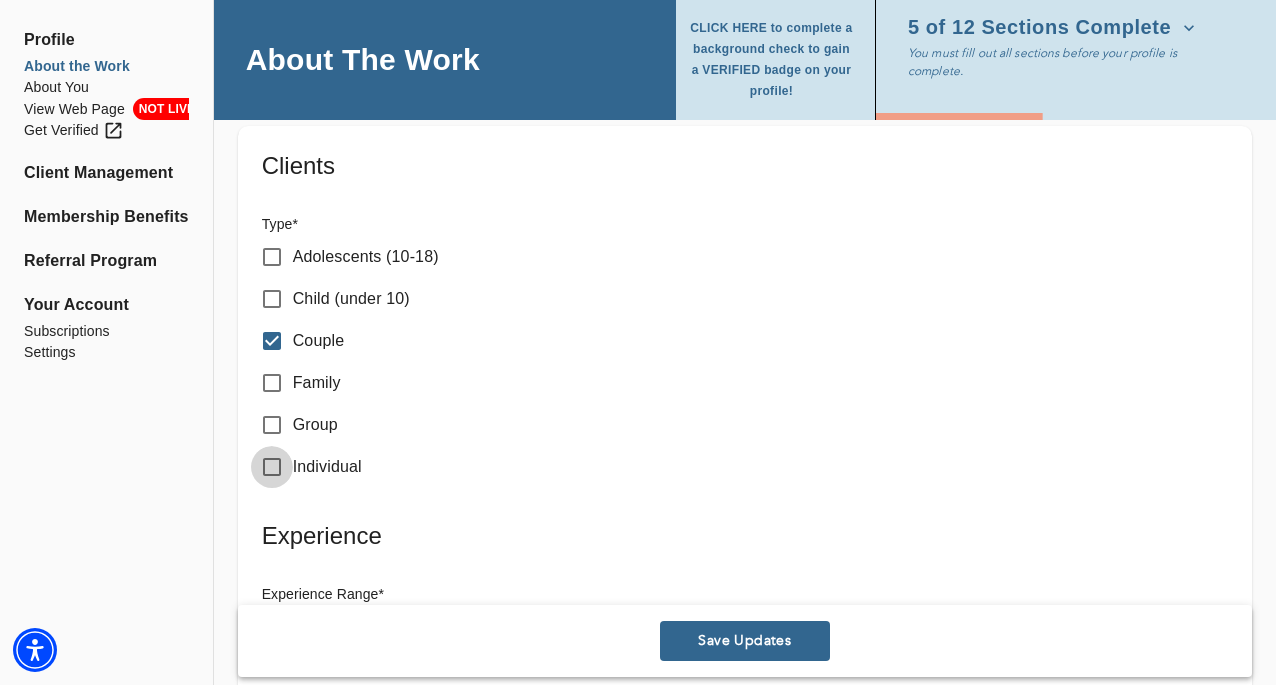 click on "Individual" at bounding box center [272, 467] 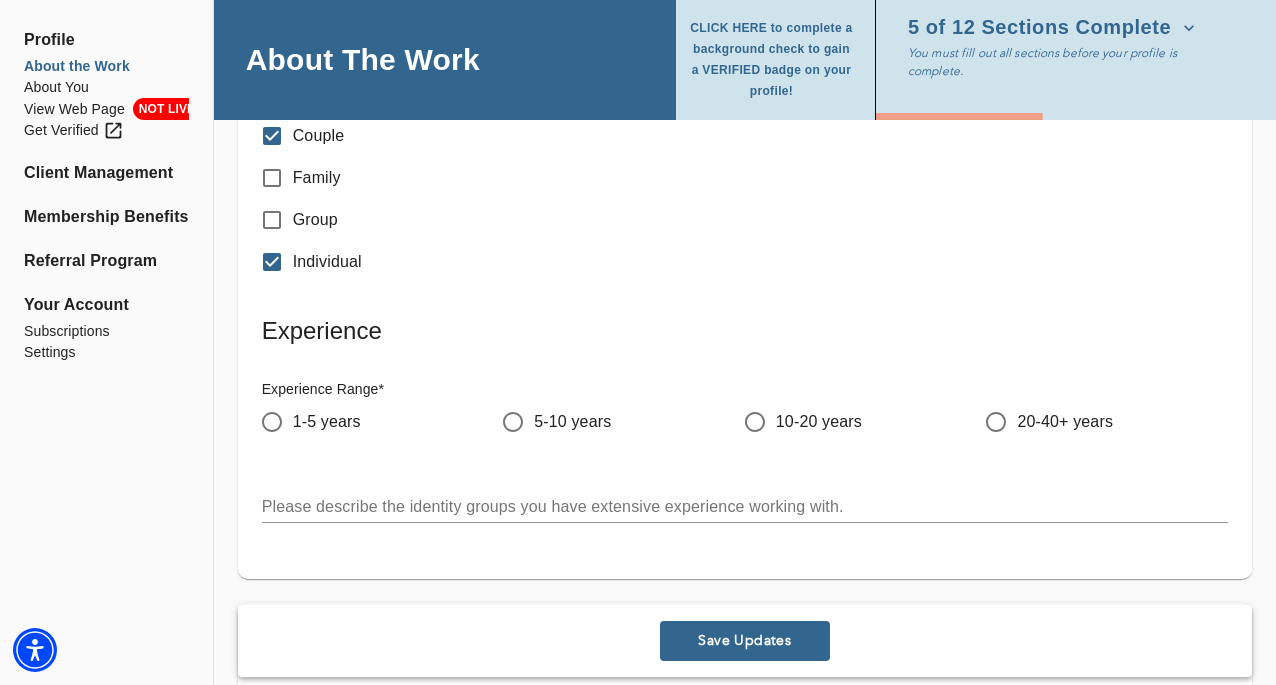 scroll, scrollTop: 2934, scrollLeft: 0, axis: vertical 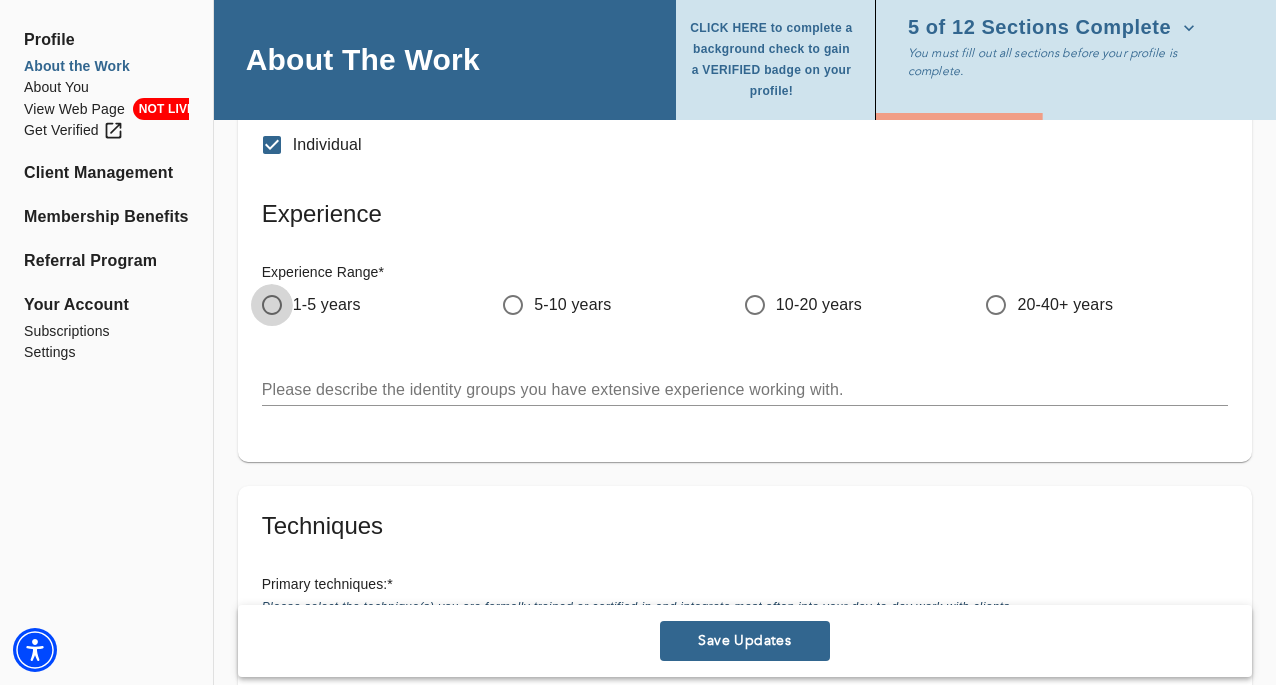 click on "1-5 years" at bounding box center [272, 305] 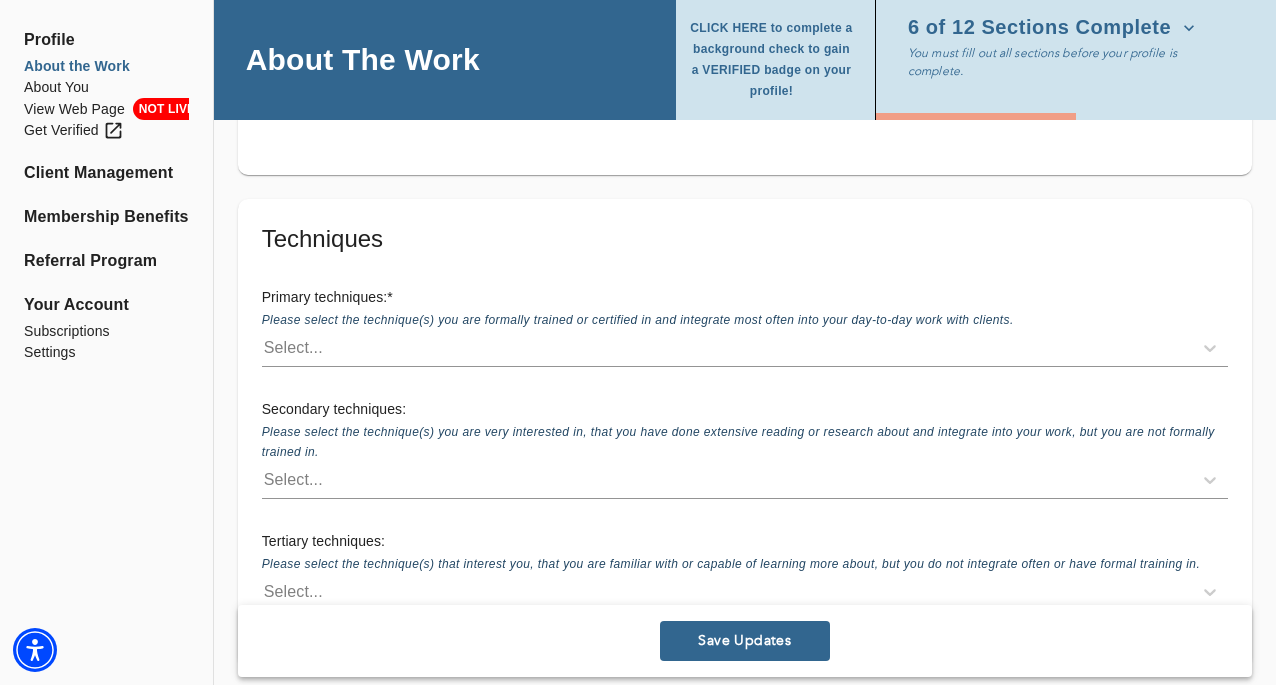scroll, scrollTop: 3227, scrollLeft: 0, axis: vertical 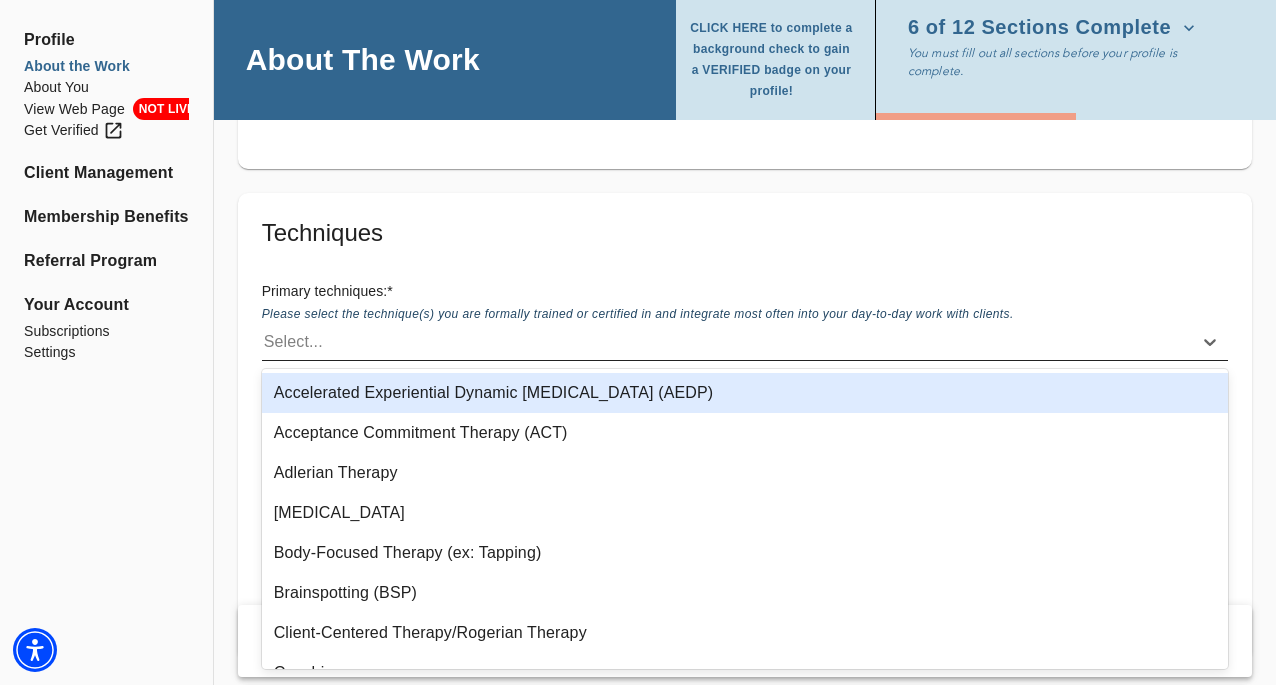 click on "Select..." at bounding box center (727, 342) 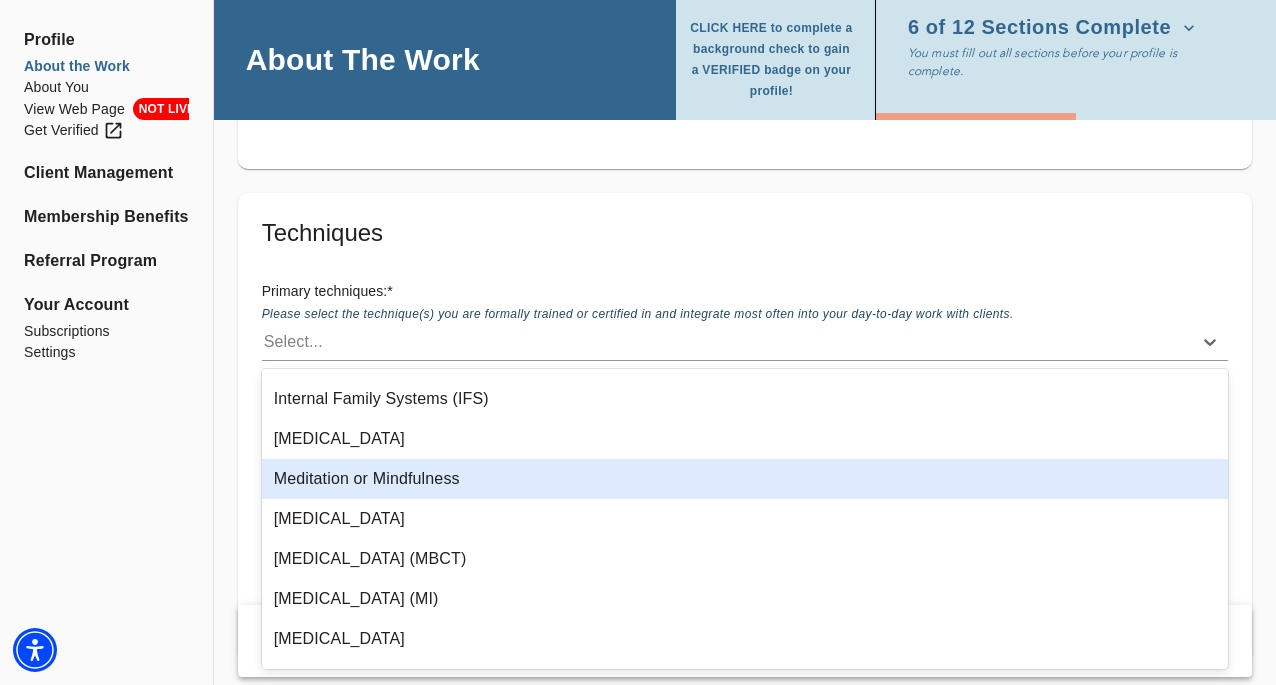 scroll, scrollTop: 1041, scrollLeft: 0, axis: vertical 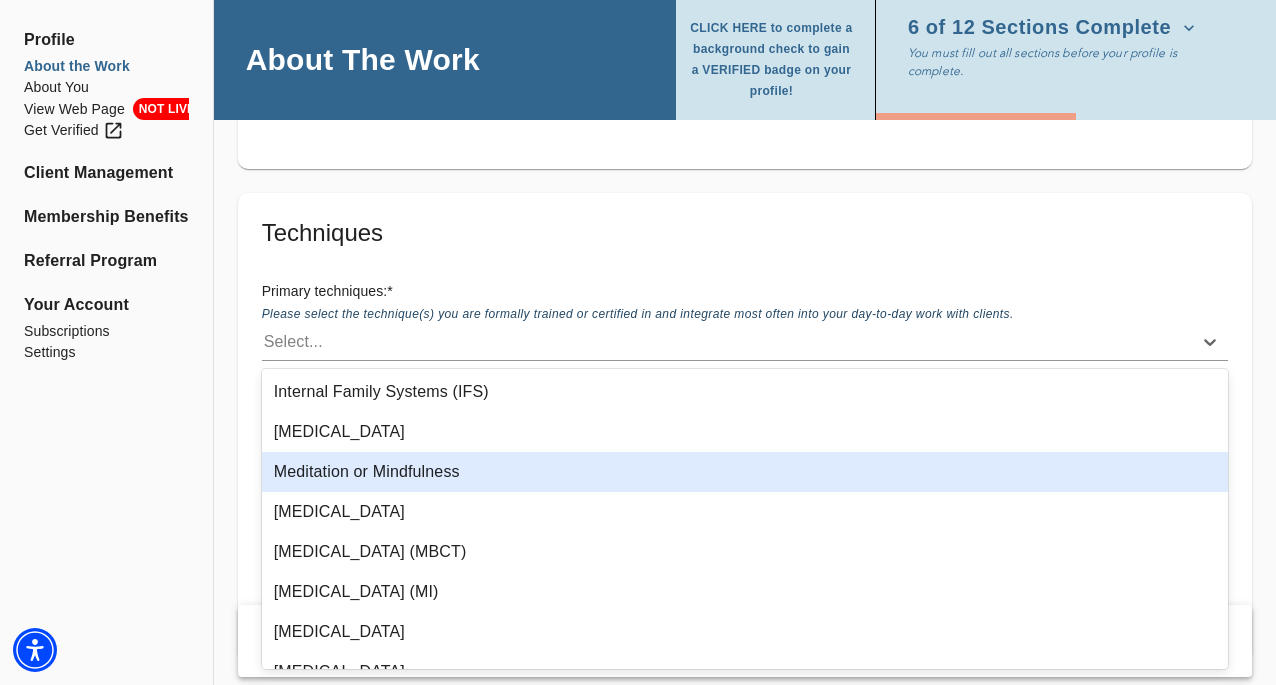 click on "Meditation or Mindfulness" at bounding box center (745, 472) 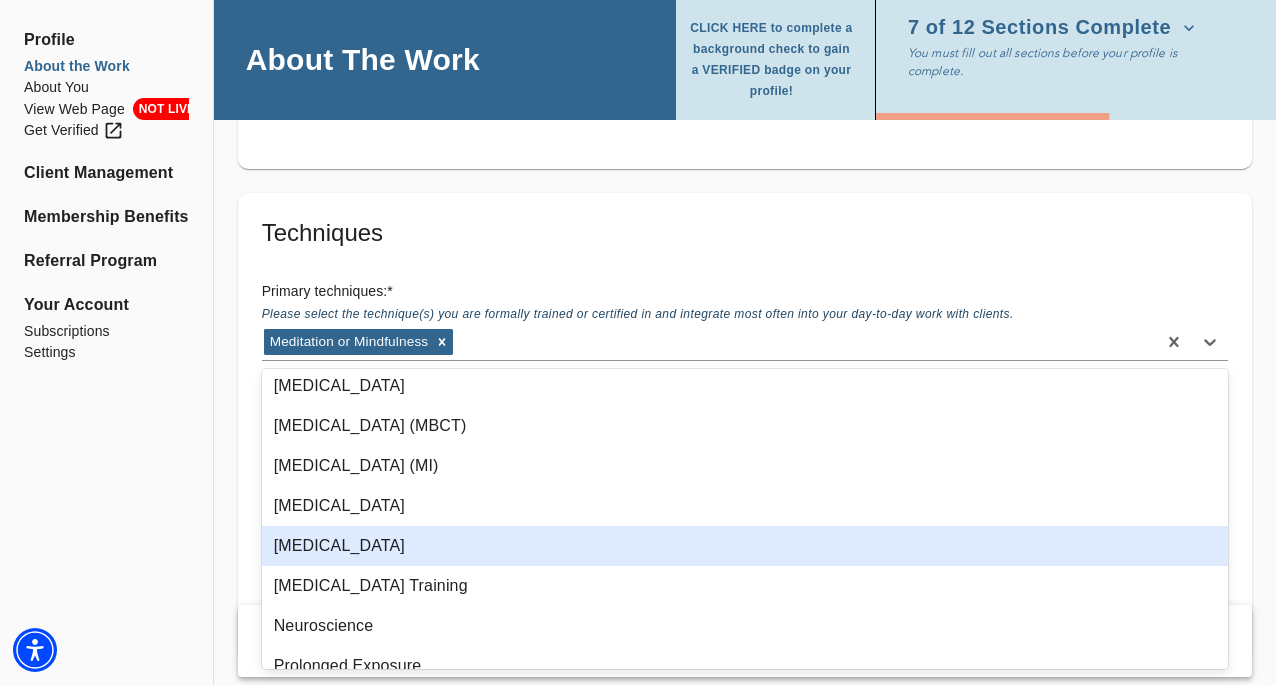 click on "[MEDICAL_DATA]" at bounding box center (745, 546) 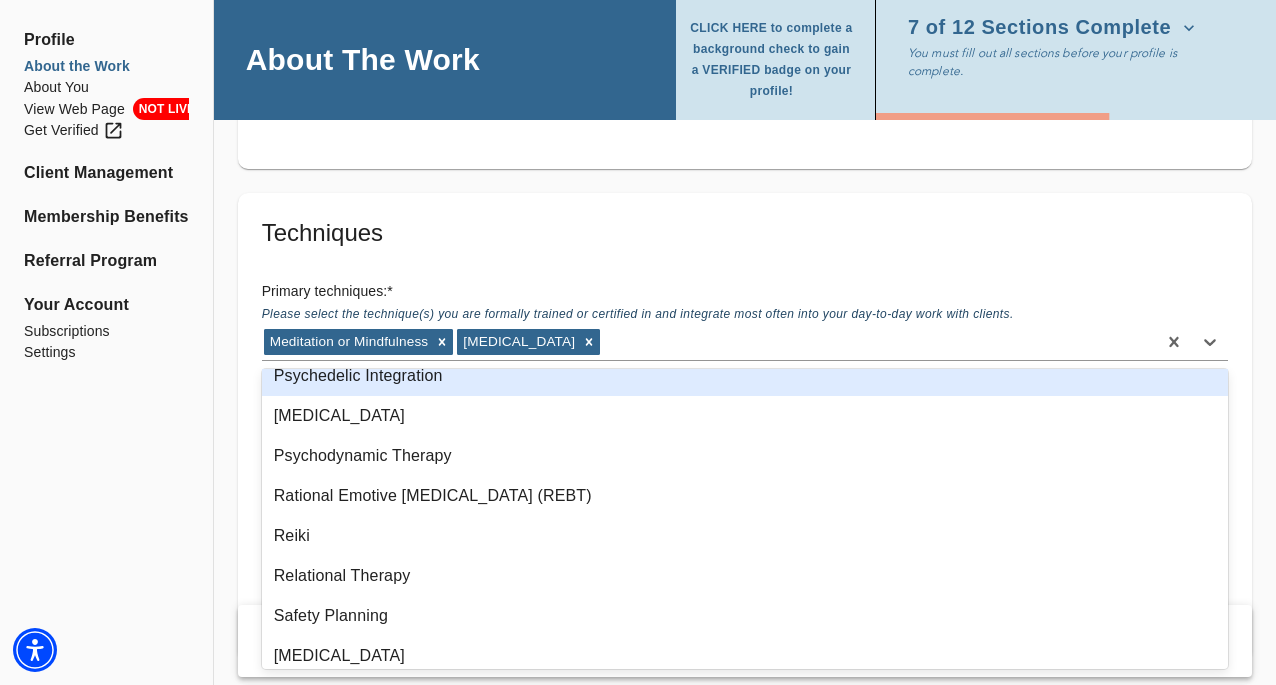 scroll, scrollTop: 1475, scrollLeft: 0, axis: vertical 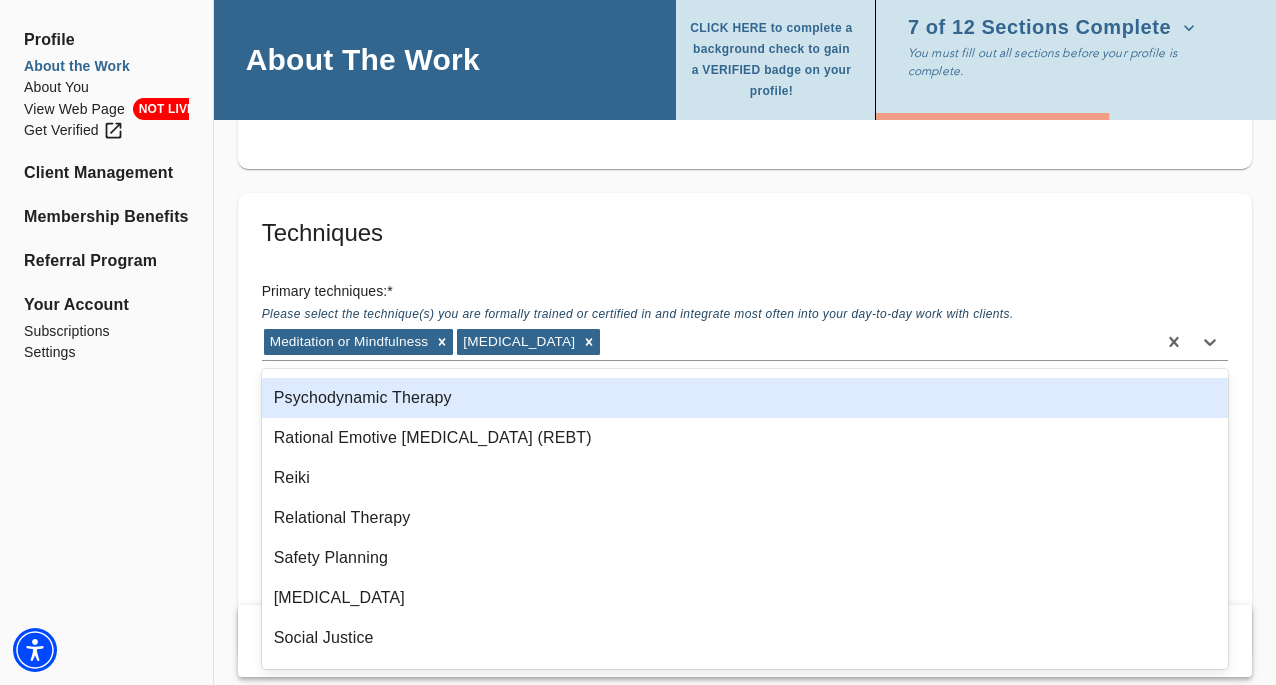 click on "Psychodynamic Therapy" at bounding box center (745, 398) 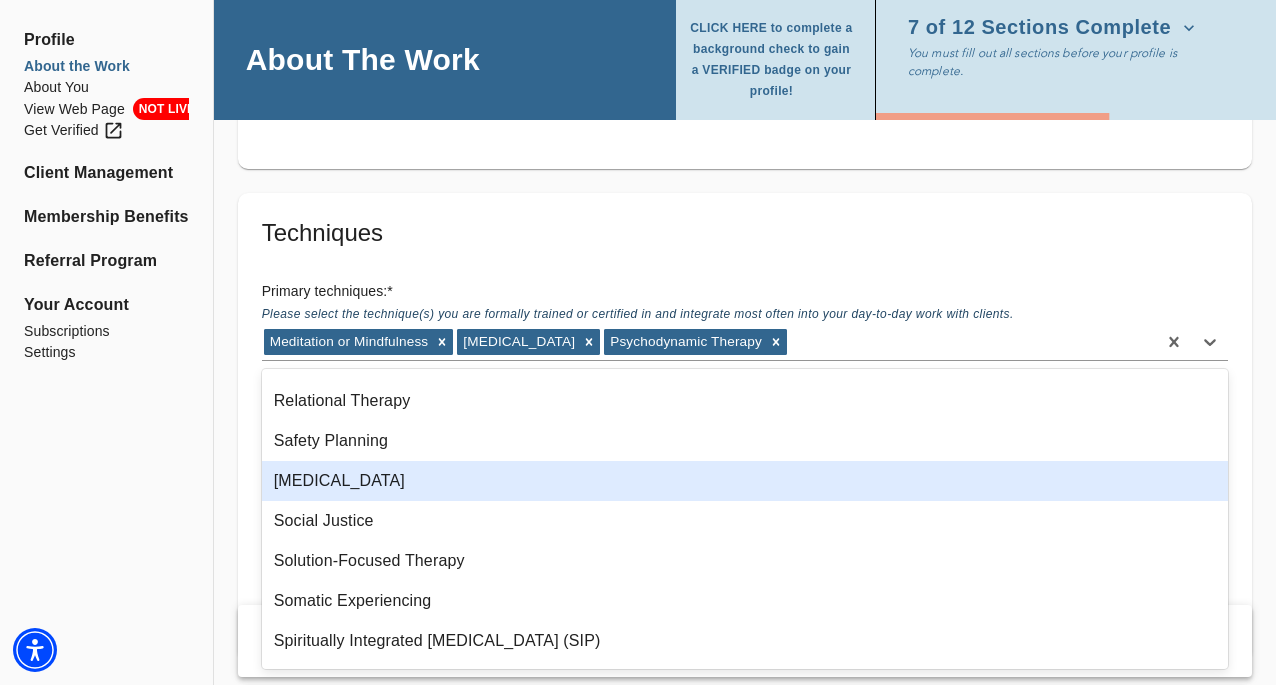 scroll, scrollTop: 1572, scrollLeft: 0, axis: vertical 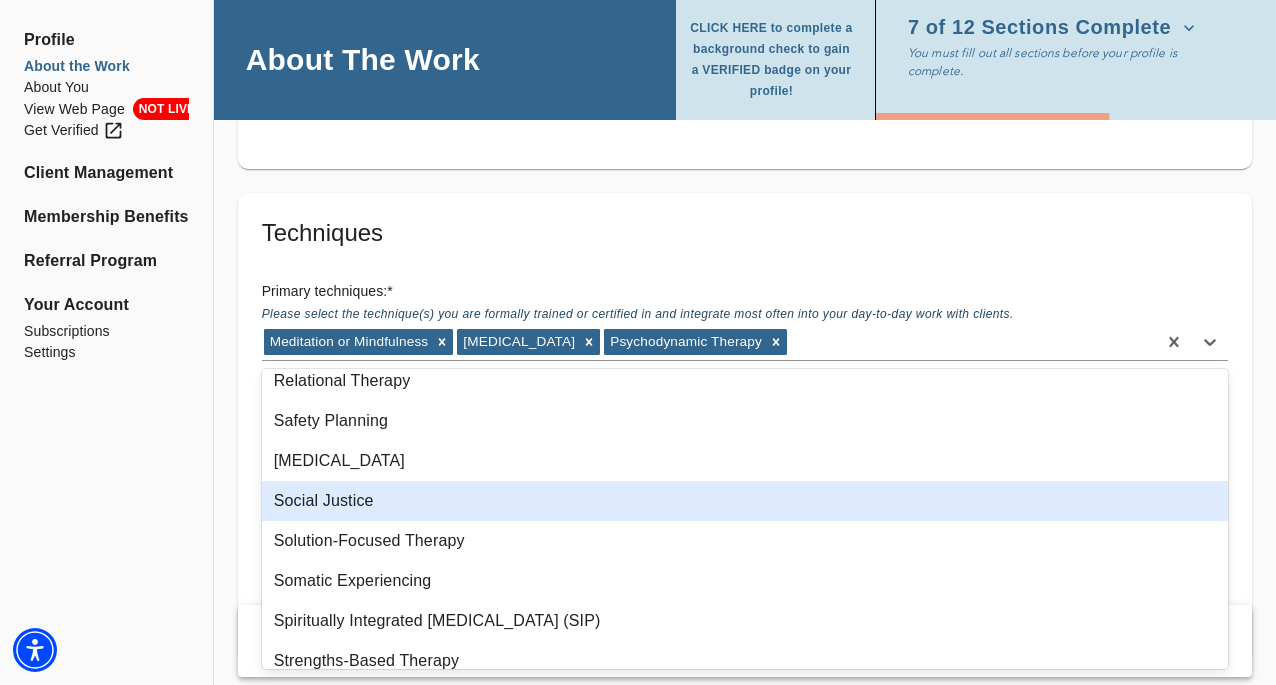 click on "Social Justice" at bounding box center (745, 501) 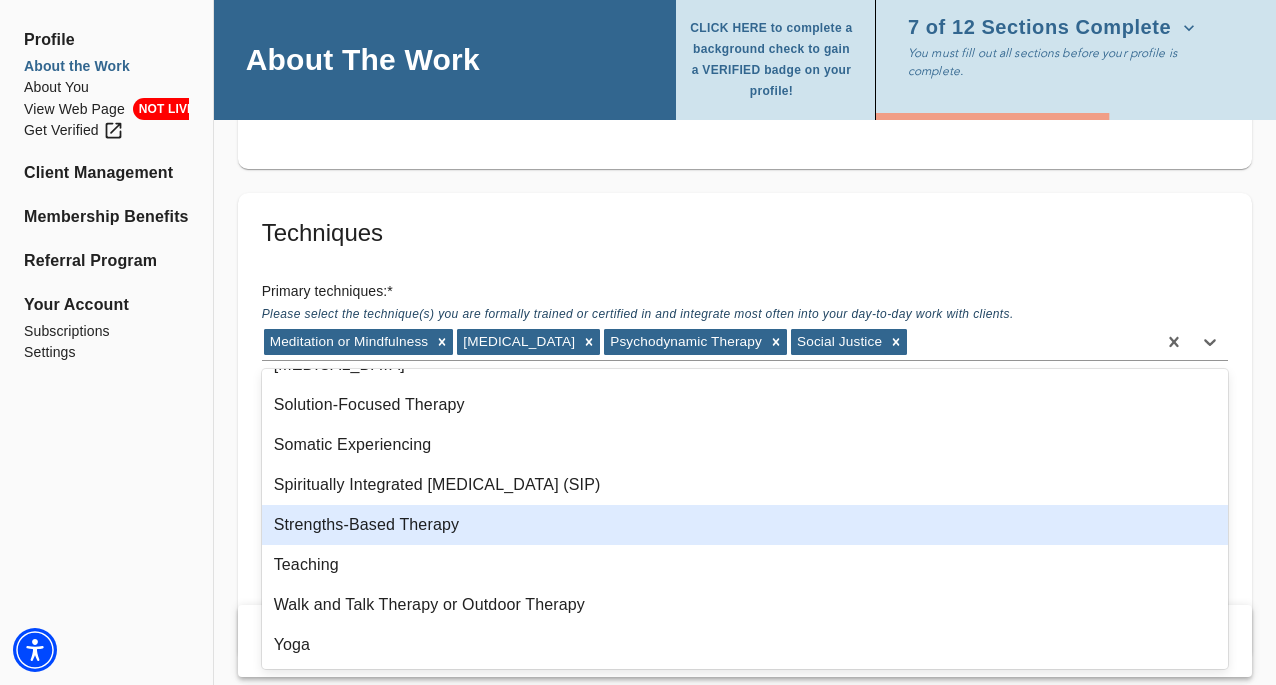click on "Strengths-Based Therapy" at bounding box center (745, 525) 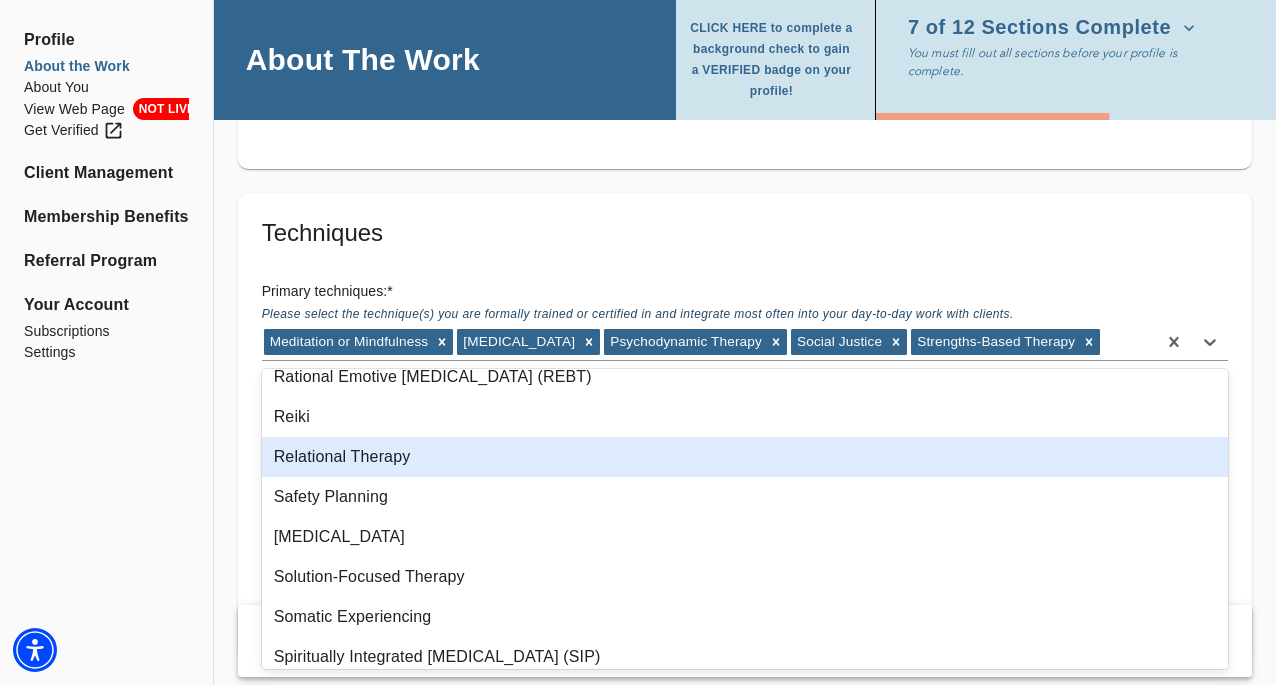 click on "Relational Therapy" at bounding box center (745, 457) 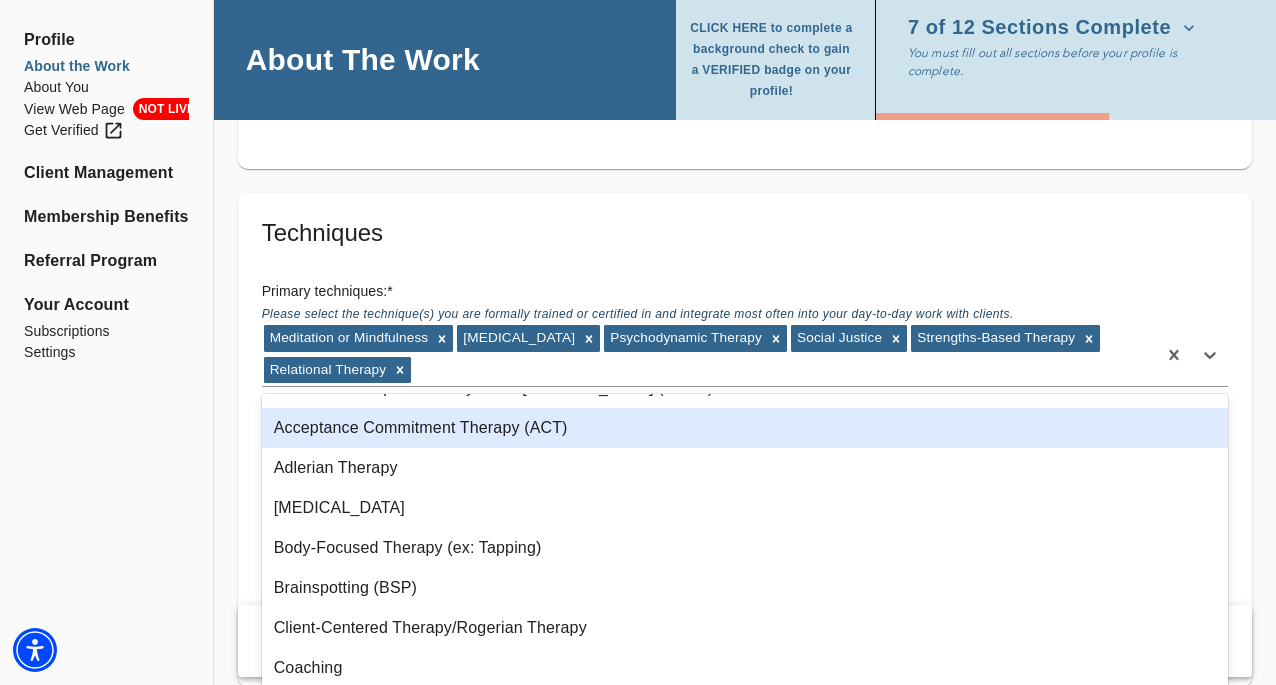 scroll, scrollTop: 0, scrollLeft: 0, axis: both 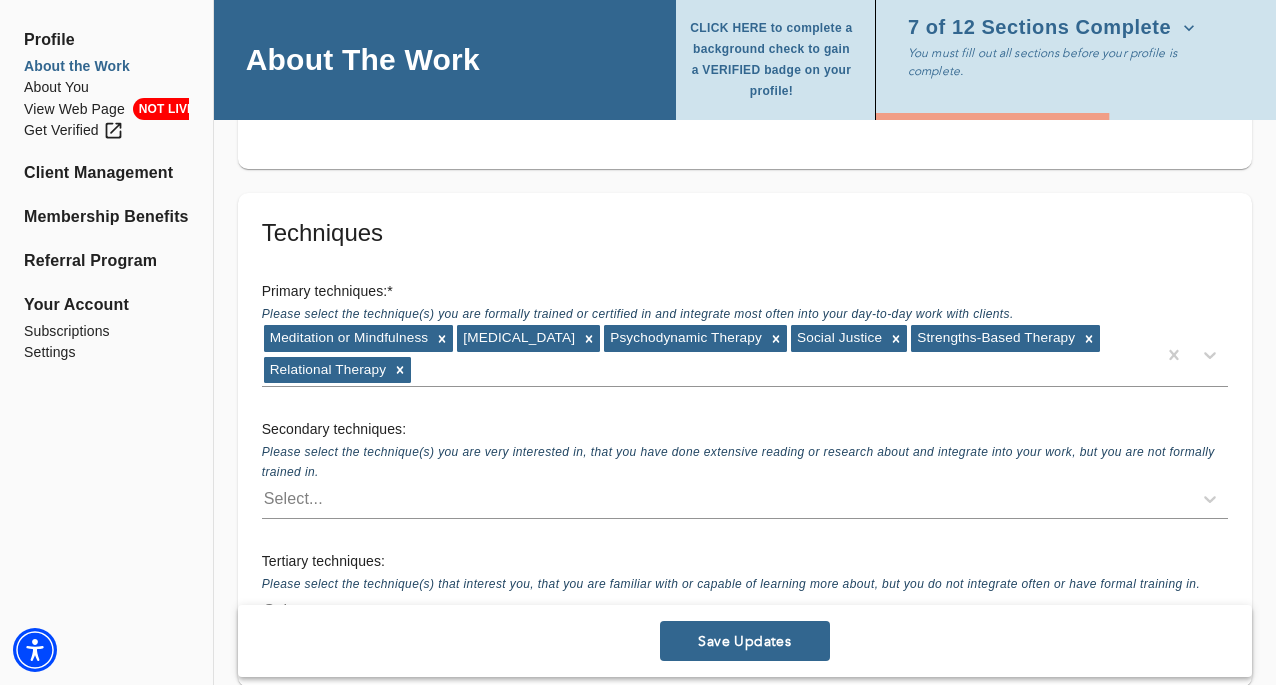 click on "Location Do you currently offer In-Person sessions? YES Do you currently offer Video sessions? YES In which states would you like to match with clients? Only select a state if you are eligible to work with clients who reside in that state. [US_STATE] For practitioners in [US_STATE], select up to 5 neighborhoods near your office(s)  * [GEOGRAPHIC_DATA] [GEOGRAPHIC_DATA] First office address * Street   * [STREET_ADDRESS][US_STATE][US_STATE] 36 Zip Code   * 10017 We will only share address information with your matches if you are offering in-person sessions. + Add another office address Fee Full fee for 1 on 1 work   * $ 125 Full fee for couples work $ 150 Low end of sliding scale for 1 on 1 work   * $ 100 Low end of sliding scale for couples work $ 100 Scheduling Information Availability  * Weekdays Before 9am Weekdays 9am - 5pm Weekdays After 5pm Weekends 9am - 5pm Weekends After 5pm No availability at this time Calendar booking link NO  *  *" at bounding box center [745, -532] 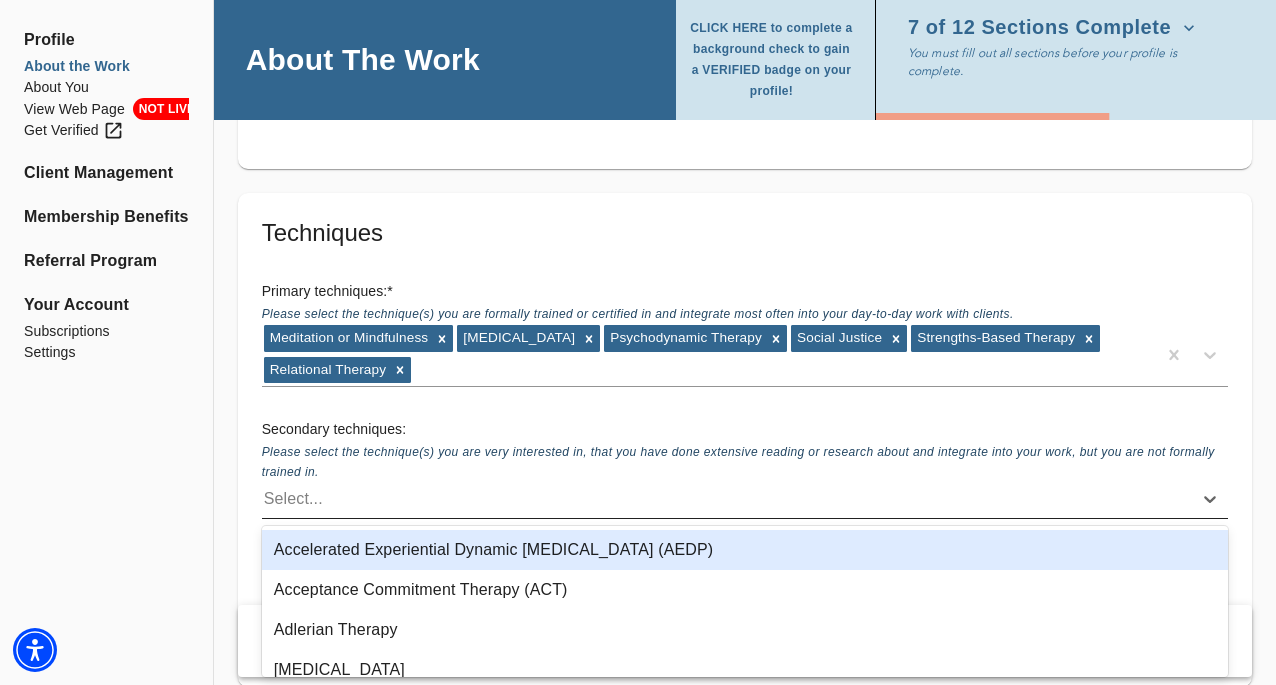 click on "Select..." at bounding box center [727, 499] 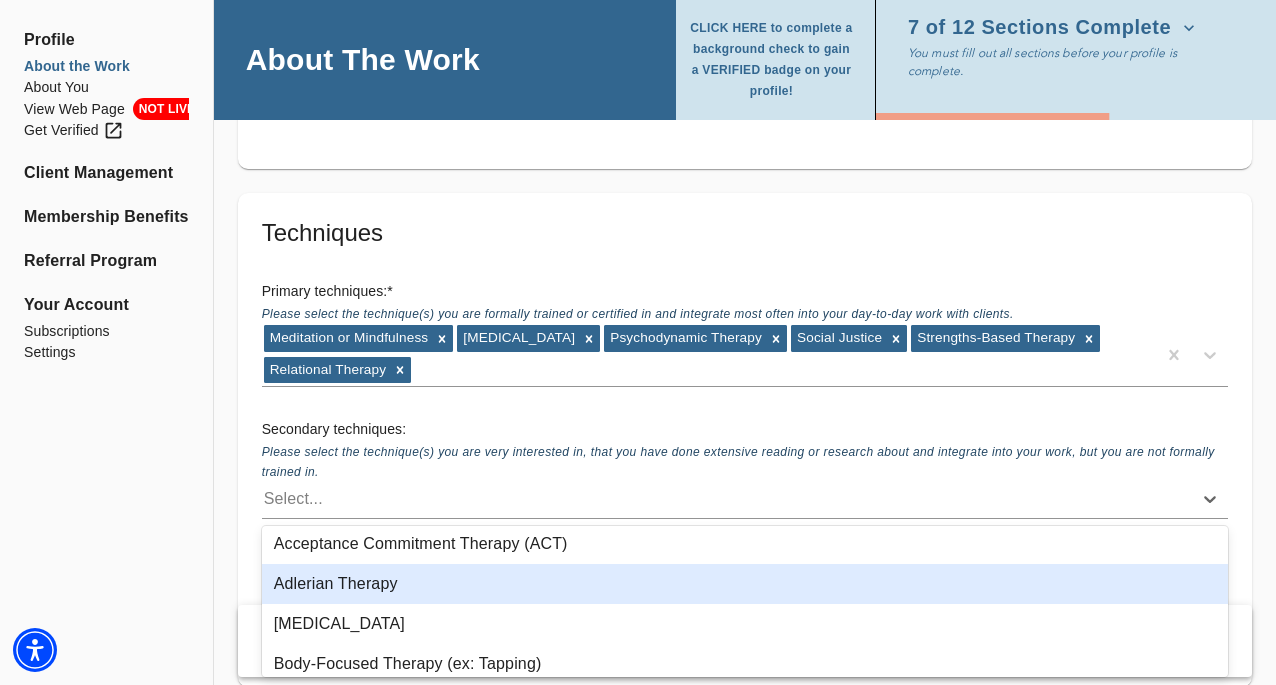 scroll, scrollTop: 9, scrollLeft: 0, axis: vertical 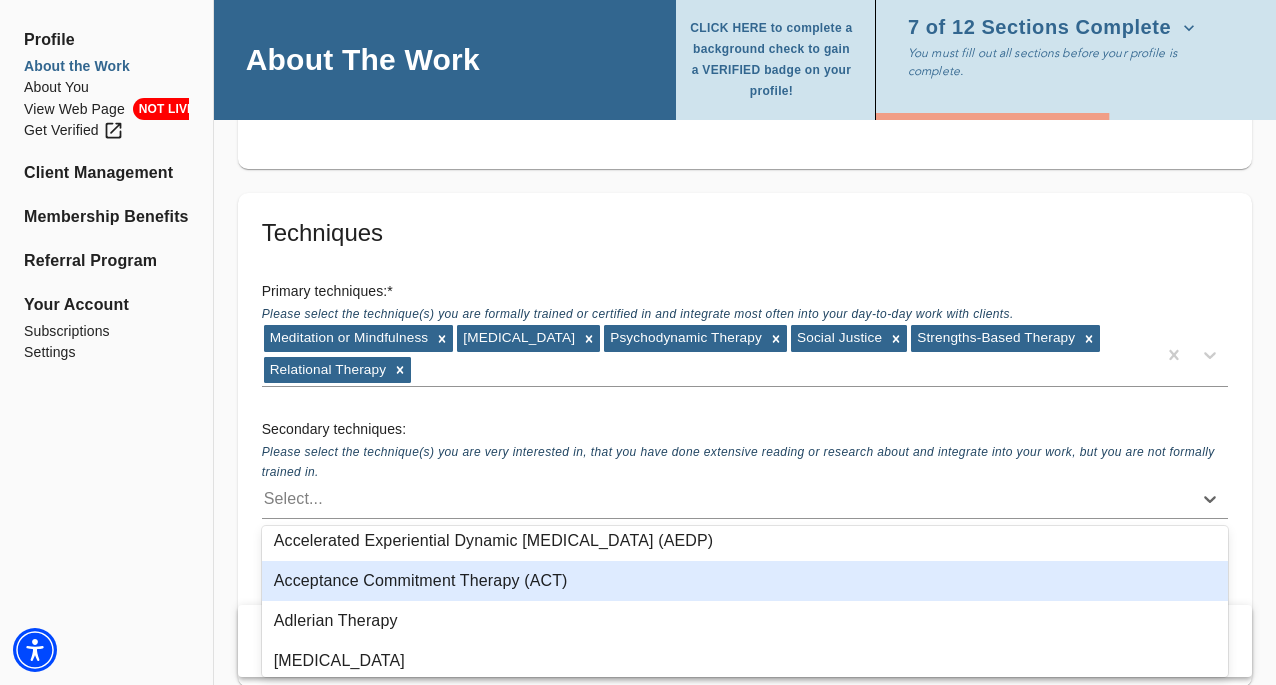 click on "Acceptance Commitment Therapy (ACT)" at bounding box center [745, 581] 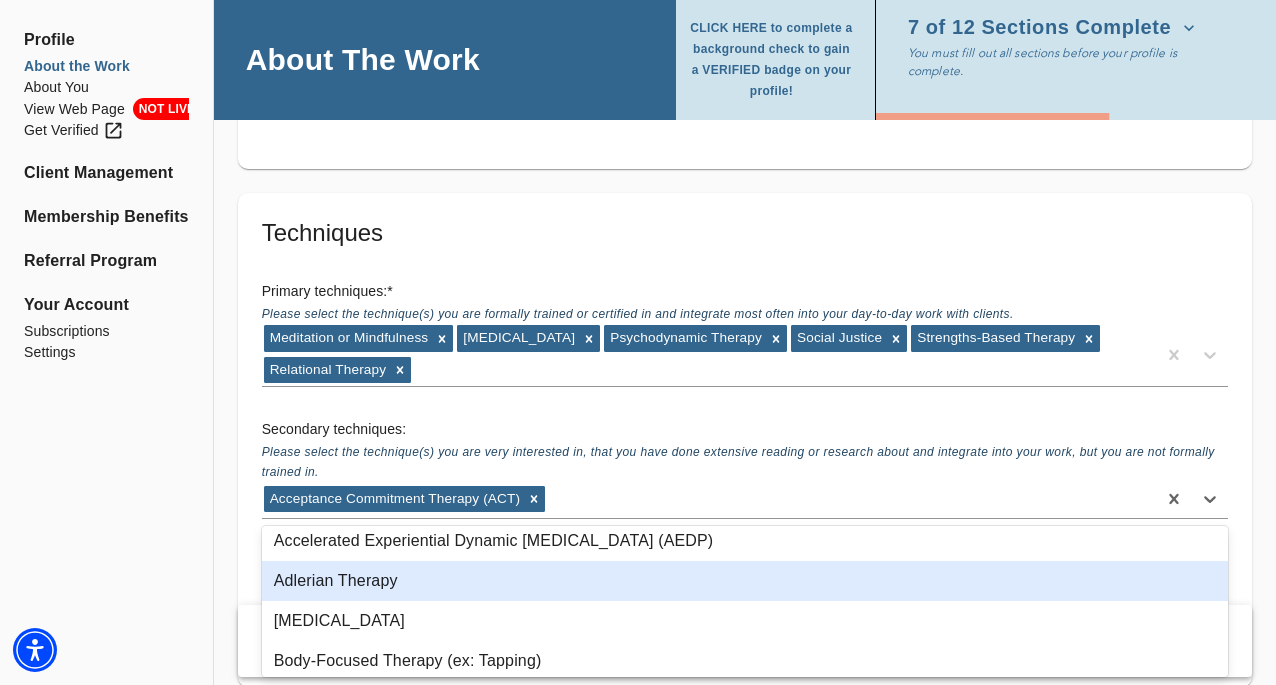 scroll, scrollTop: 30, scrollLeft: 0, axis: vertical 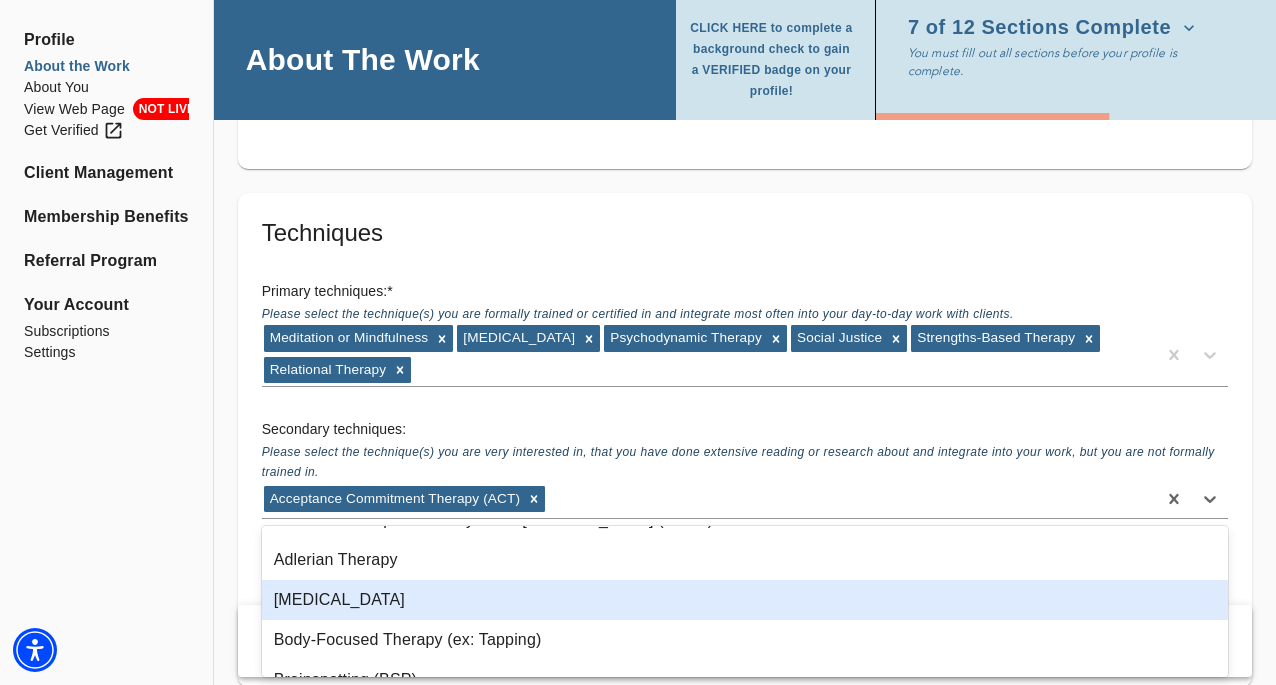 click on "Profile About the Work About You View Web Page NOT LIVE Get Verified Client Management Membership Benefits Referral Program Your Account Subscriptions Settings" at bounding box center (106, -596) 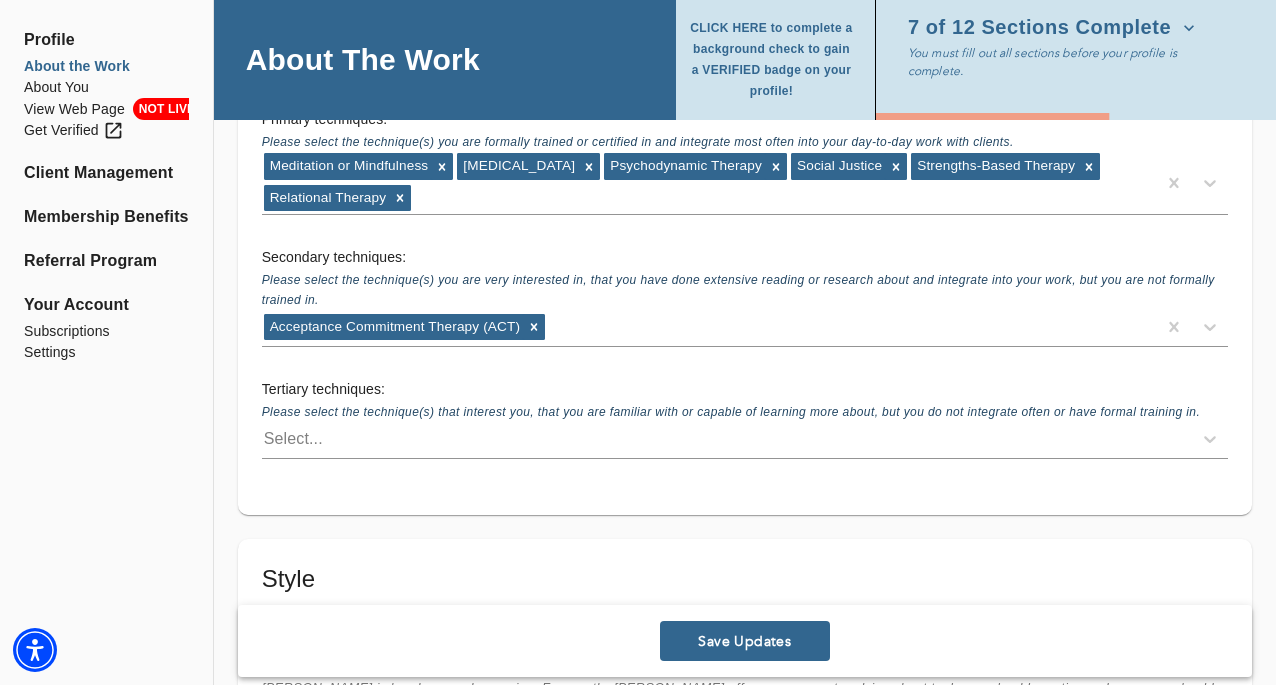 scroll, scrollTop: 3413, scrollLeft: 0, axis: vertical 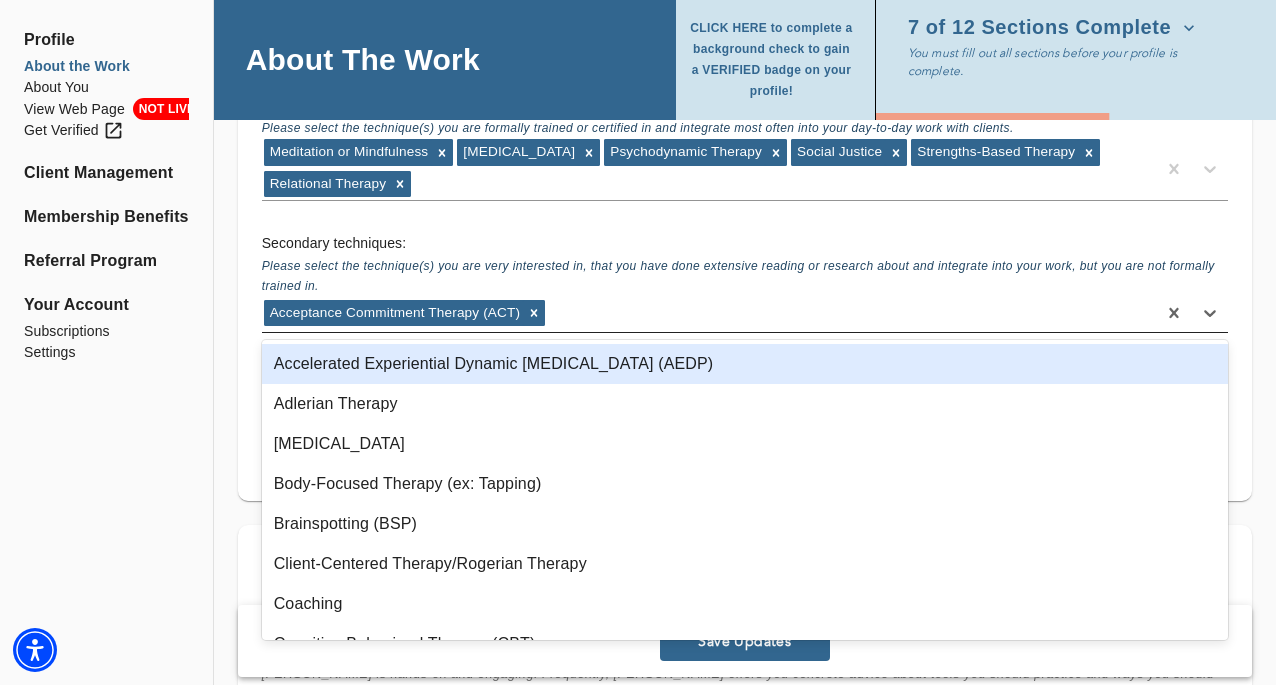 click on "Acceptance Commitment Therapy (ACT)" at bounding box center (709, 313) 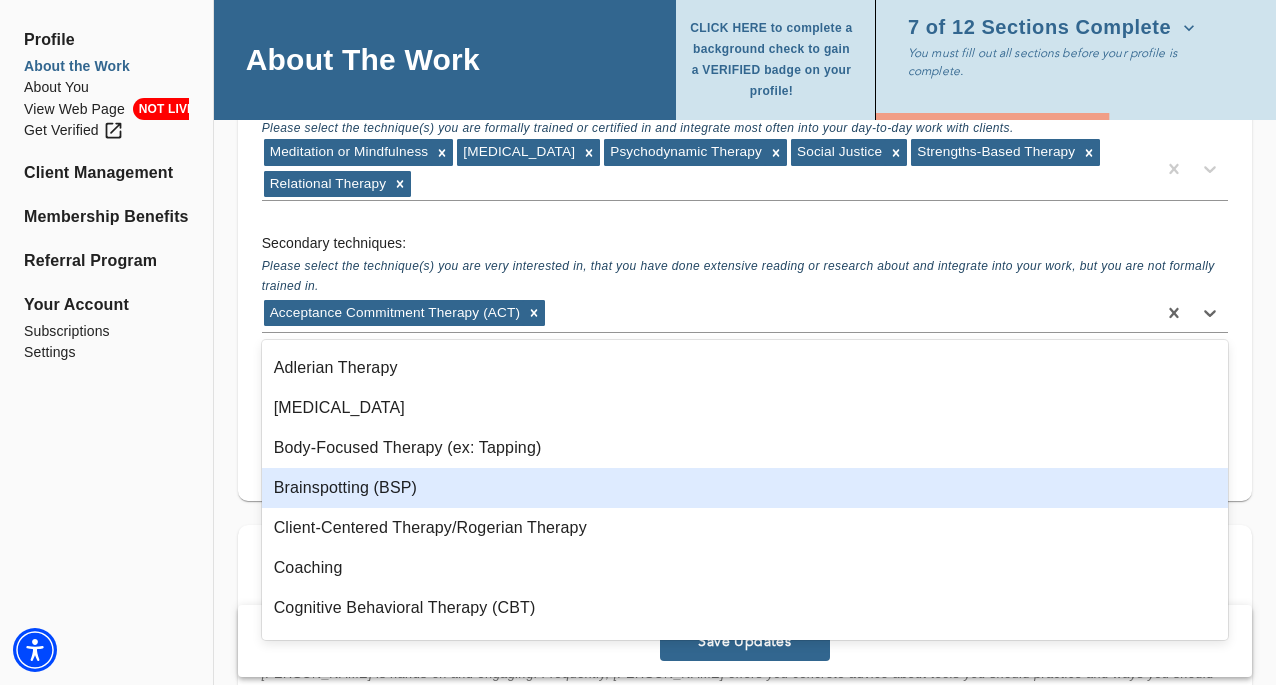 scroll, scrollTop: 38, scrollLeft: 0, axis: vertical 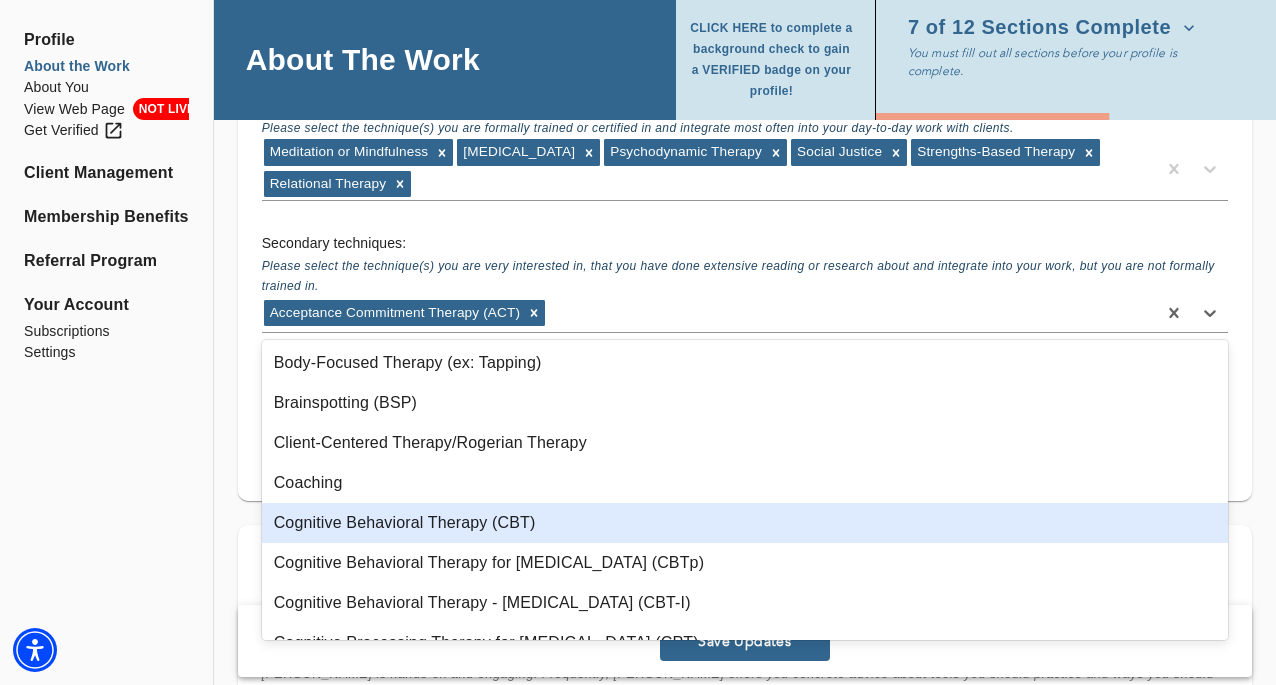 click on "Cognitive Behavioral Therapy (CBT)" at bounding box center (745, 523) 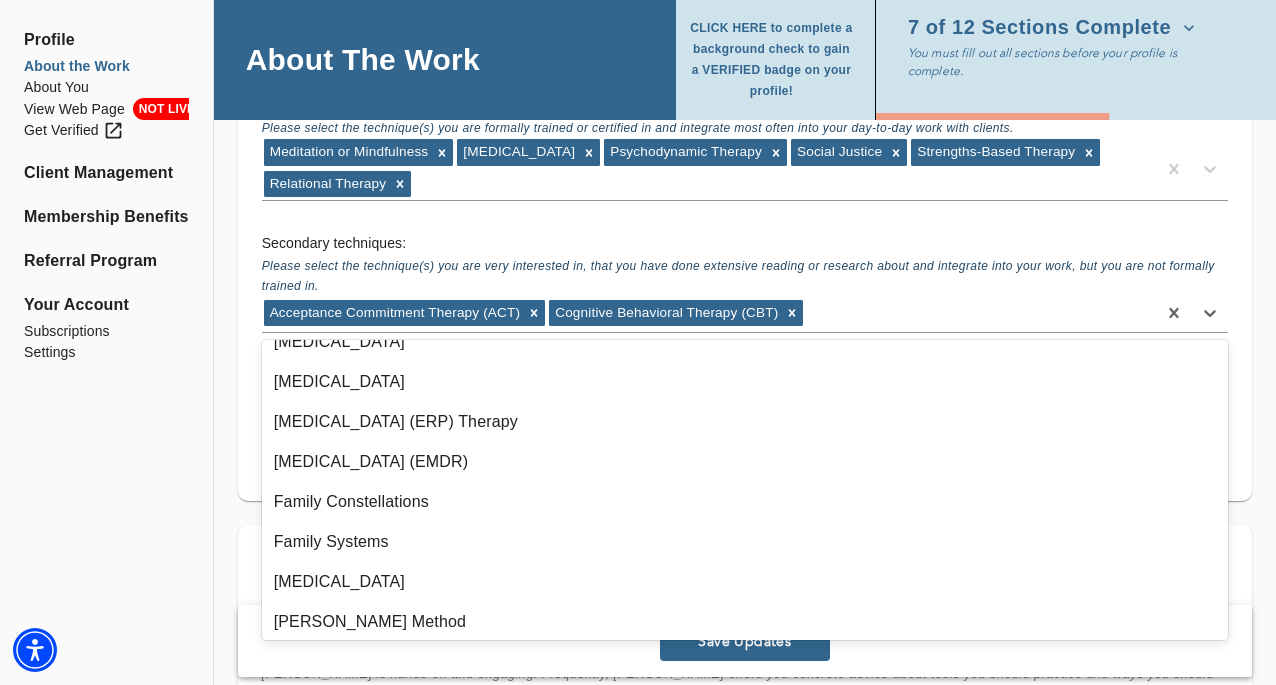 scroll, scrollTop: 546, scrollLeft: 0, axis: vertical 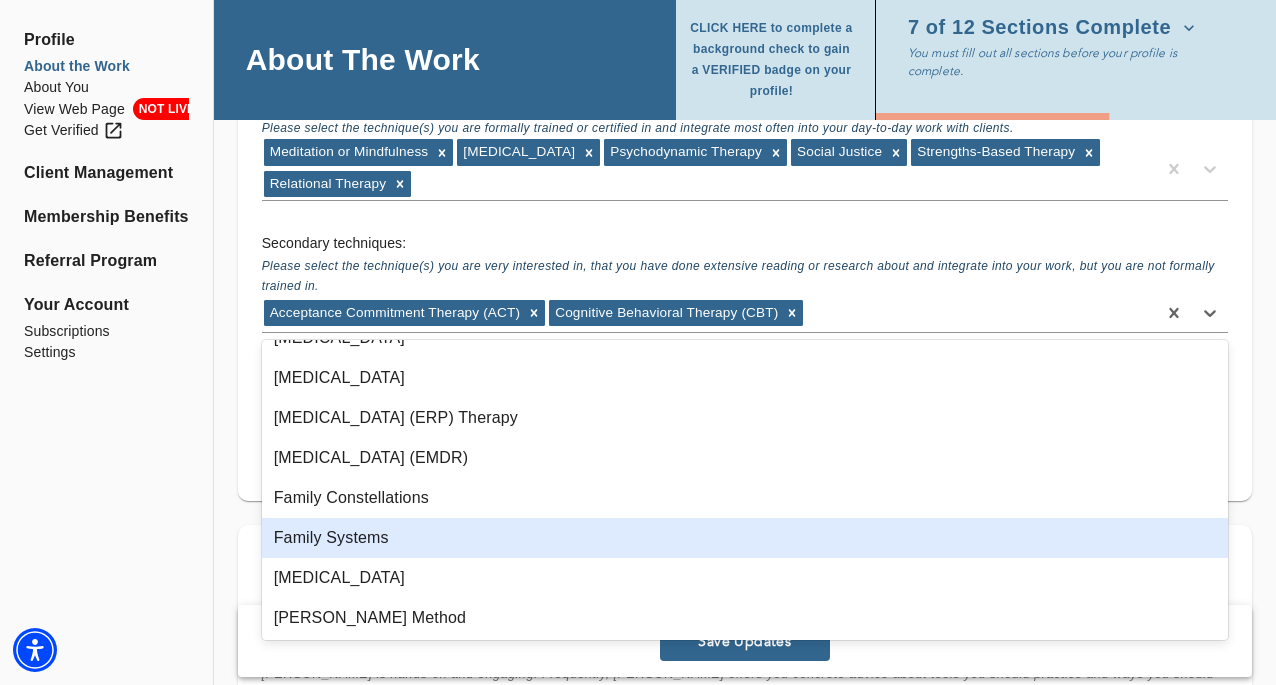 click on "Family Systems" at bounding box center (745, 538) 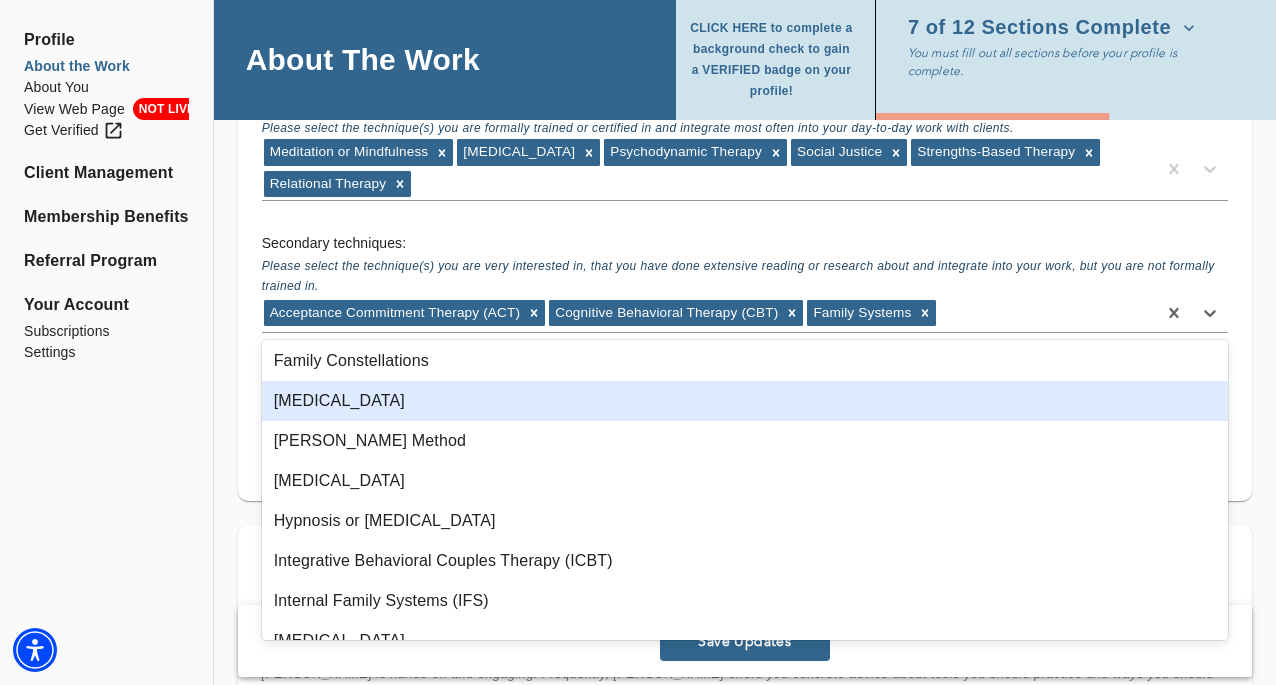 scroll, scrollTop: 699, scrollLeft: 0, axis: vertical 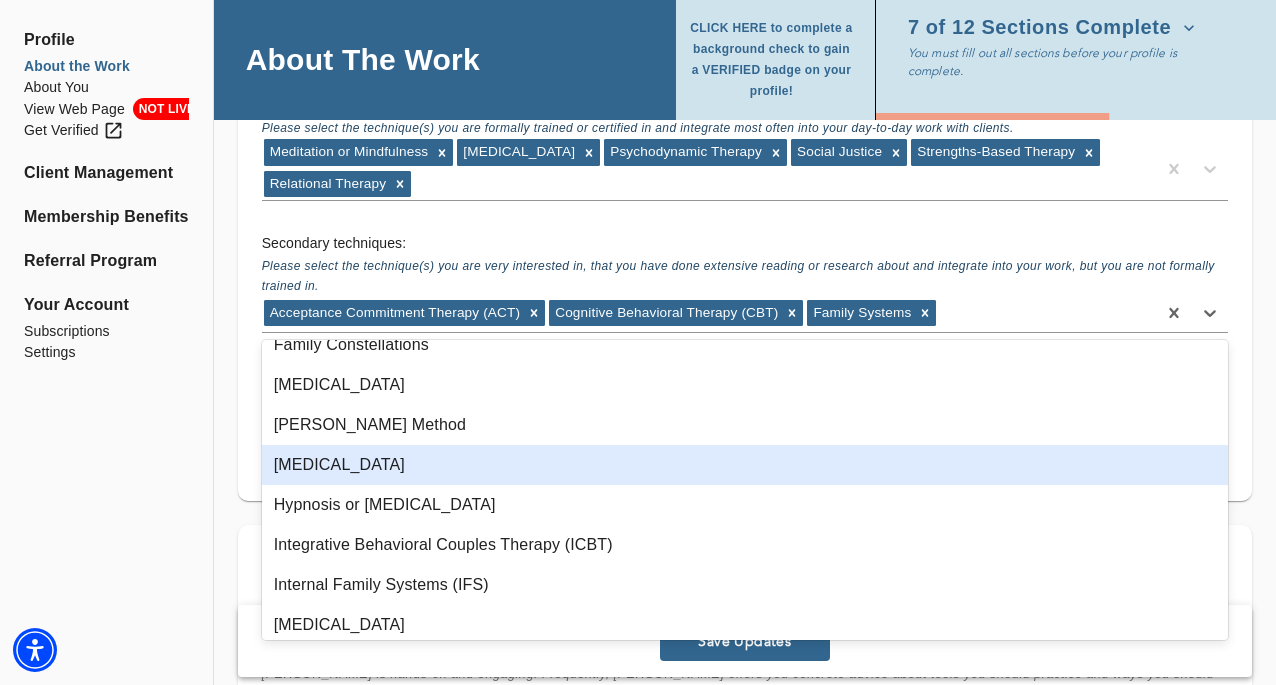 click on "[MEDICAL_DATA]" at bounding box center (745, 465) 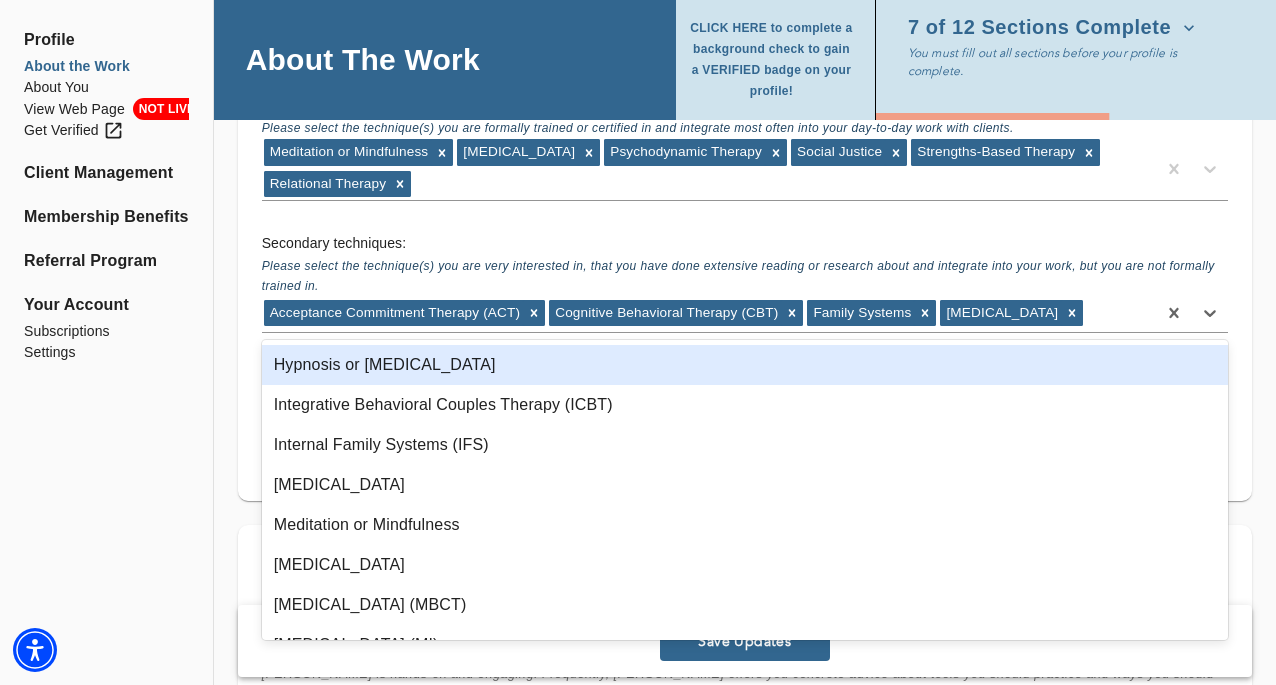 scroll, scrollTop: 809, scrollLeft: 0, axis: vertical 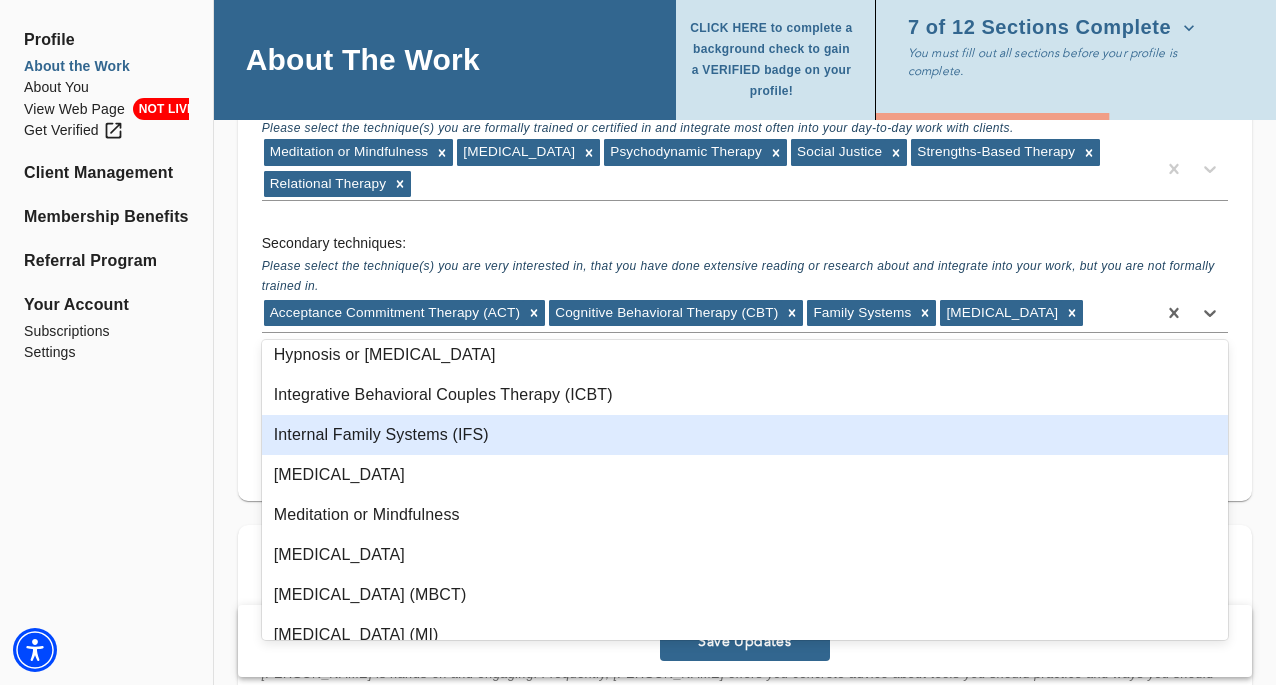 click on "Internal Family Systems (IFS)" at bounding box center (745, 435) 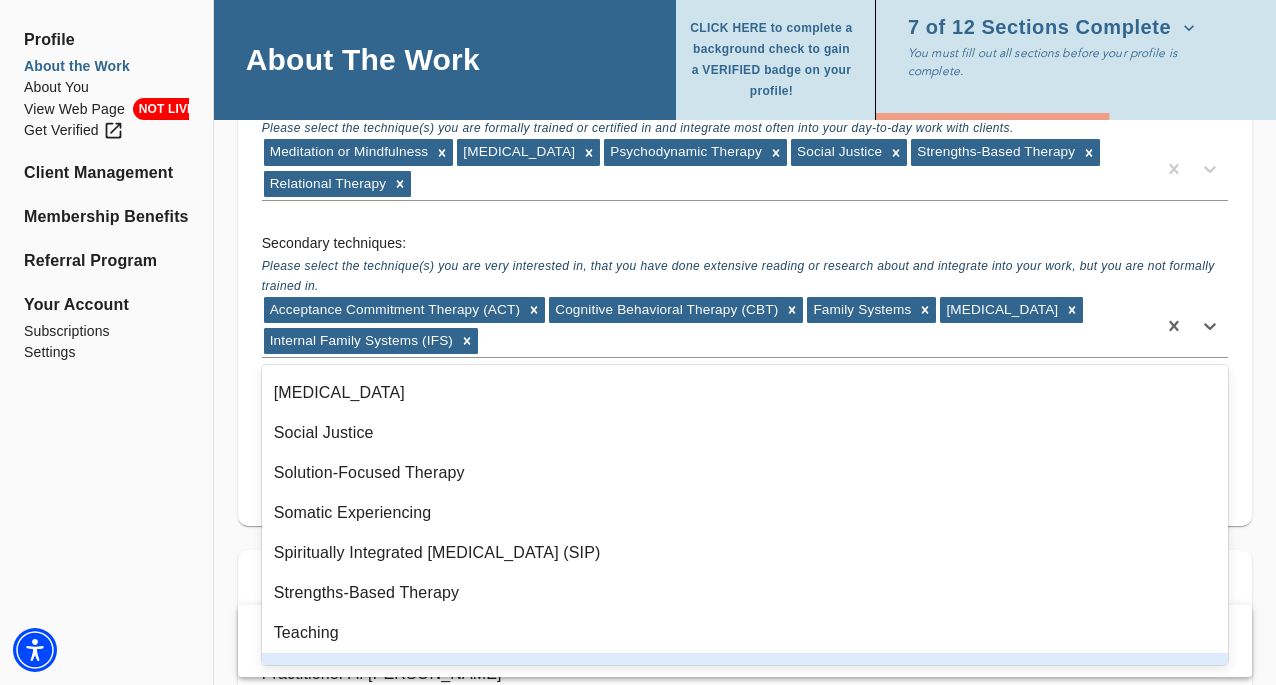 scroll, scrollTop: 1547, scrollLeft: 0, axis: vertical 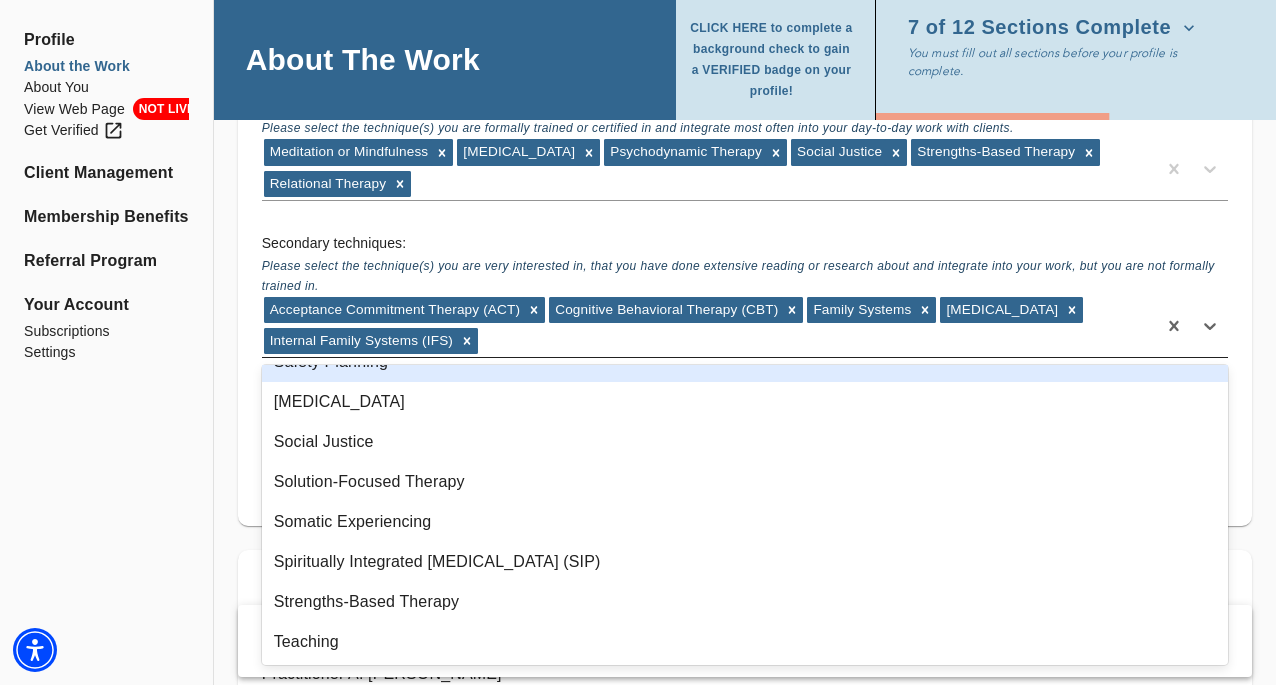click on "Acceptance Commitment Therapy (ACT) Cognitive Behavioral Therapy (CBT) Family Systems  [MEDICAL_DATA] Internal Family Systems (IFS)" at bounding box center (709, 326) 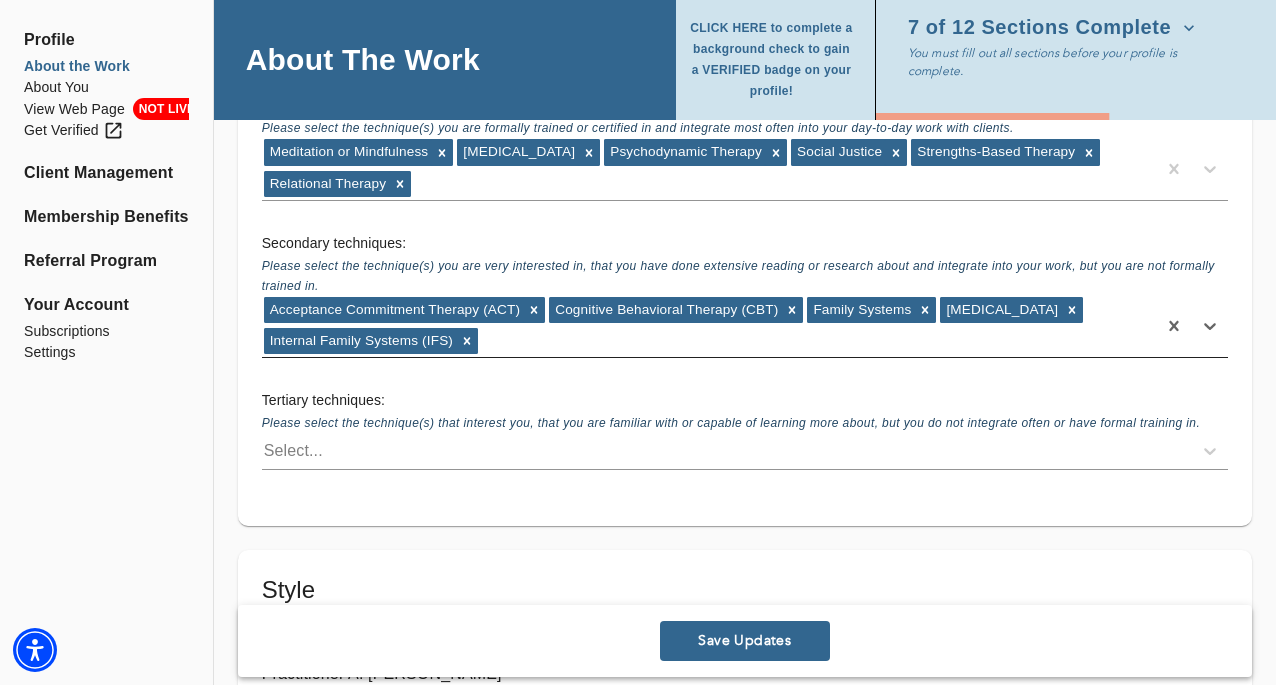 click on "Acceptance Commitment Therapy (ACT) Cognitive Behavioral Therapy (CBT) Family Systems  [MEDICAL_DATA] Internal Family Systems (IFS)" at bounding box center [709, 326] 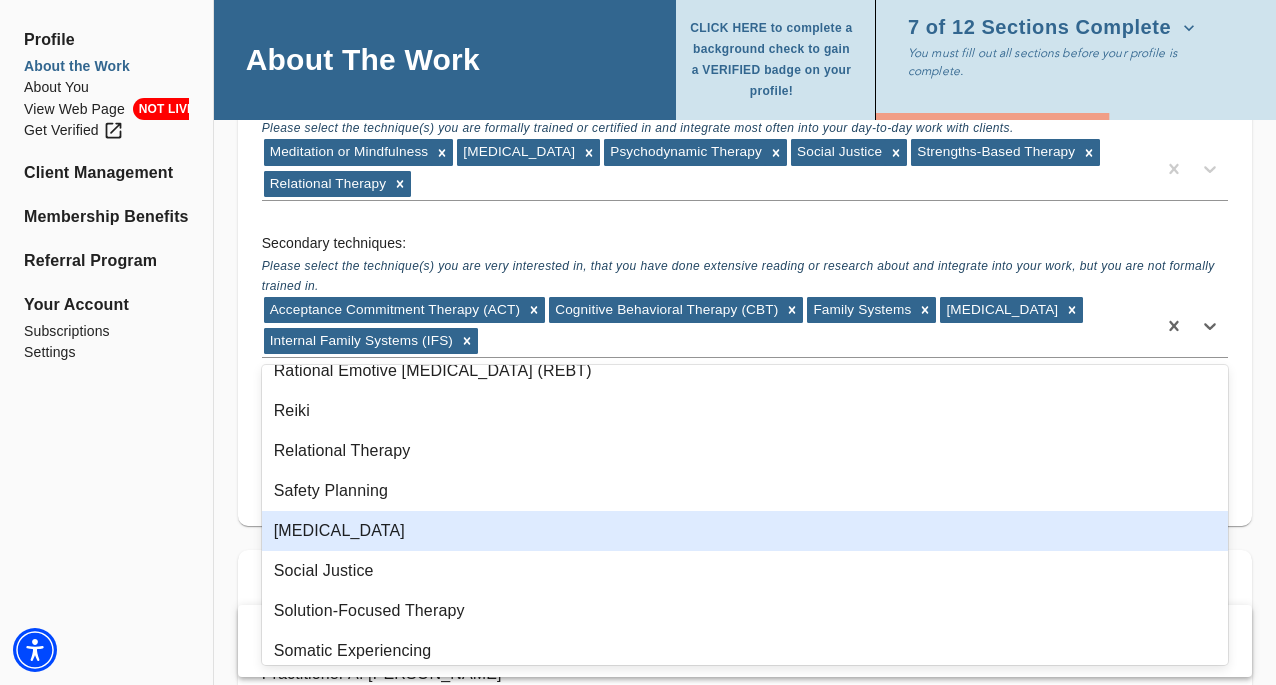 scroll, scrollTop: 1389, scrollLeft: 0, axis: vertical 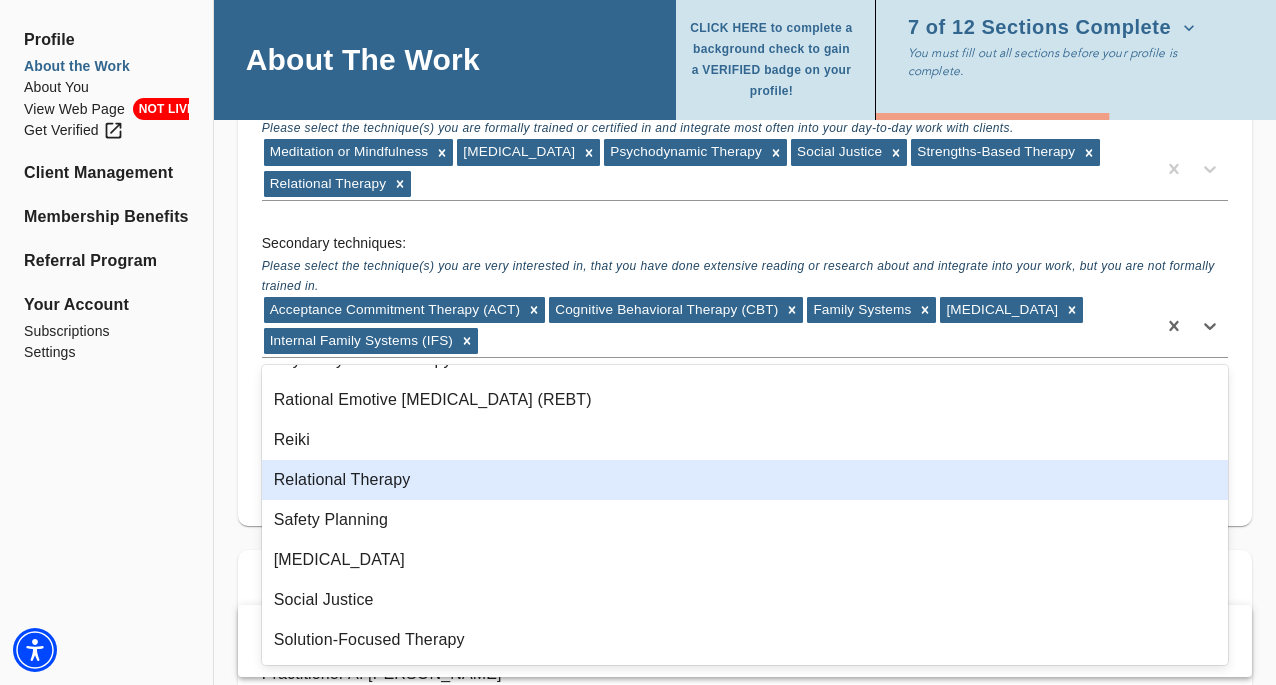 click on "Relational Therapy" at bounding box center (745, 480) 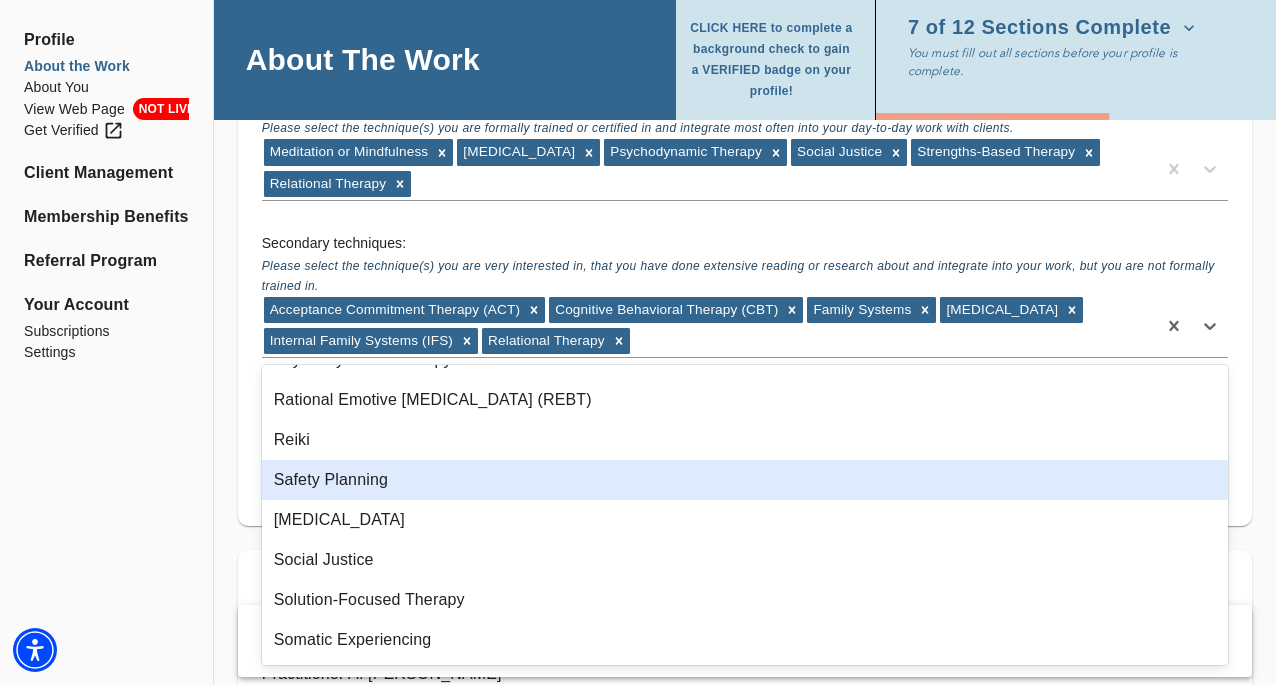 click on "Profile About the Work About You View Web Page NOT LIVE Get Verified Client Management Membership Benefits Referral Program Your Account Subscriptions Settings" at bounding box center [106, -769] 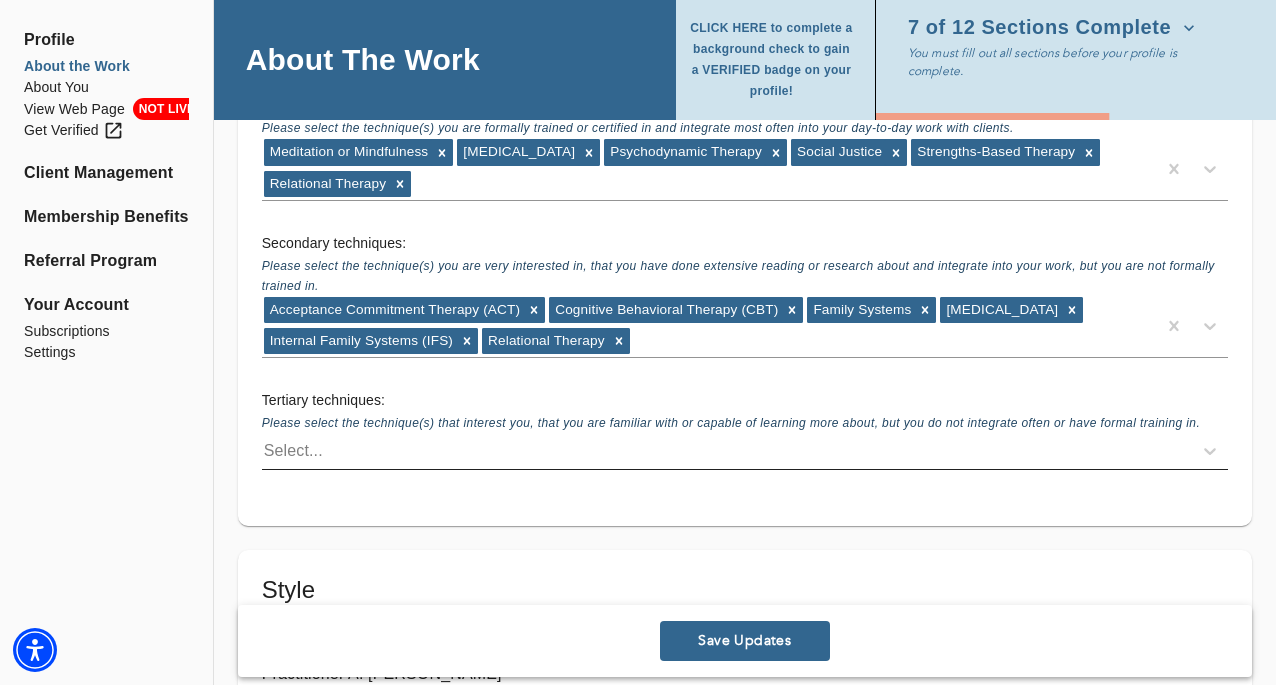 click on "Select..." at bounding box center (293, 451) 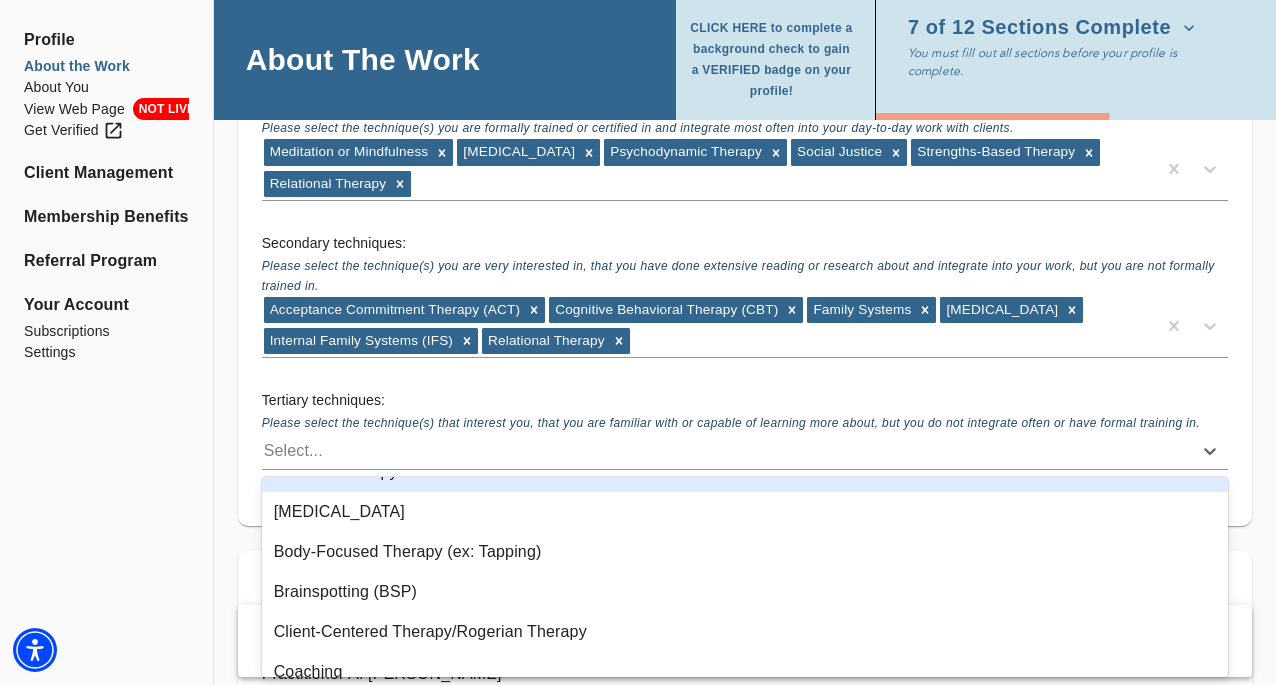 scroll, scrollTop: 91, scrollLeft: 0, axis: vertical 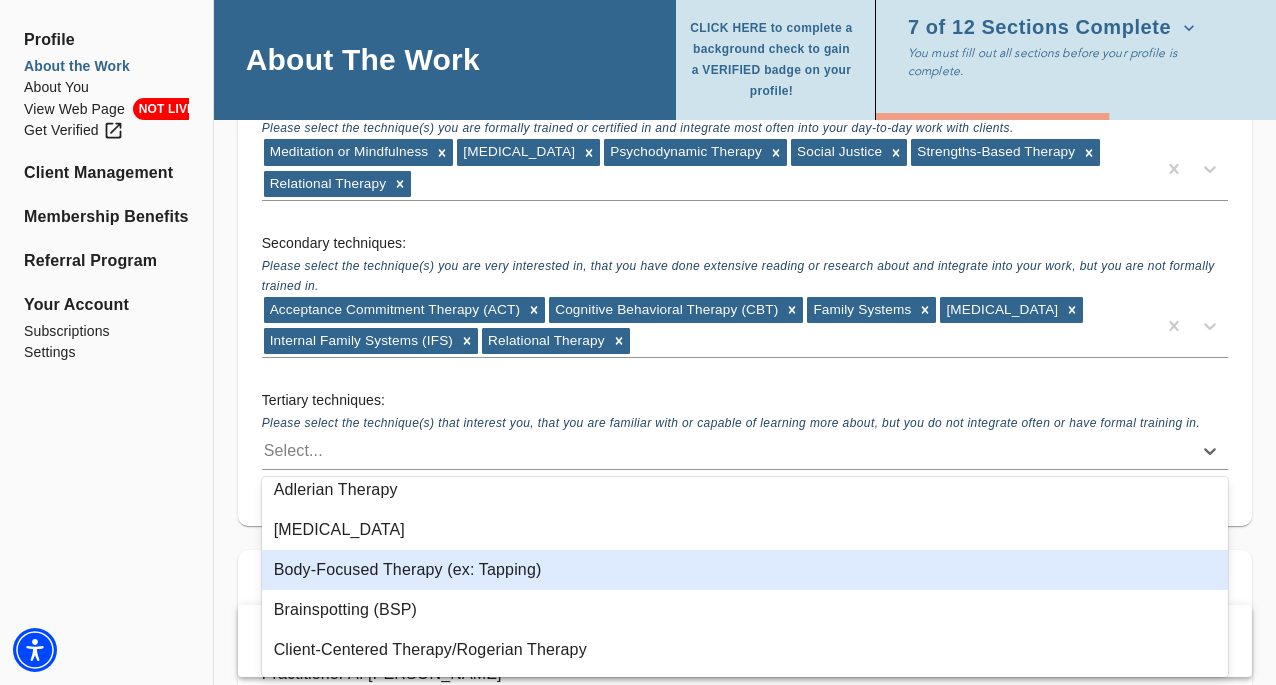 click on "Body-Focused Therapy (ex: Tapping)" at bounding box center [745, 570] 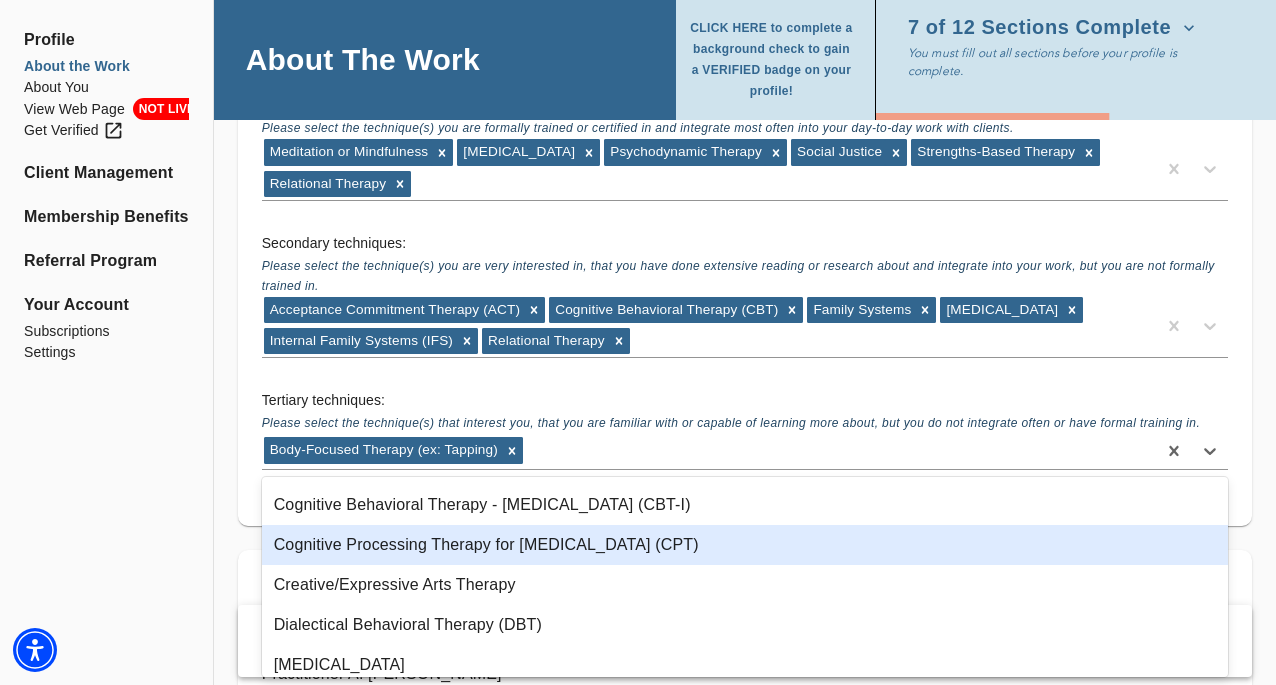 scroll, scrollTop: 369, scrollLeft: 0, axis: vertical 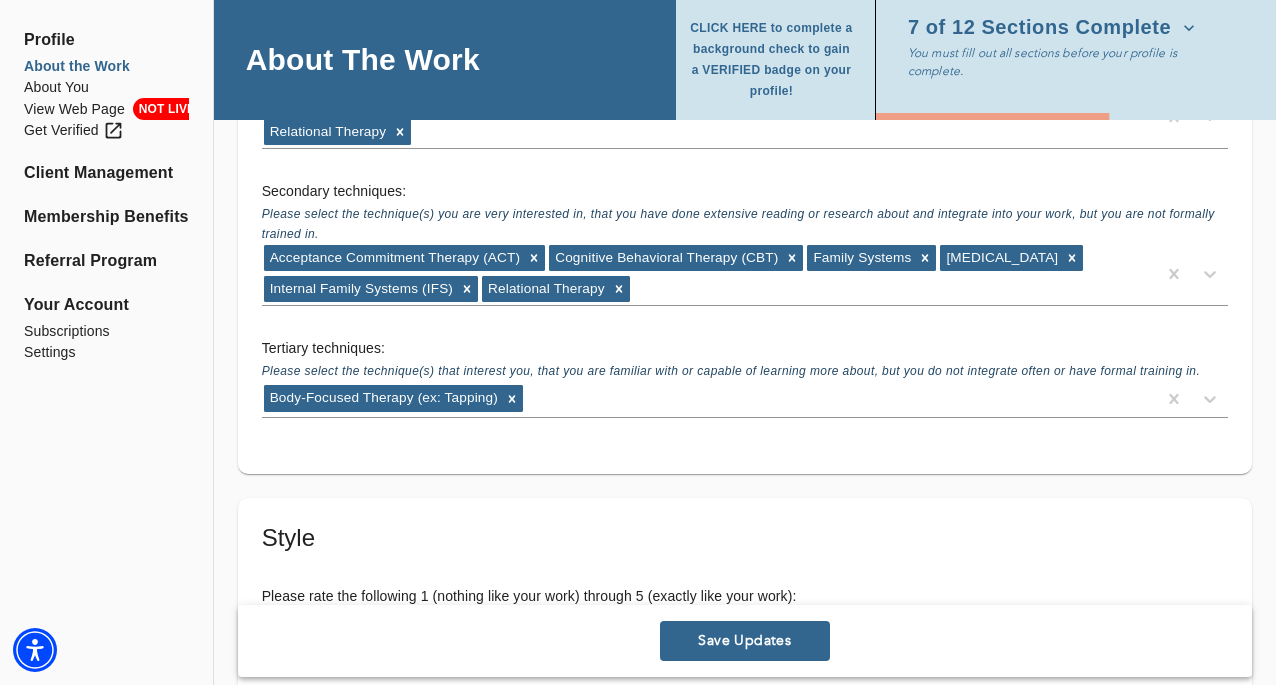 click on "Profile About the Work About You View Web Page NOT LIVE Get Verified Client Management Membership Benefits Referral Program Your Account Subscriptions Settings" at bounding box center [106, -821] 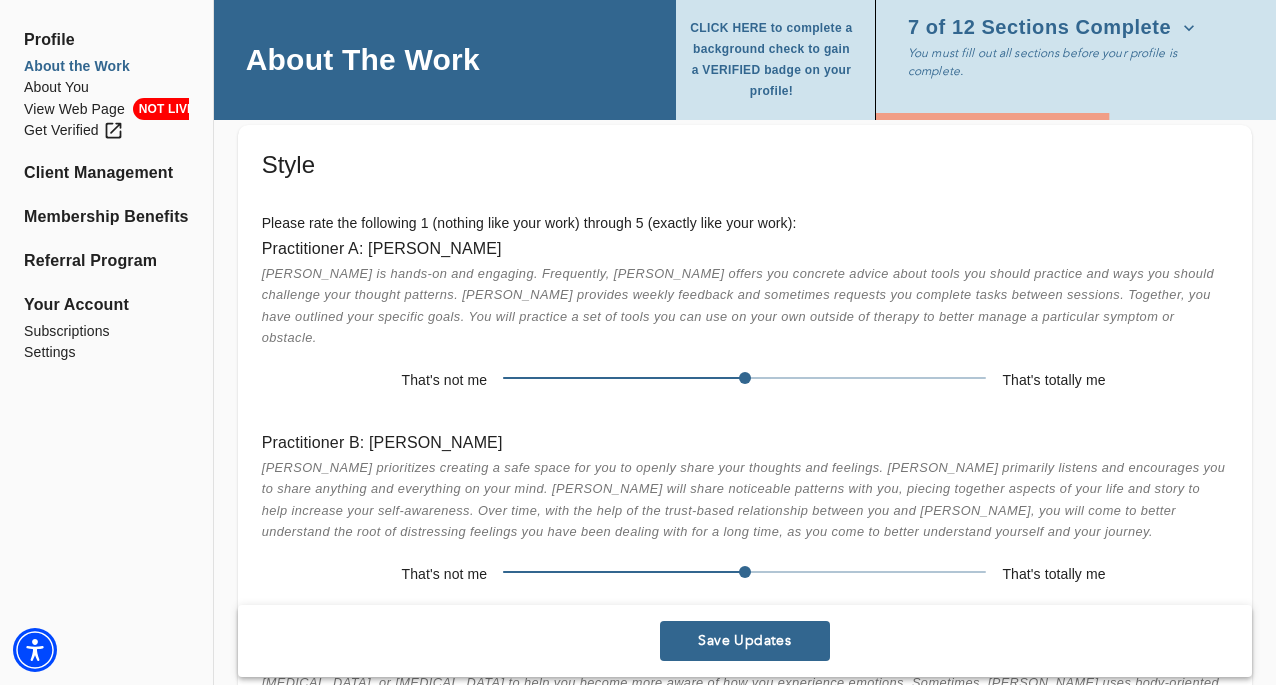 scroll, scrollTop: 3807, scrollLeft: 0, axis: vertical 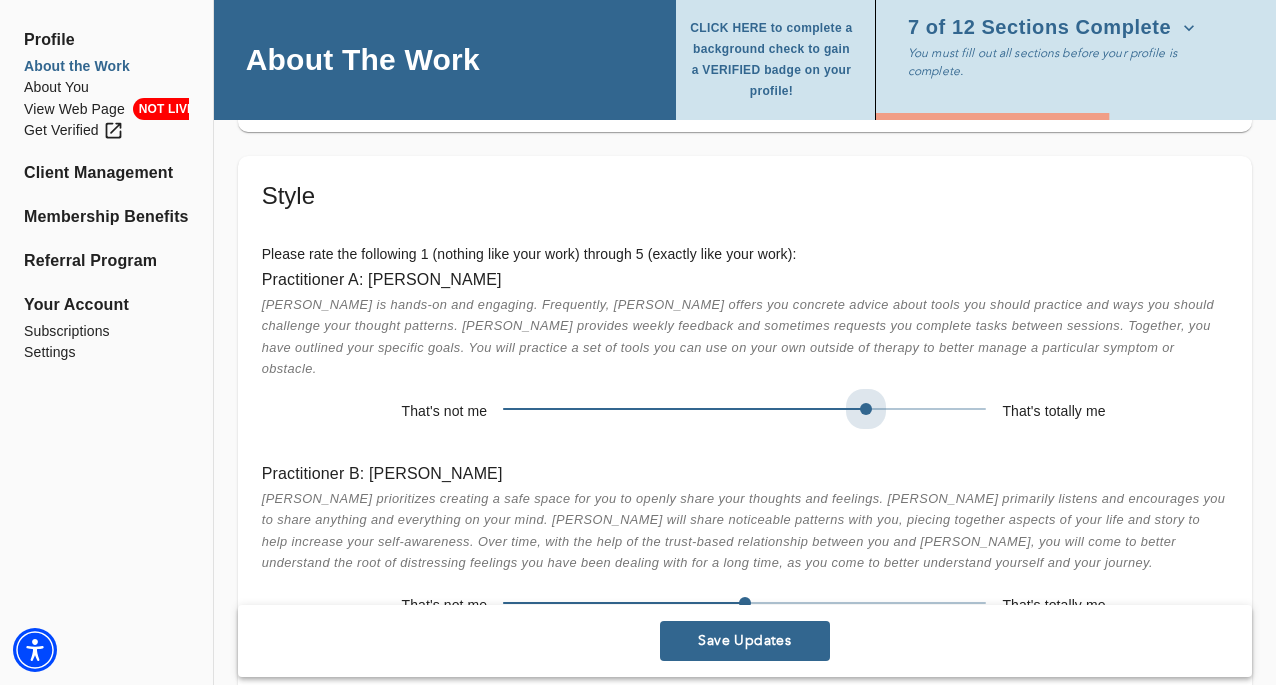 drag, startPoint x: 746, startPoint y: 383, endPoint x: 808, endPoint y: 390, distance: 62.39391 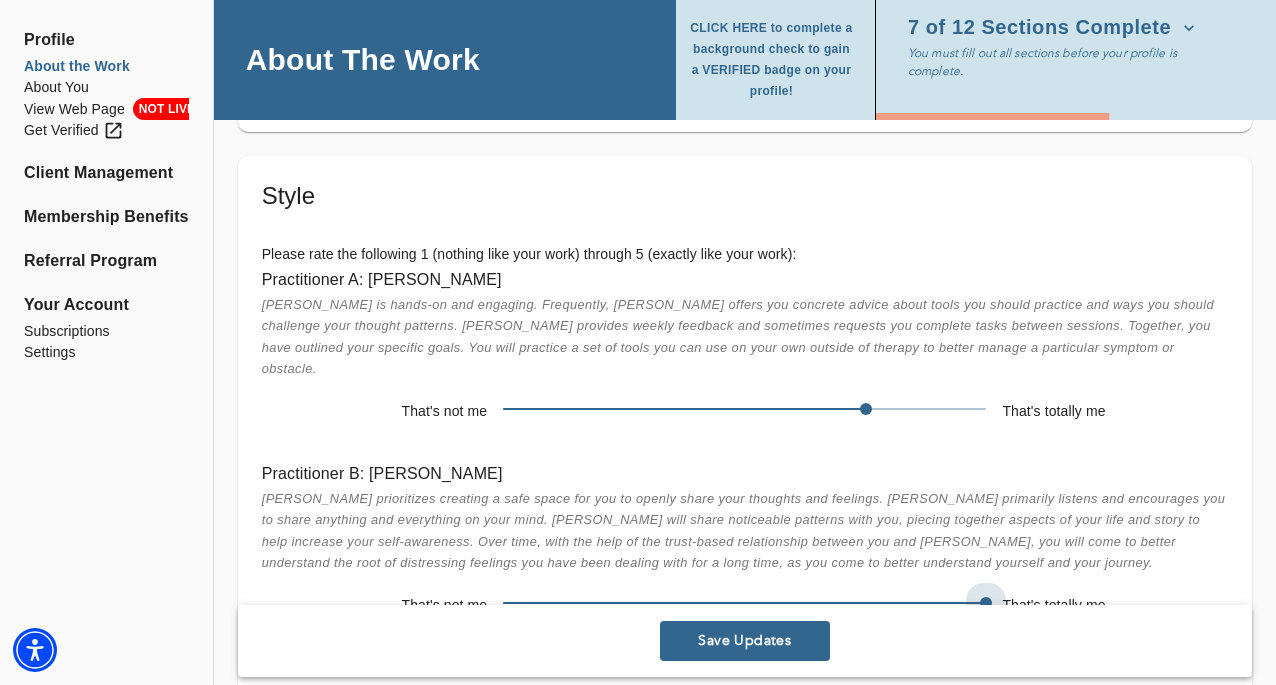 drag, startPoint x: 741, startPoint y: 585, endPoint x: 1077, endPoint y: 592, distance: 336.0729 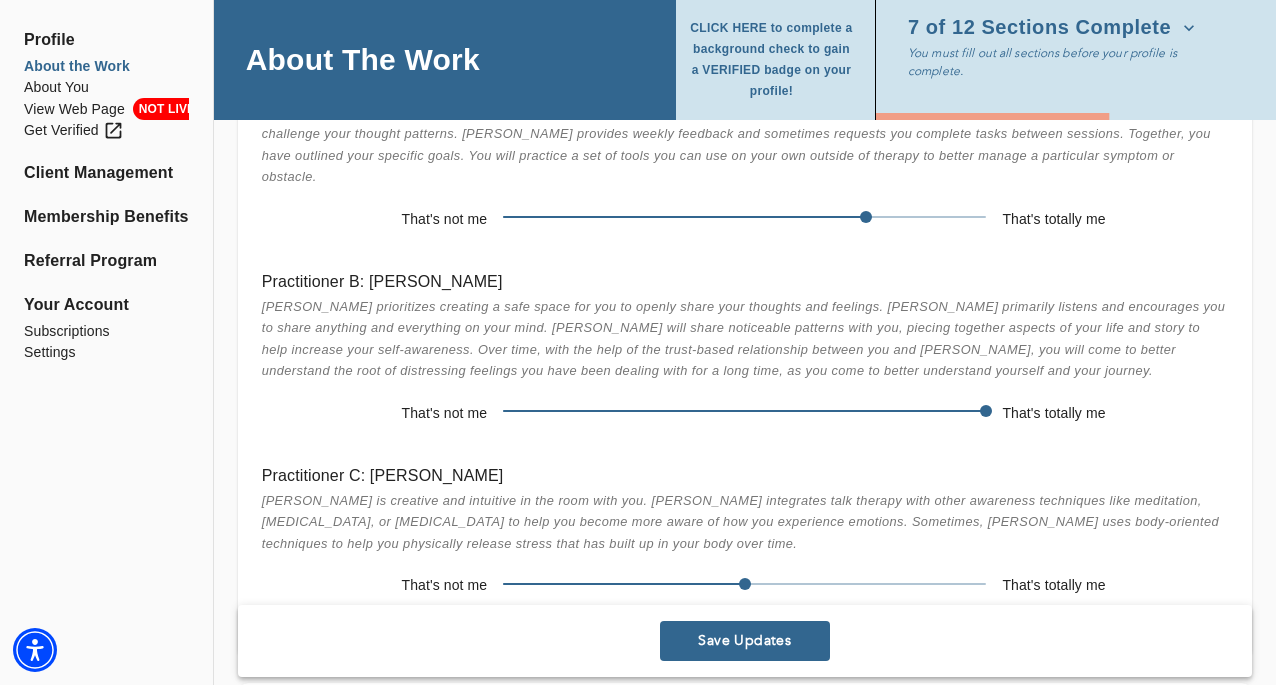scroll, scrollTop: 4070, scrollLeft: 0, axis: vertical 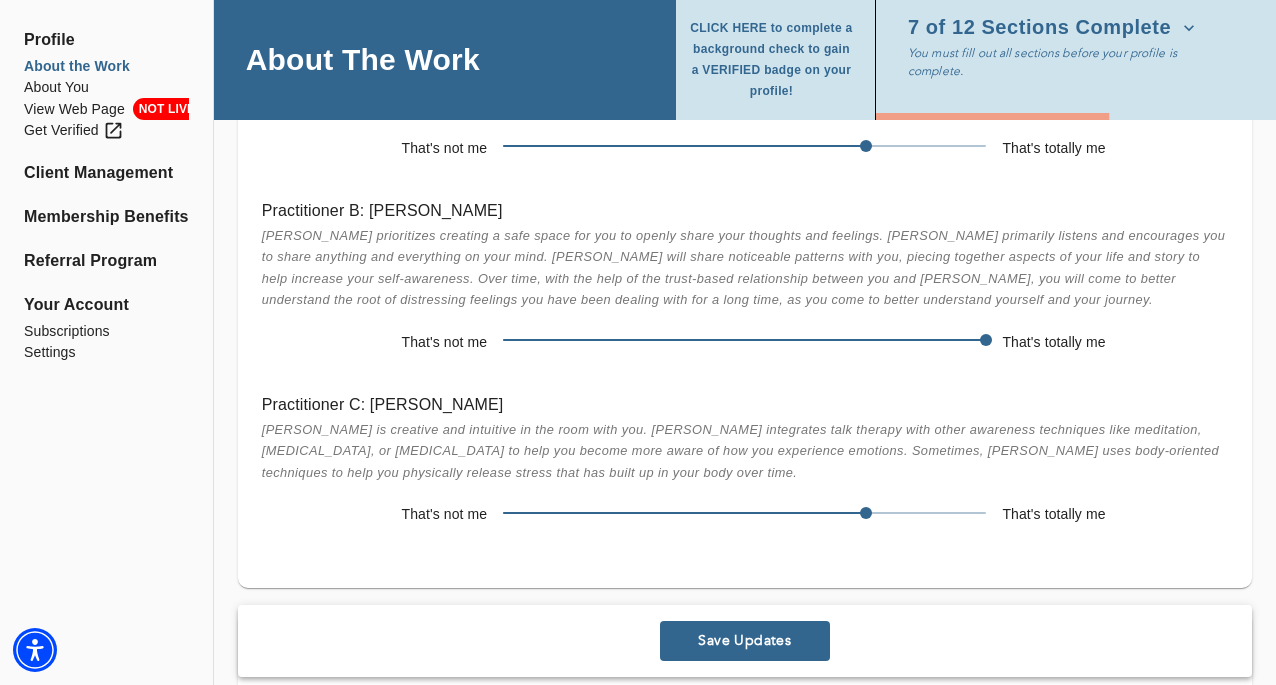 drag, startPoint x: 748, startPoint y: 489, endPoint x: 845, endPoint y: 492, distance: 97.04638 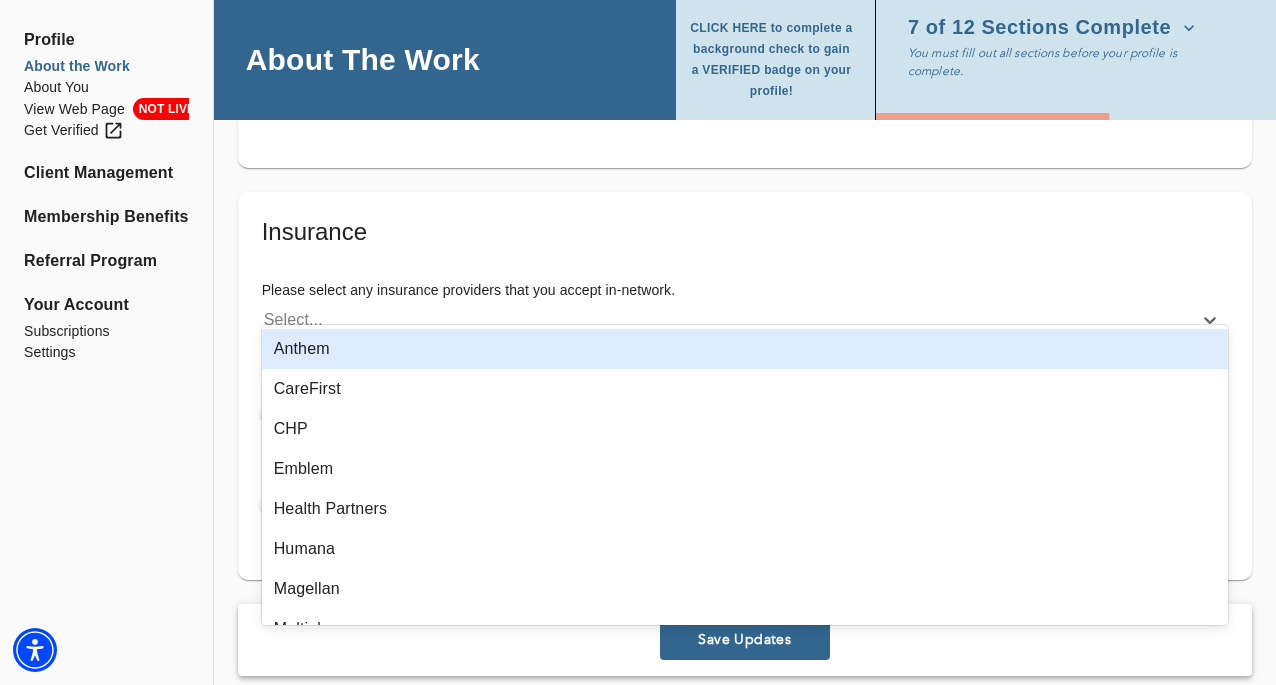 click on "Select..." at bounding box center [727, 320] 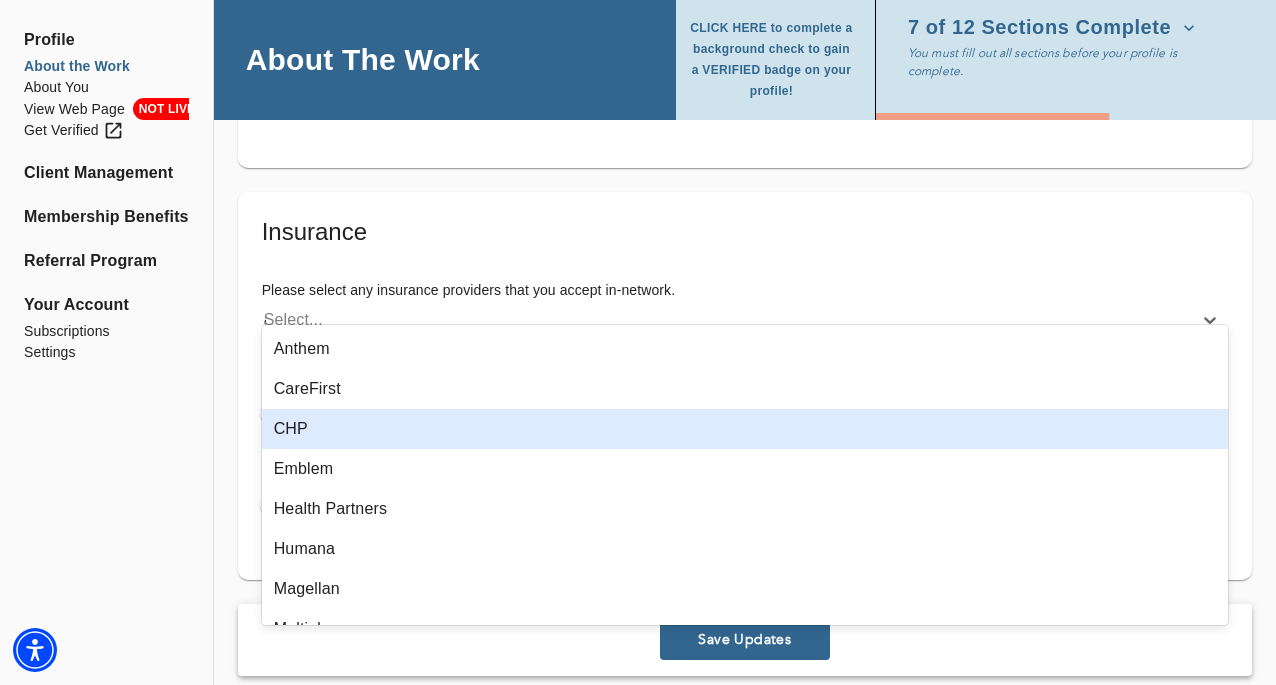type on "ae" 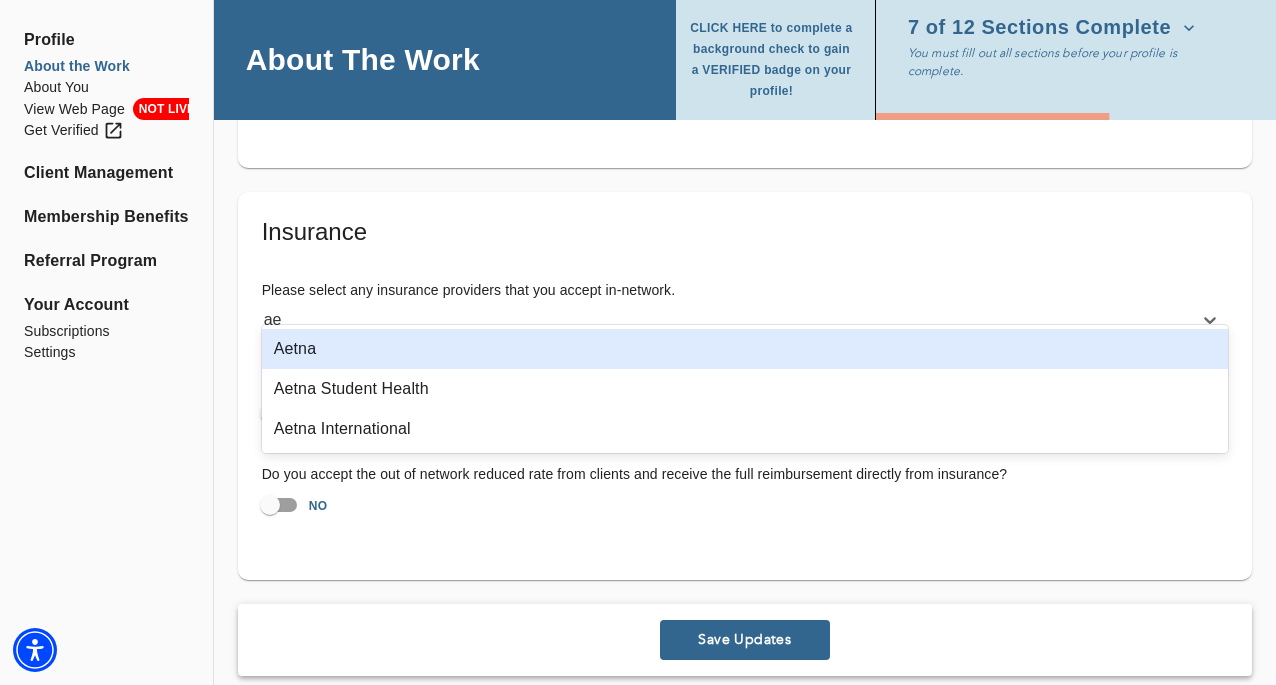 click on "Aetna" at bounding box center [745, 349] 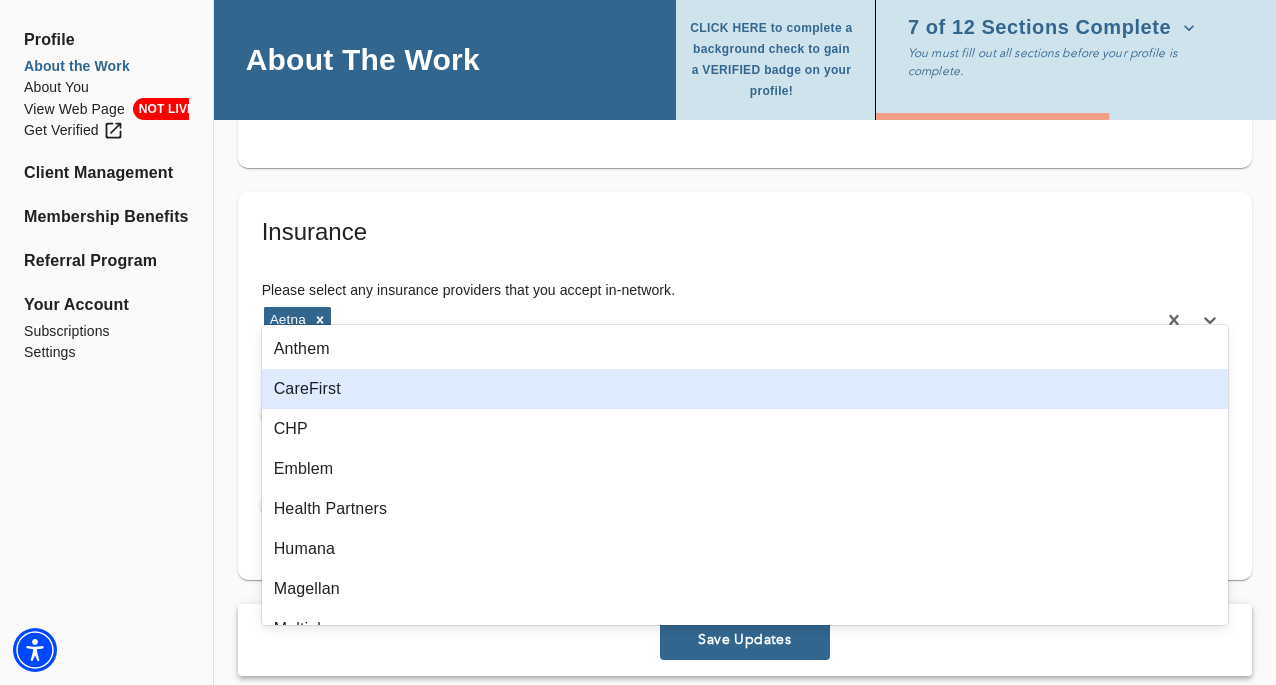 click on "Profile About the Work About You View Web Page NOT LIVE Get Verified Client Management Membership Benefits Referral Program Your Account Subscriptions Settings" at bounding box center (106, -1846) 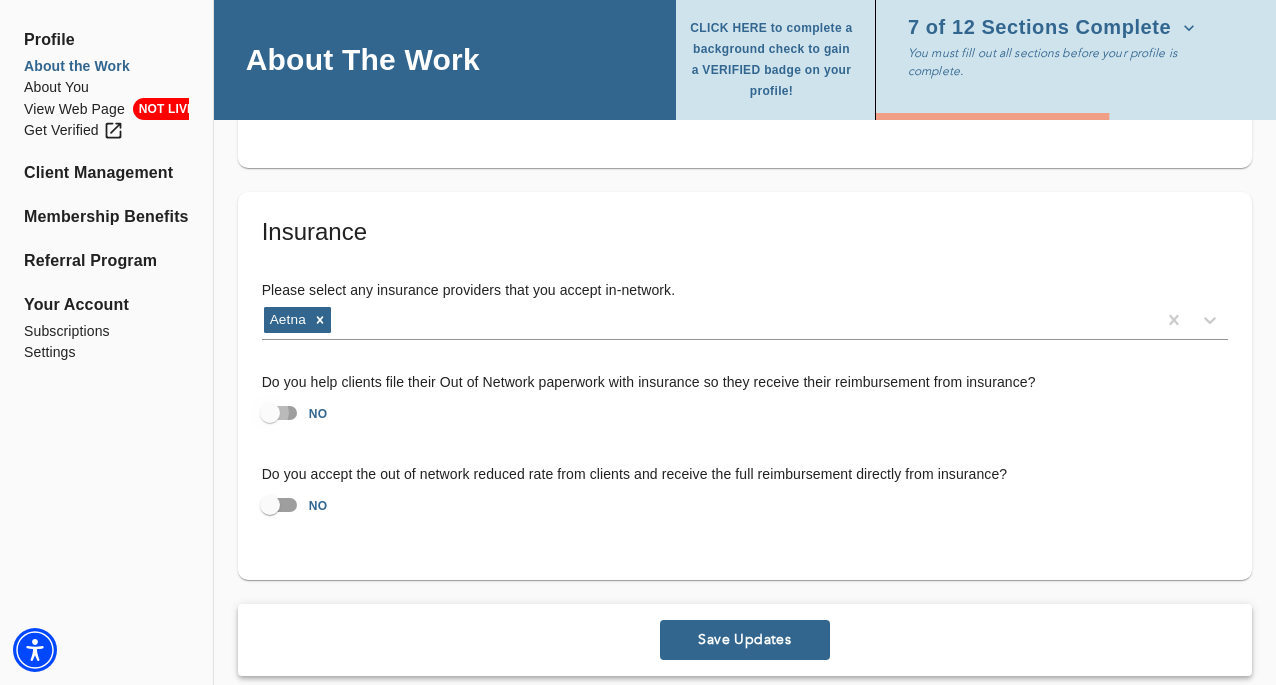 click on "NO" at bounding box center [270, 413] 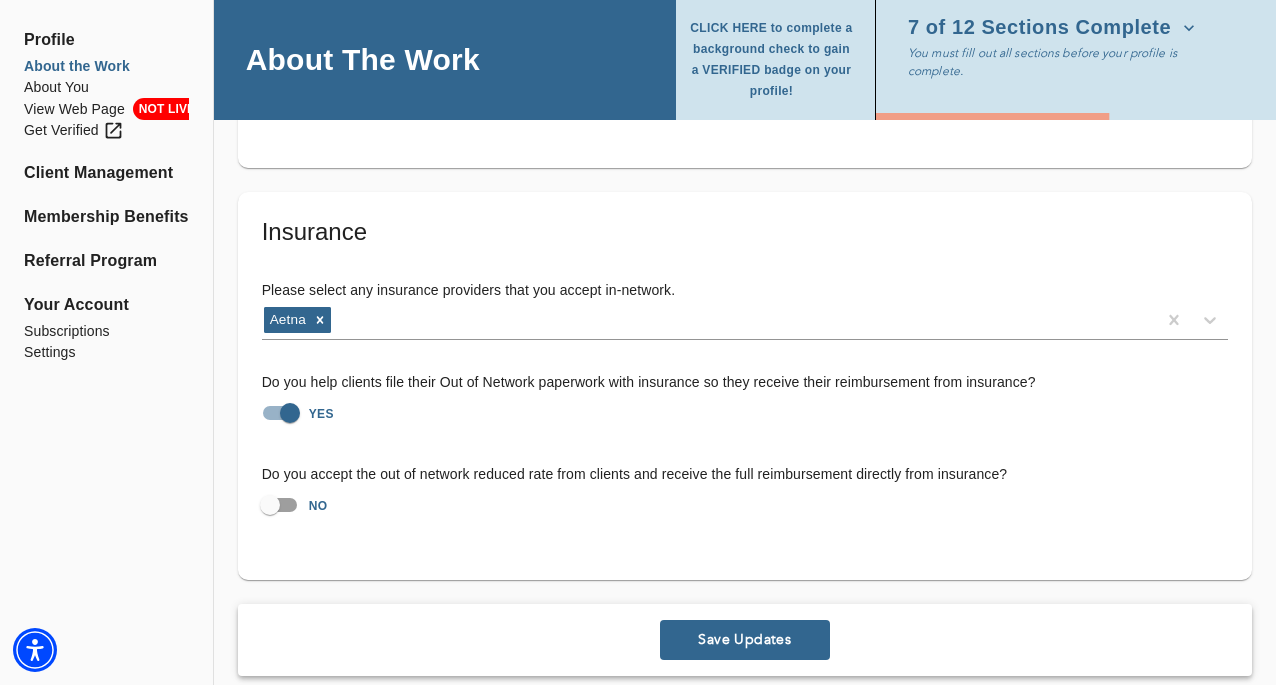click on "Save Updates" at bounding box center (745, 639) 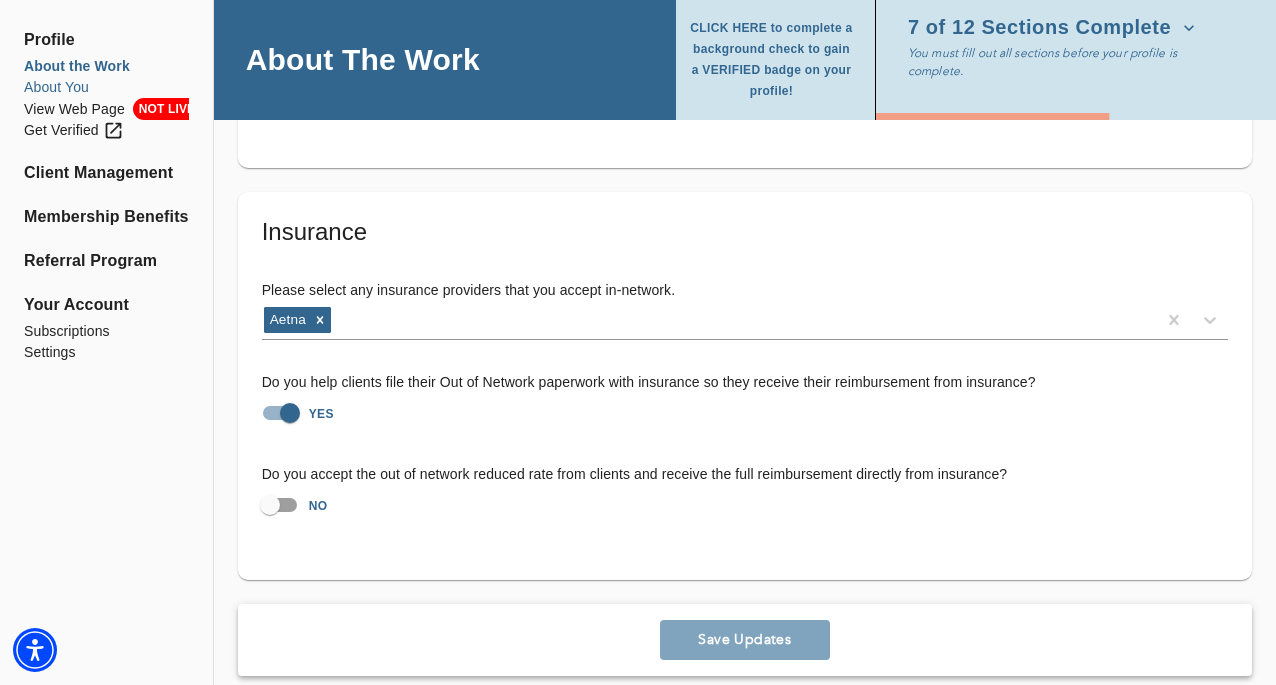 click on "About You" at bounding box center [106, 87] 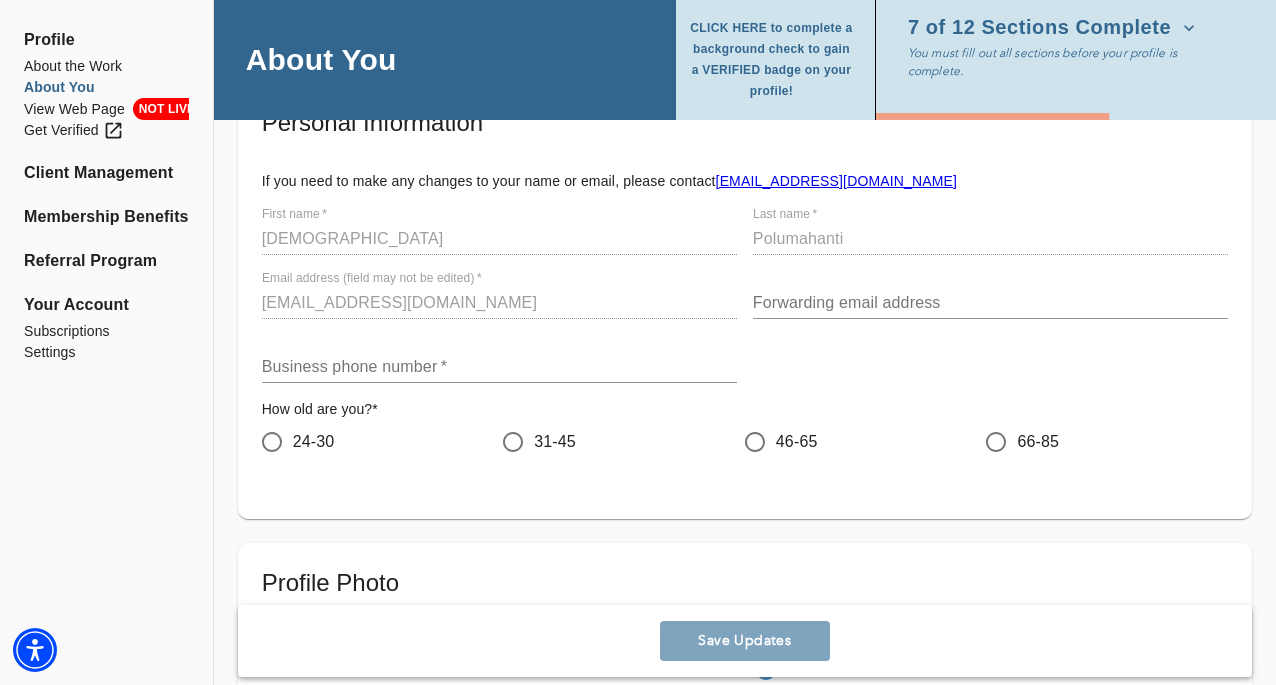 scroll, scrollTop: 147, scrollLeft: 0, axis: vertical 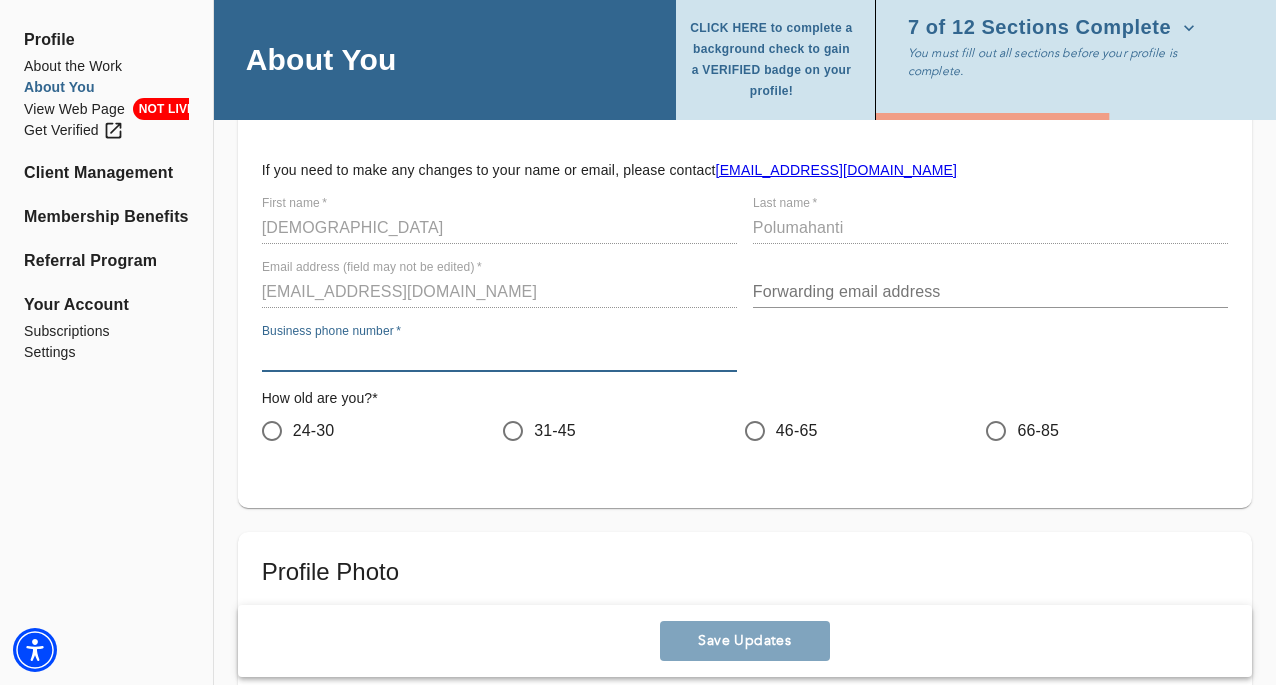 click at bounding box center (499, 356) 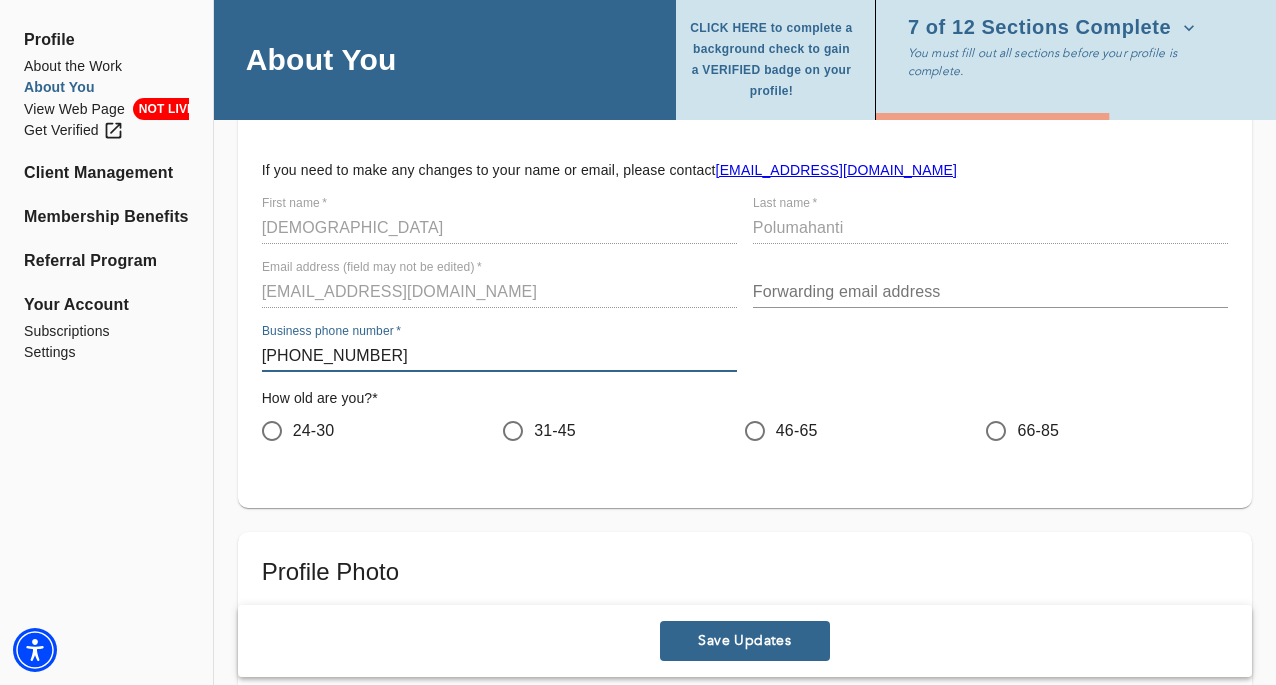 type on "[PHONE_NUMBER]" 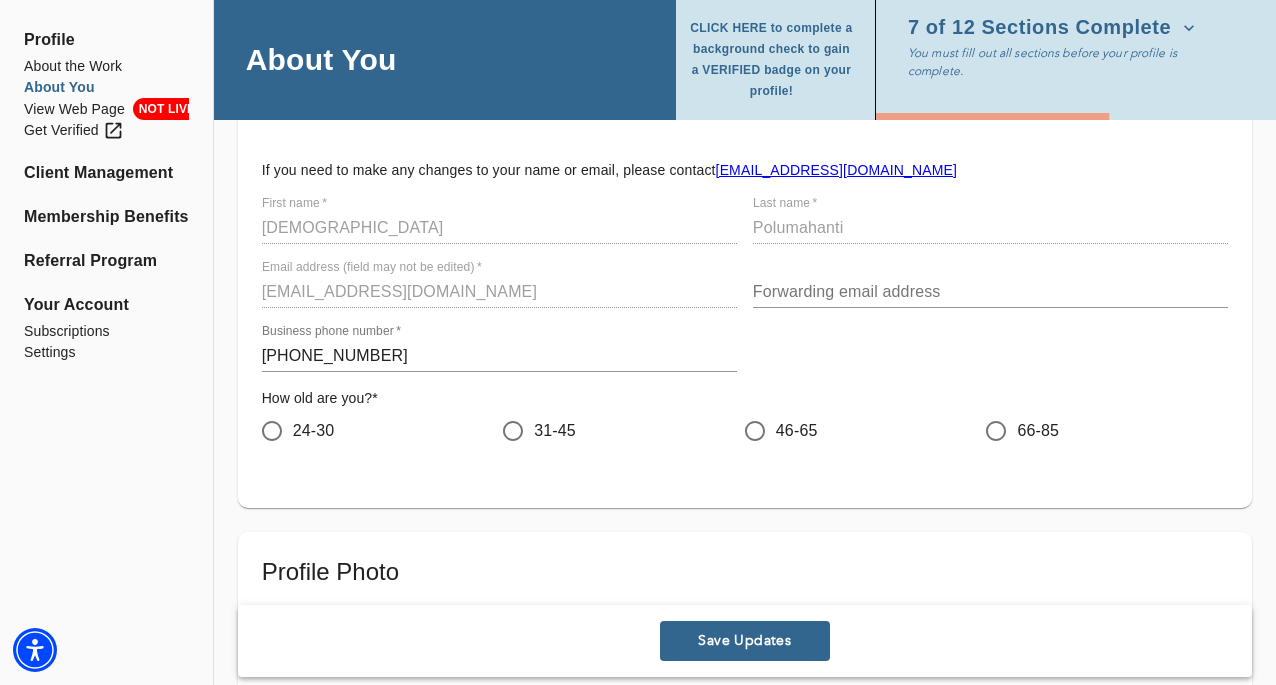 click on "24-30" at bounding box center [272, 431] 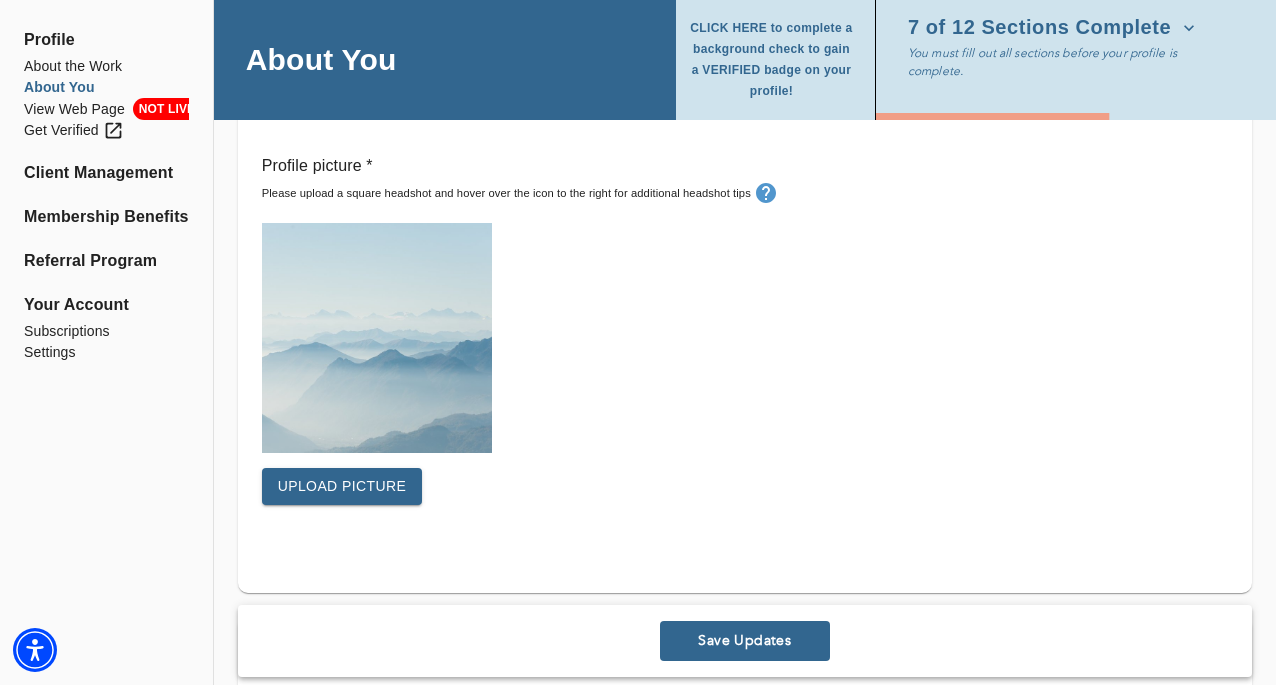 scroll, scrollTop: 614, scrollLeft: 0, axis: vertical 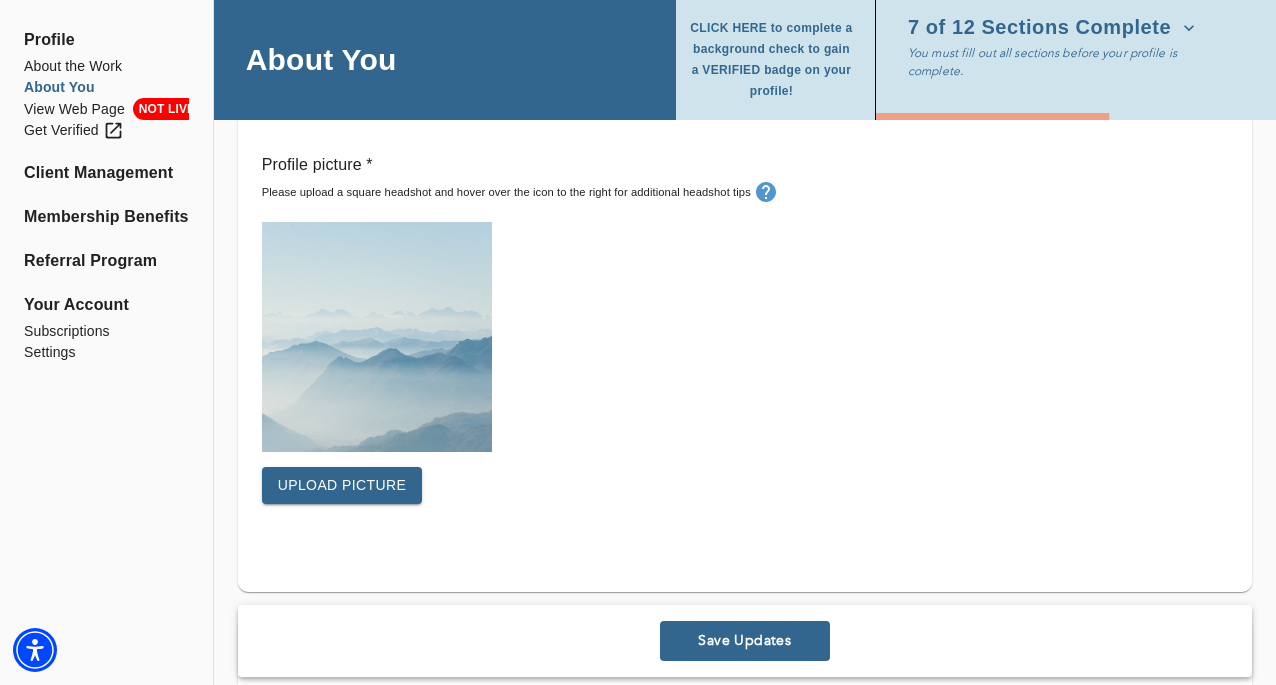 click on "Upload picture" at bounding box center [342, 485] 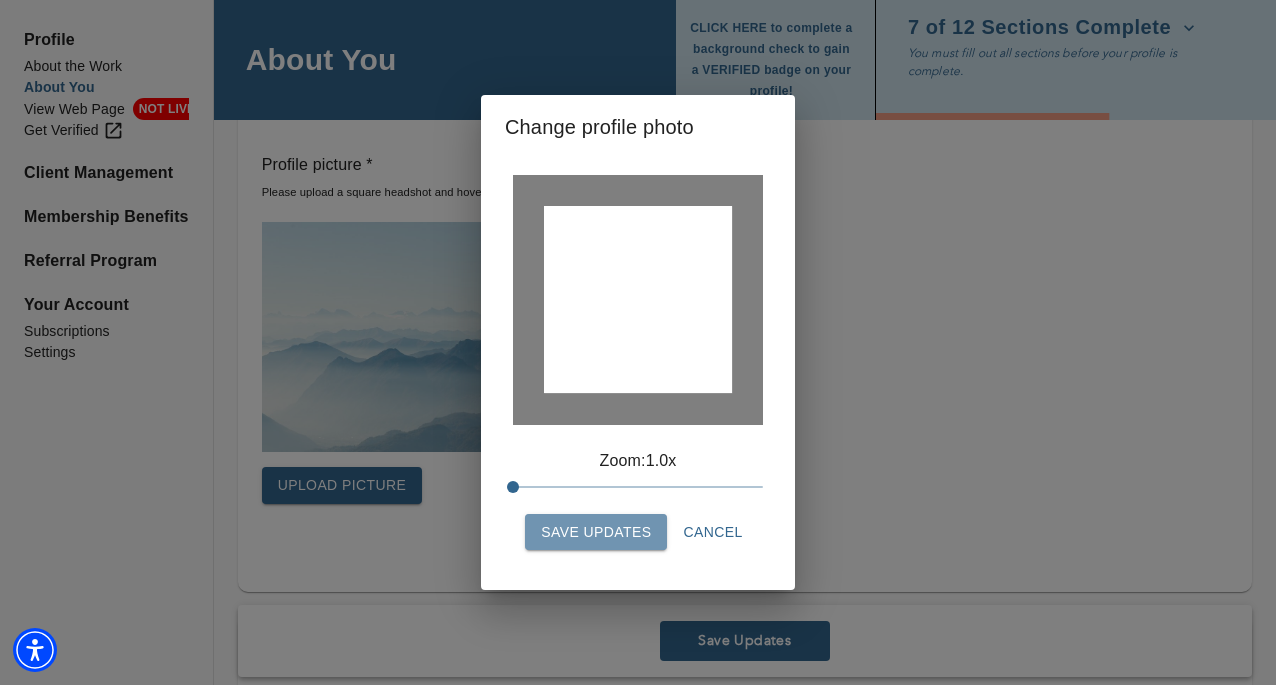 click on "Save Updates" at bounding box center [596, 532] 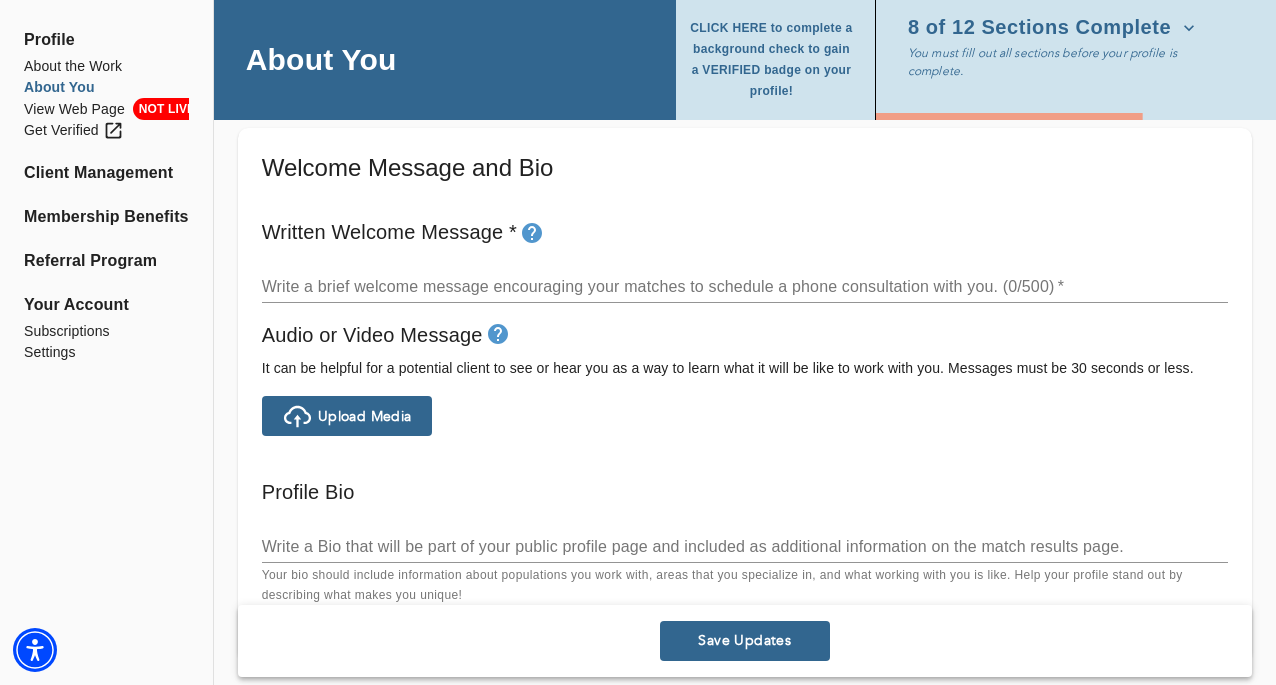 scroll, scrollTop: 1106, scrollLeft: 0, axis: vertical 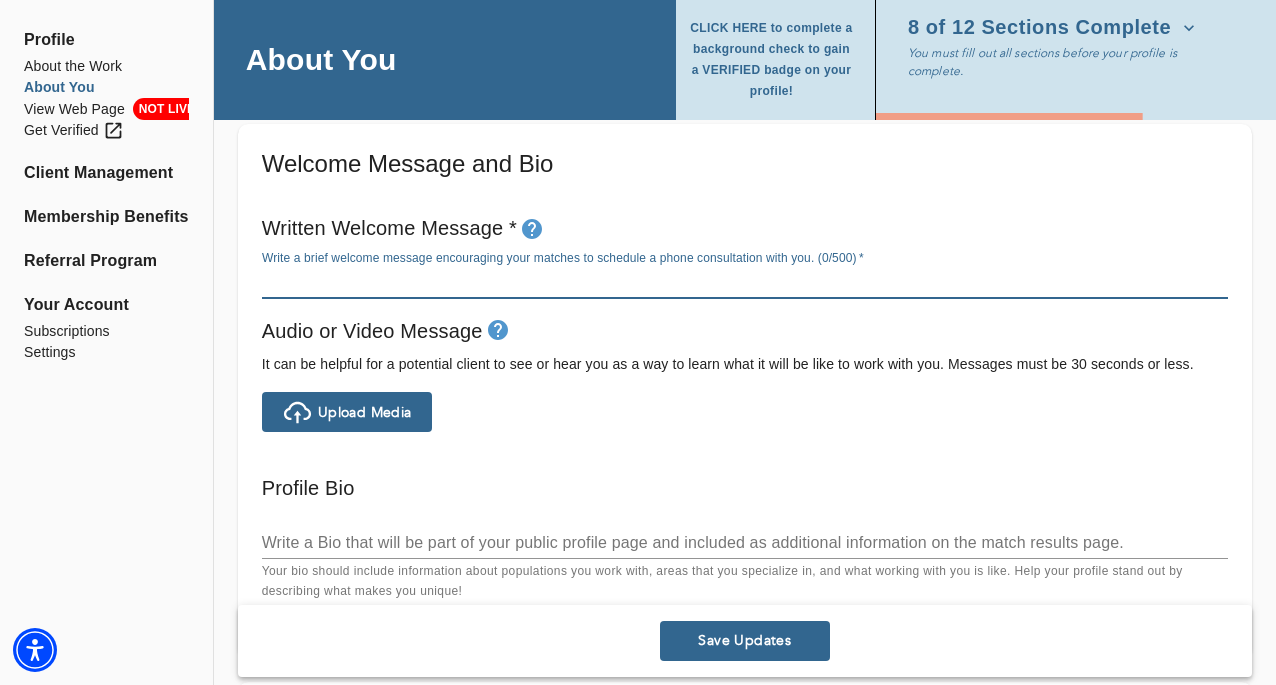 click at bounding box center [745, 282] 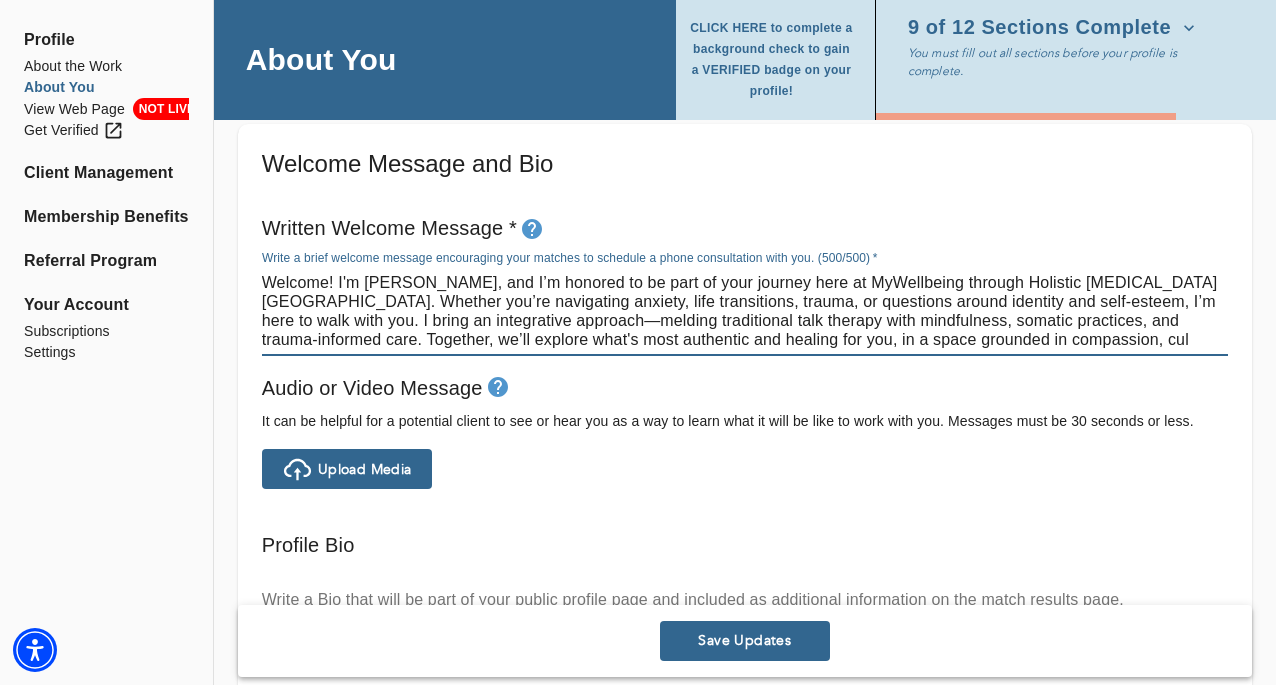 drag, startPoint x: 419, startPoint y: 288, endPoint x: 522, endPoint y: 287, distance: 103.00485 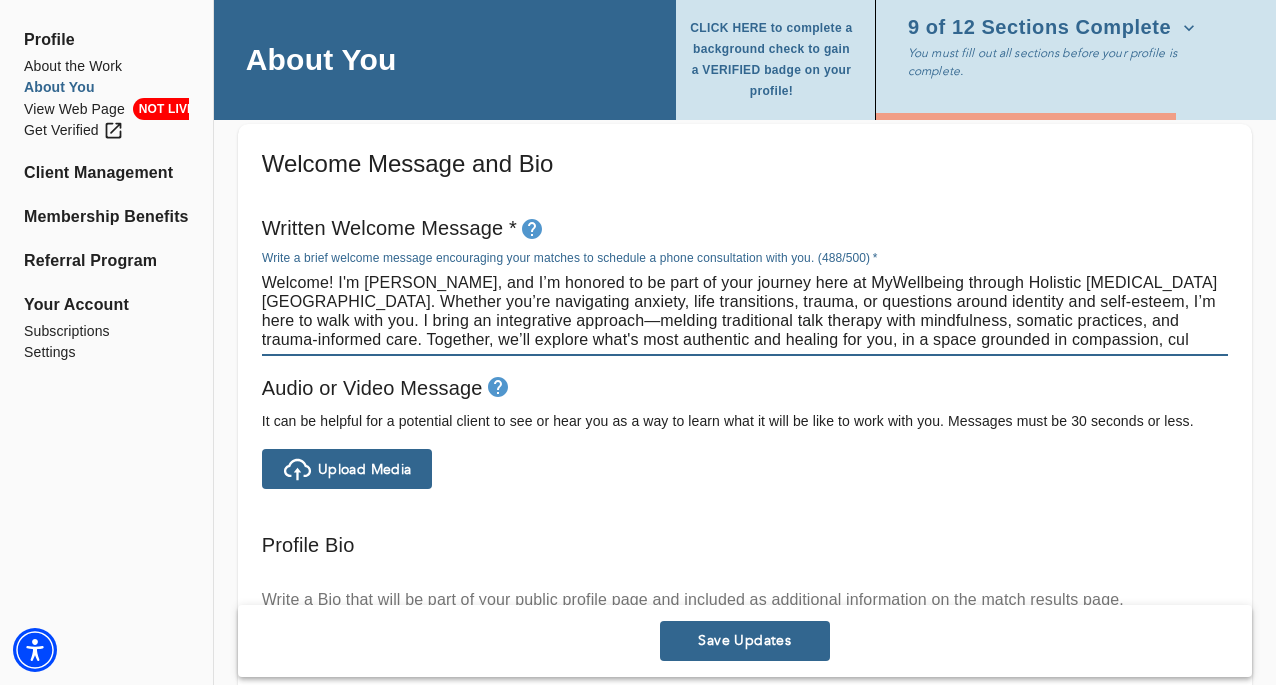 drag, startPoint x: 1176, startPoint y: 286, endPoint x: 428, endPoint y: 279, distance: 748.0328 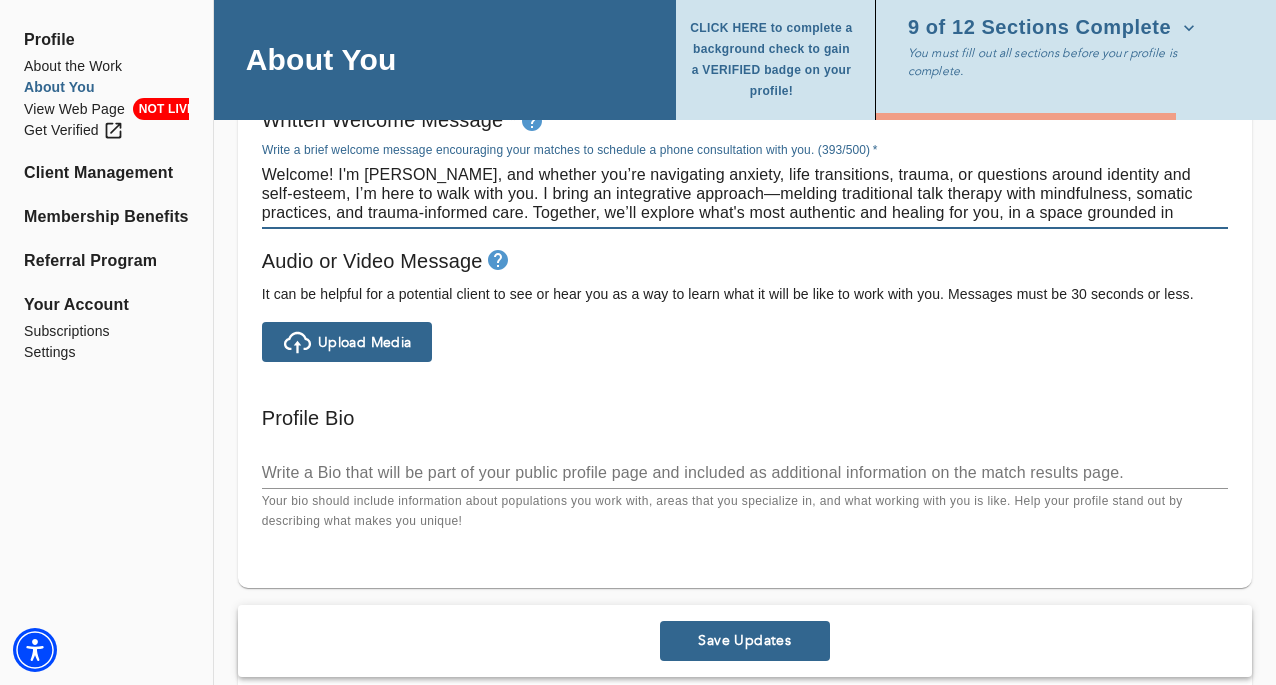 scroll, scrollTop: 1217, scrollLeft: 0, axis: vertical 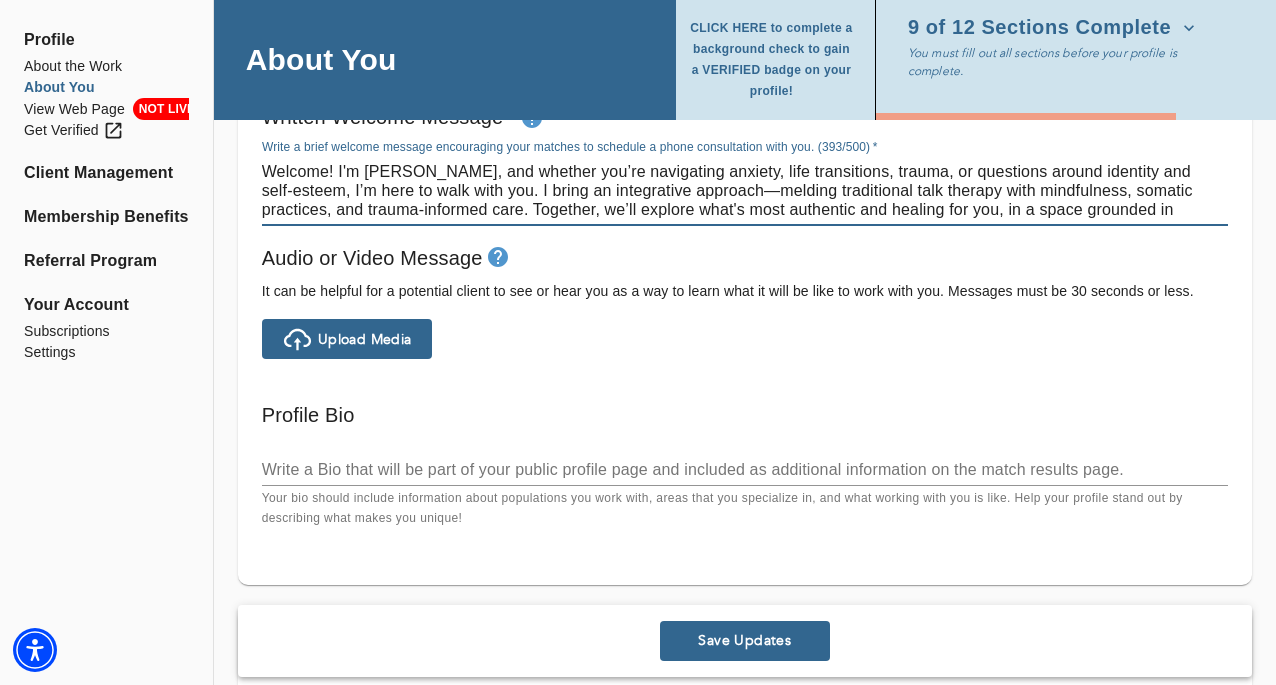 click on "Welcome! I'm [PERSON_NAME], and whether you’re navigating anxiety, life transitions, trauma, or questions around identity and self‑esteem, I’m here to walk with you. I bring an integrative approach—melding traditional talk therapy with mindfulness, somatic practices, and trauma‑informed care. Together, we’ll explore what's most authentic and healing for you, in a space grounded in compassion, cul" at bounding box center [745, 190] 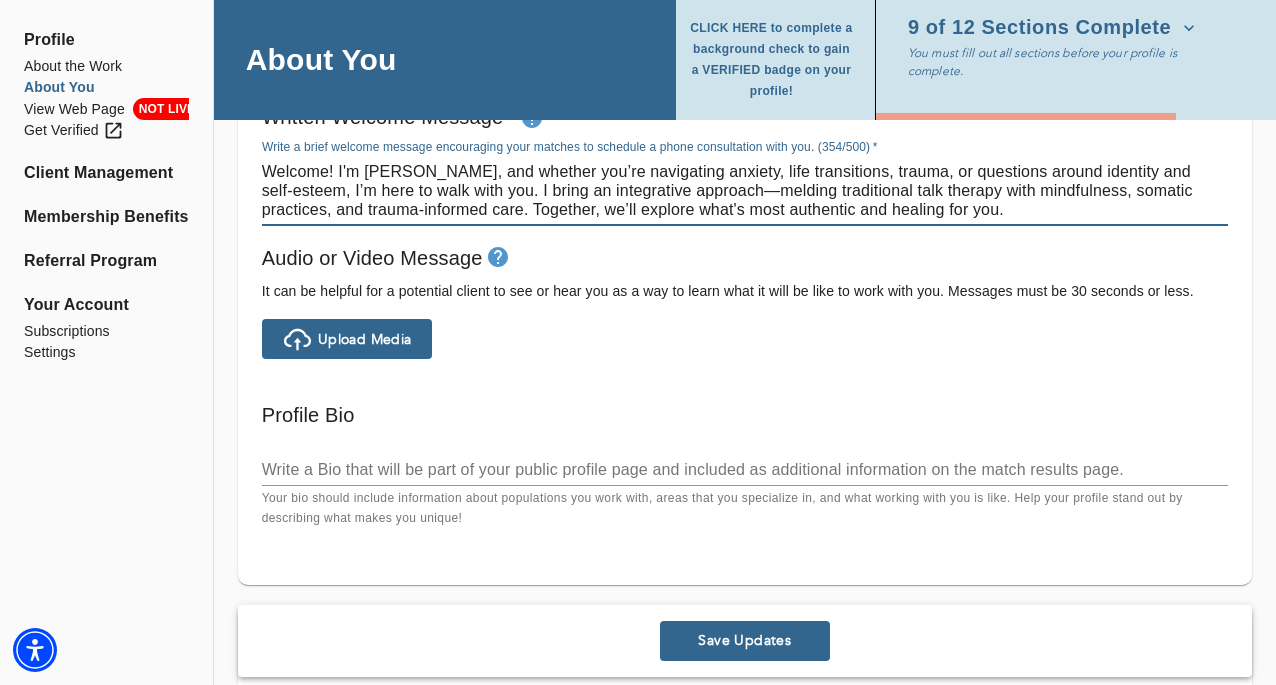 type on "Welcome! I'm [PERSON_NAME], and whether you’re navigating anxiety, life transitions, trauma, or questions around identity and self‑esteem, I’m here to walk with you. I bring an integrative approach—melding traditional talk therapy with mindfulness, somatic practices, and trauma‑informed care. Together, we’ll explore what's most authentic and healing for you." 